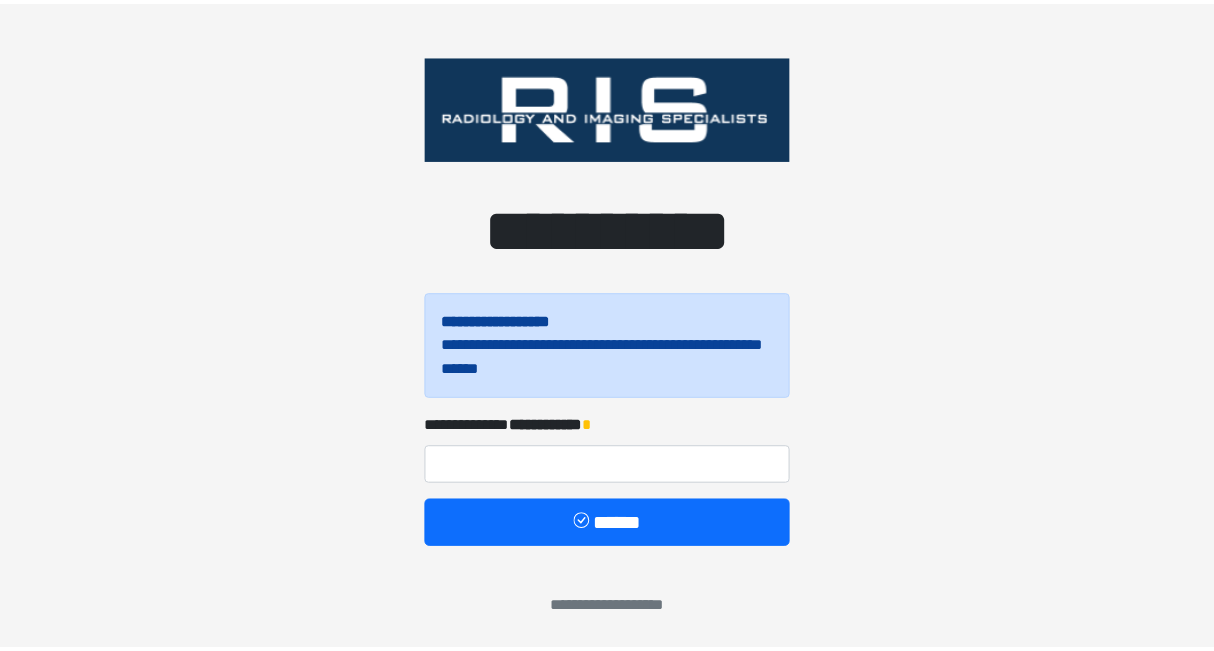 scroll, scrollTop: 0, scrollLeft: 0, axis: both 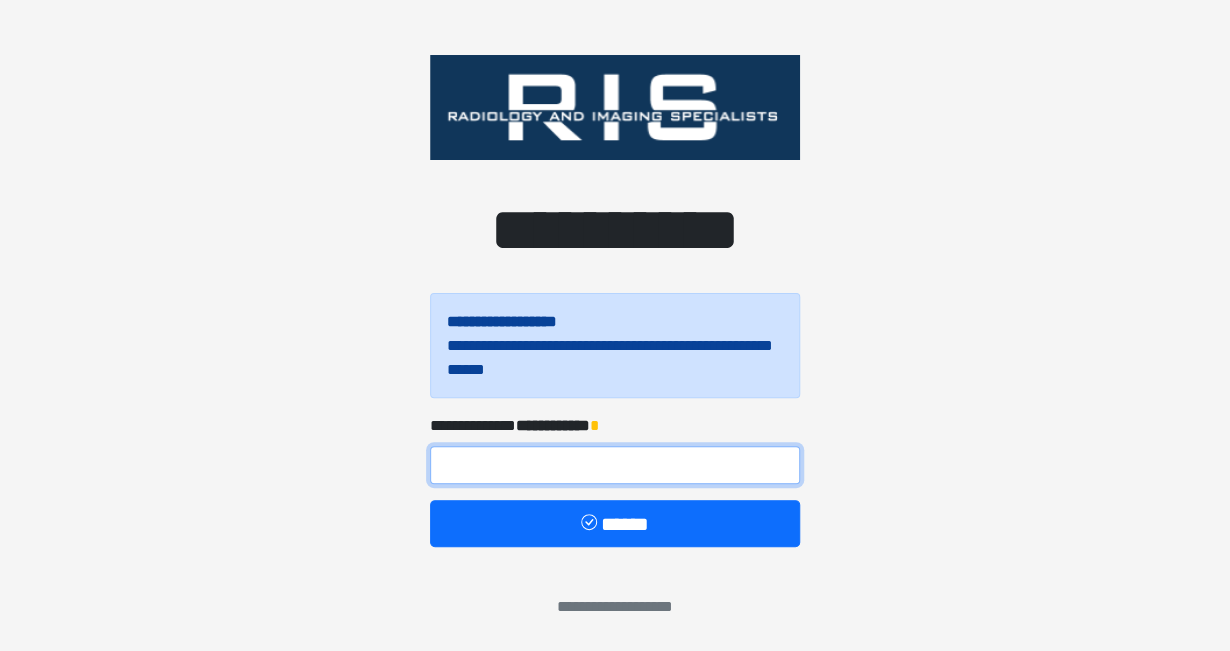 click at bounding box center (615, 465) 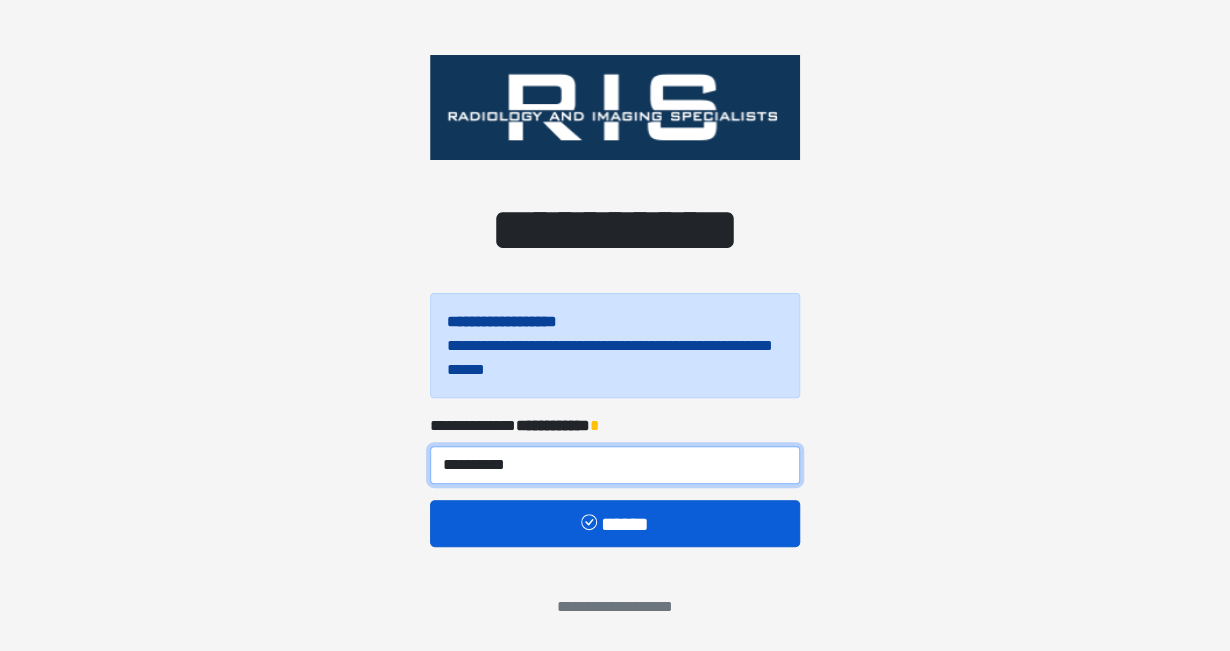 type on "**********" 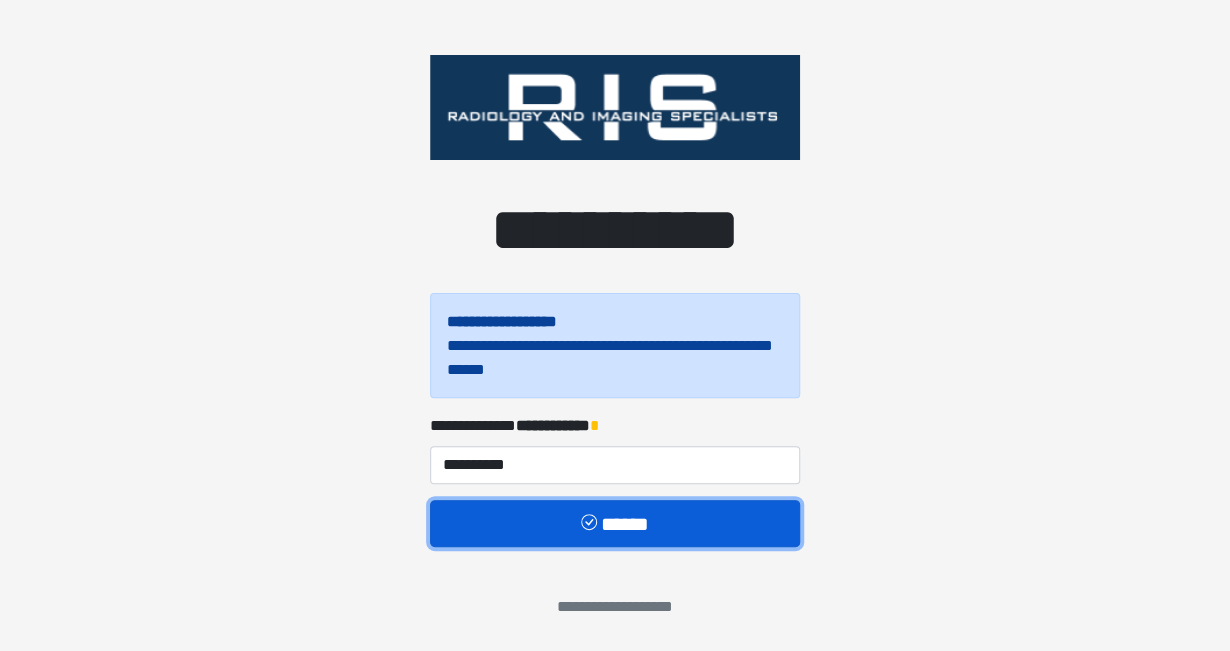 click on "******" at bounding box center [615, 524] 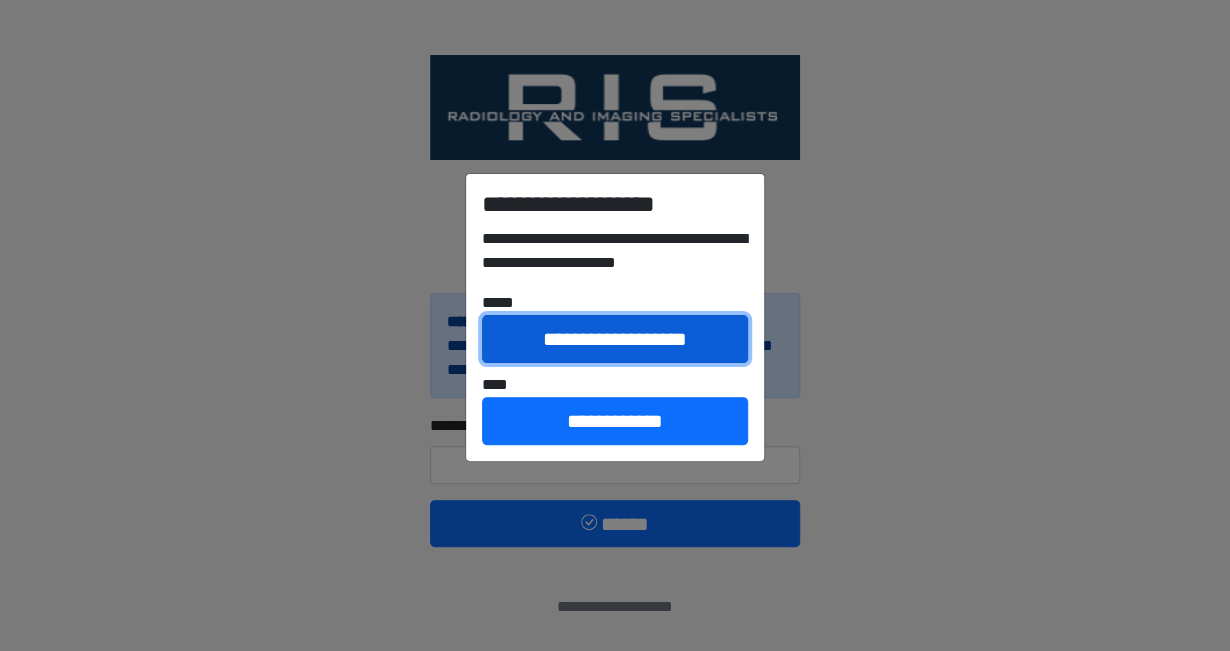 click on "**********" at bounding box center [615, 339] 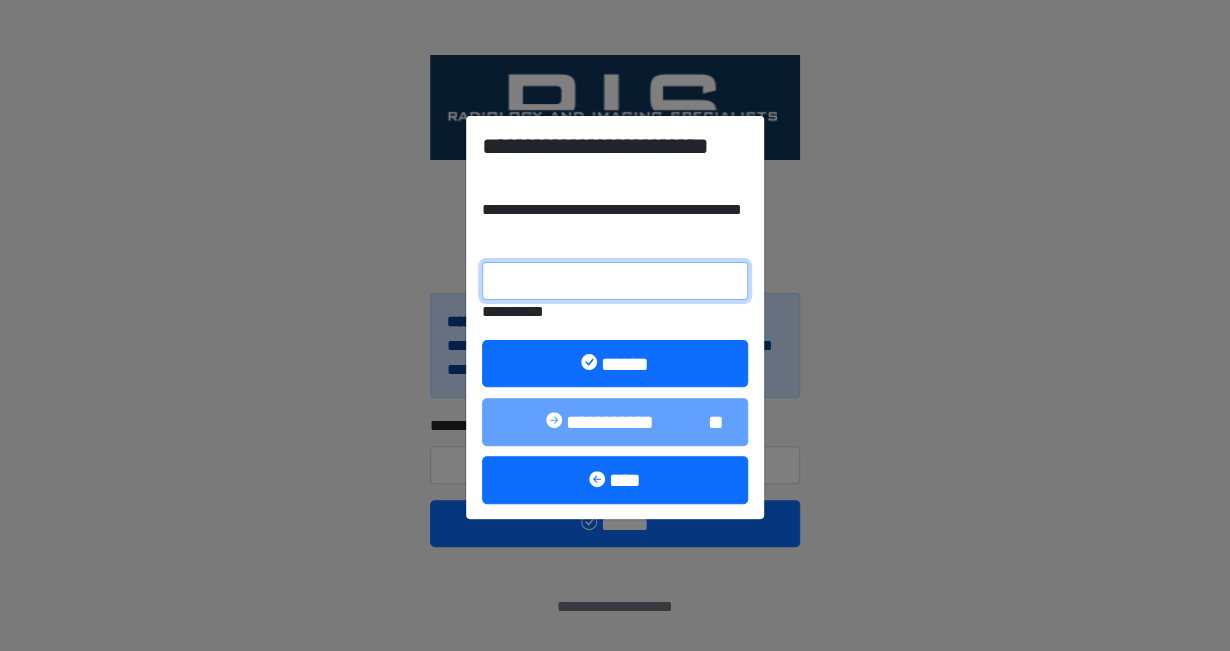 click on "**********" at bounding box center (615, 281) 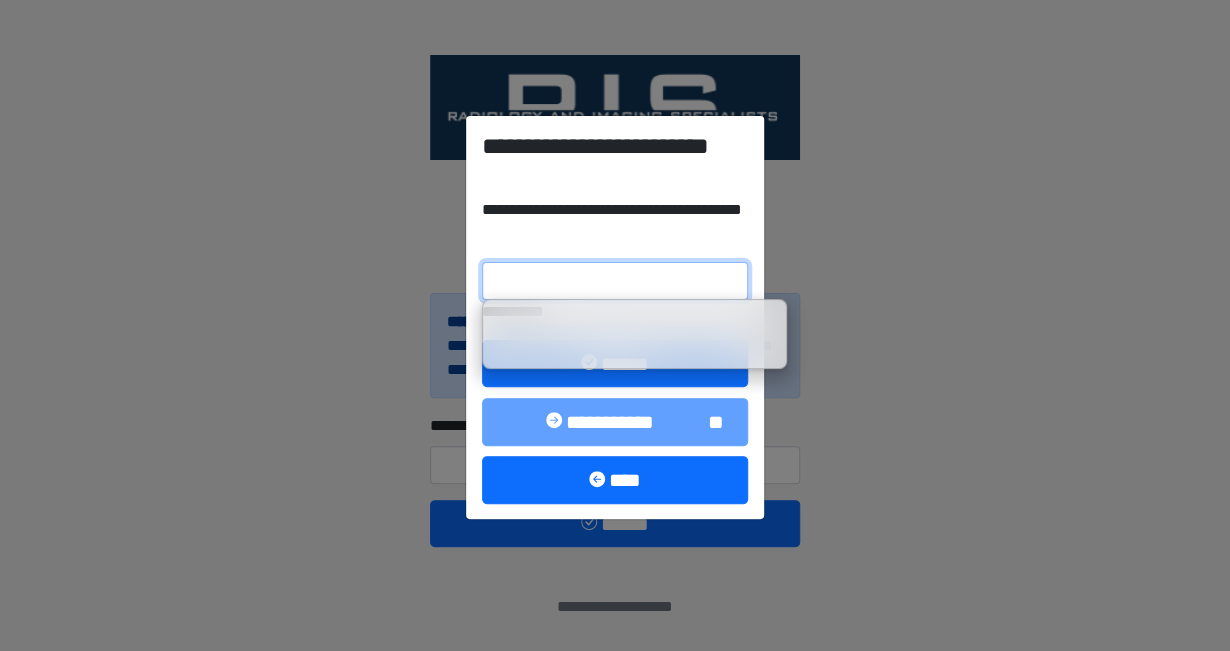paste on "******" 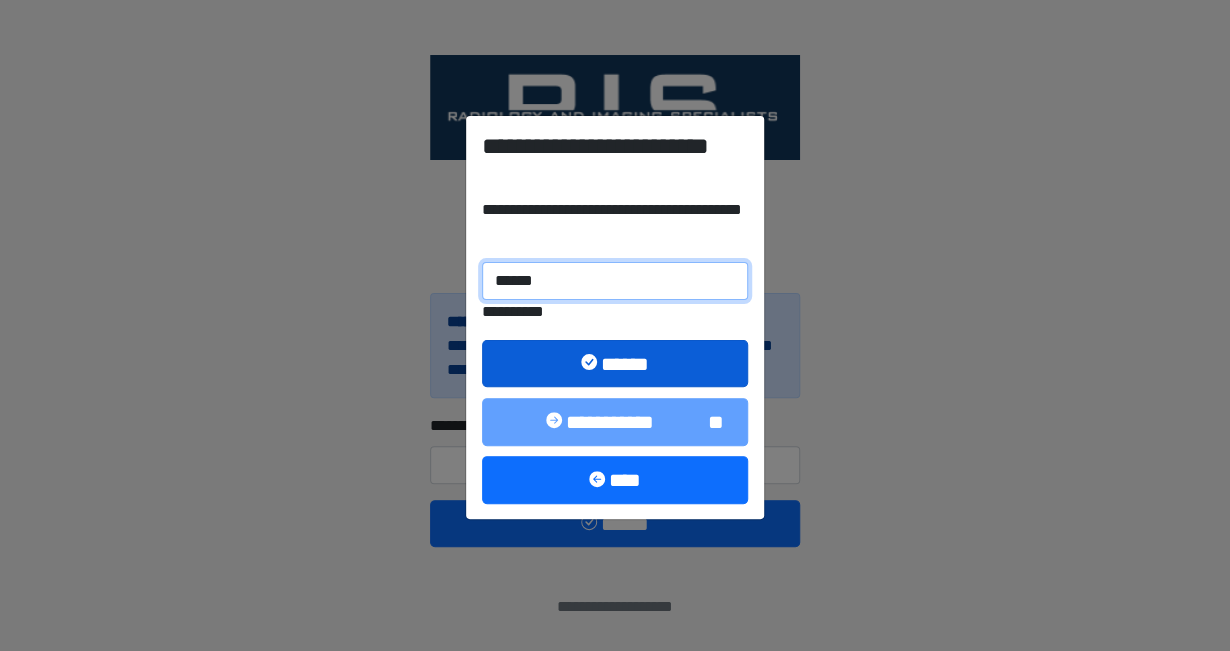 type on "******" 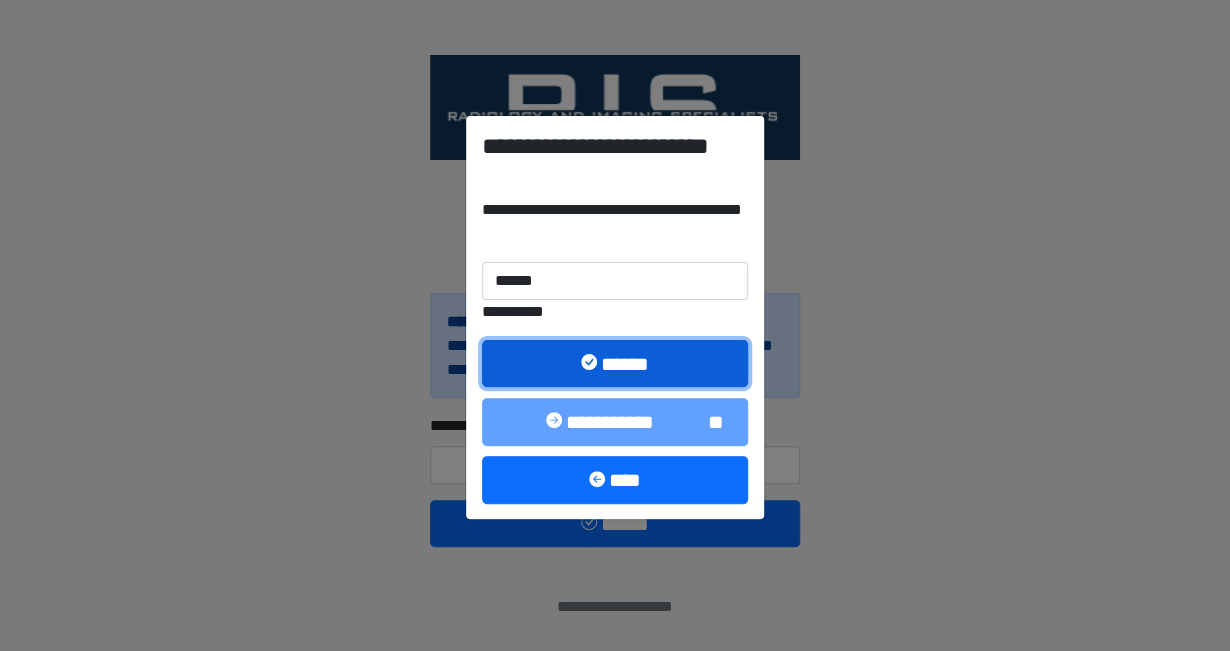 click on "******" at bounding box center (615, 364) 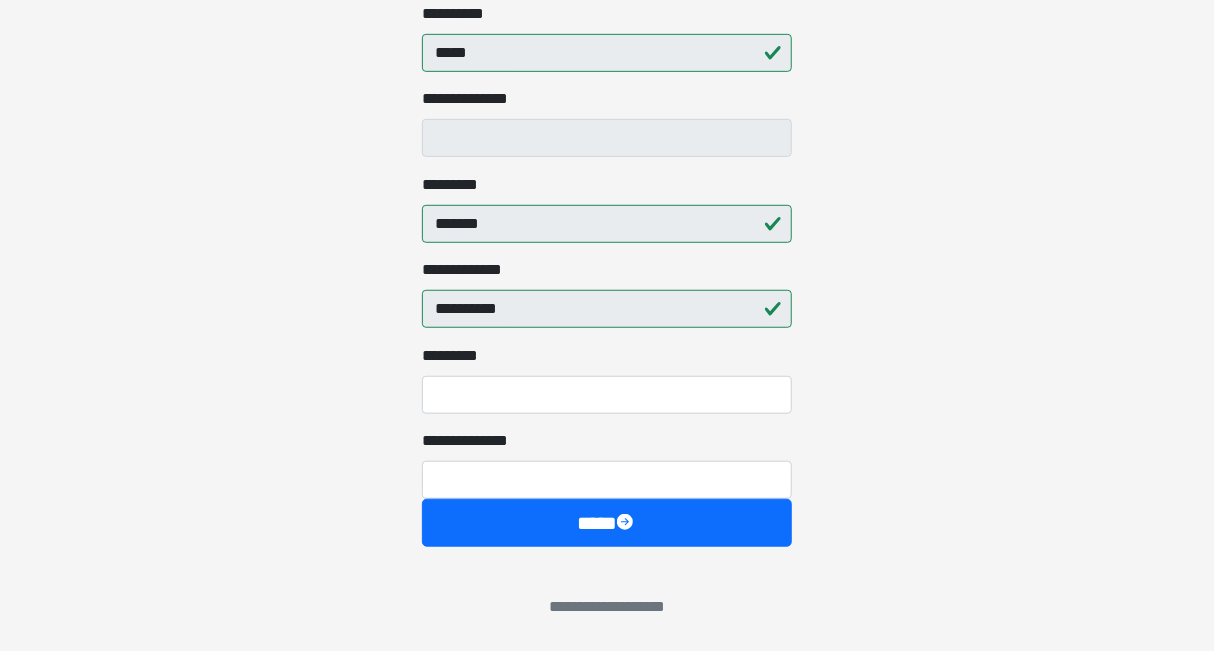 scroll, scrollTop: 457, scrollLeft: 0, axis: vertical 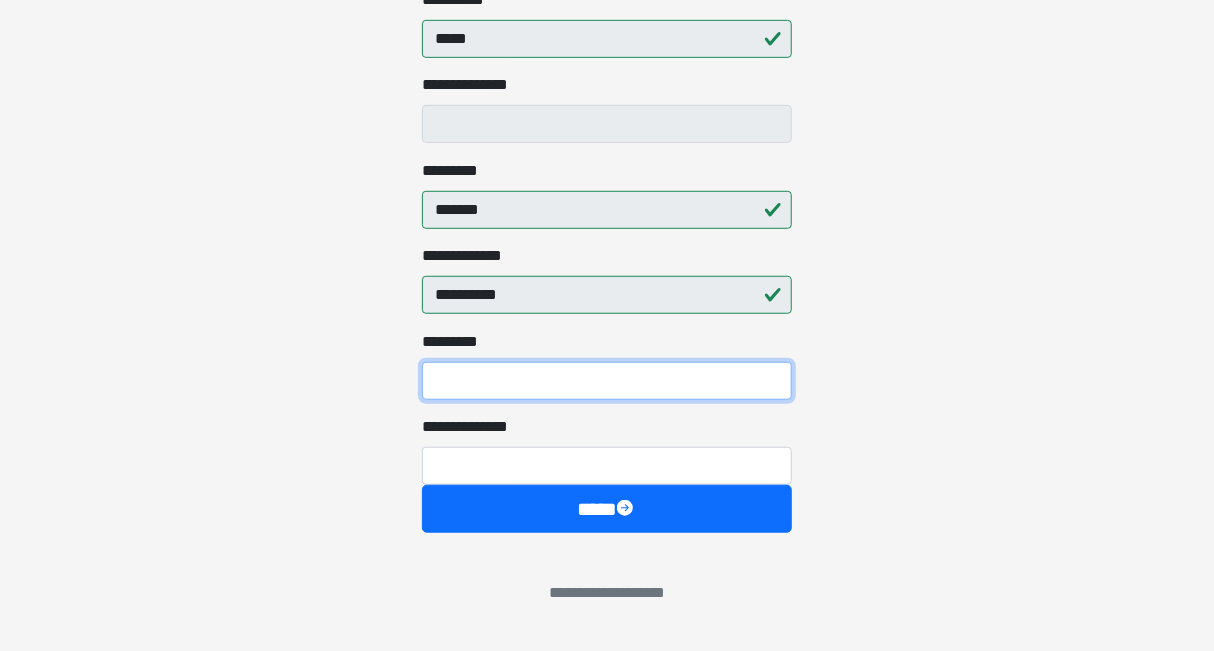 click on "******* *" at bounding box center (607, 381) 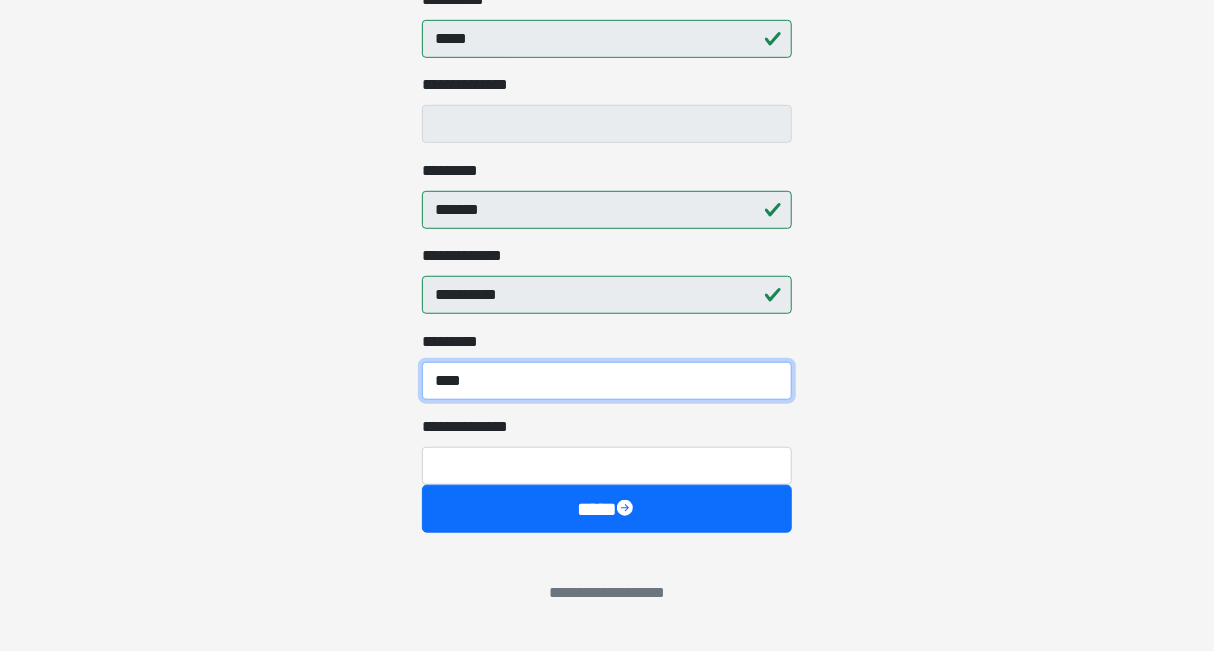 click on "****" at bounding box center [607, 381] 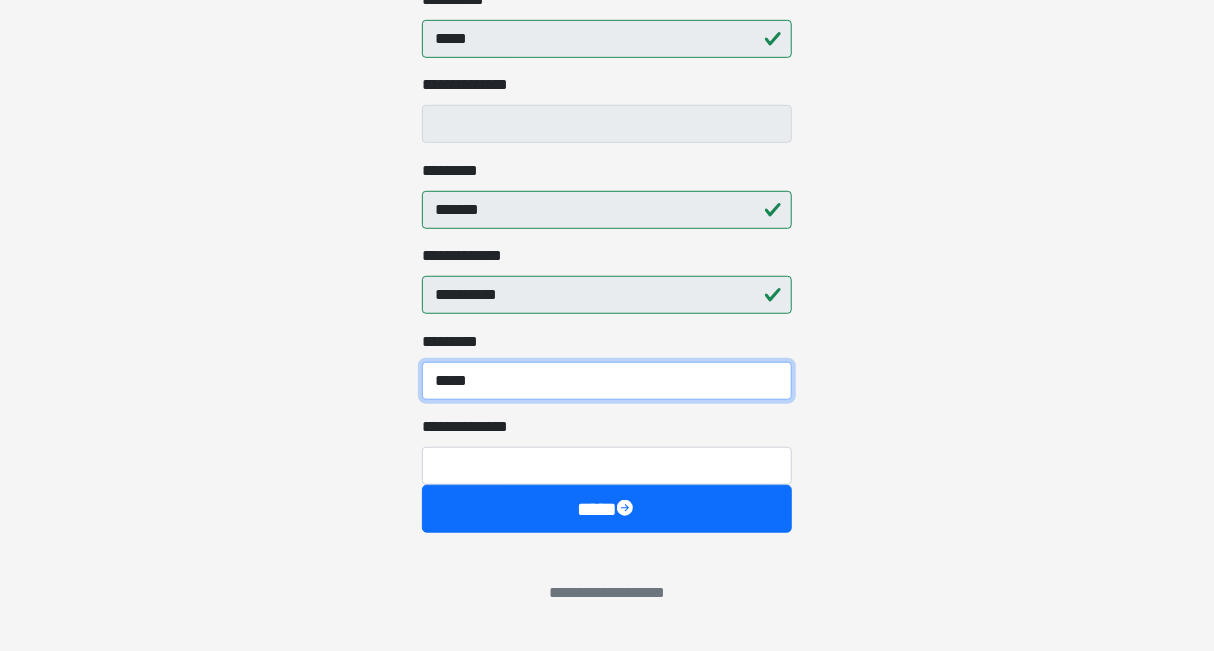 type on "*****" 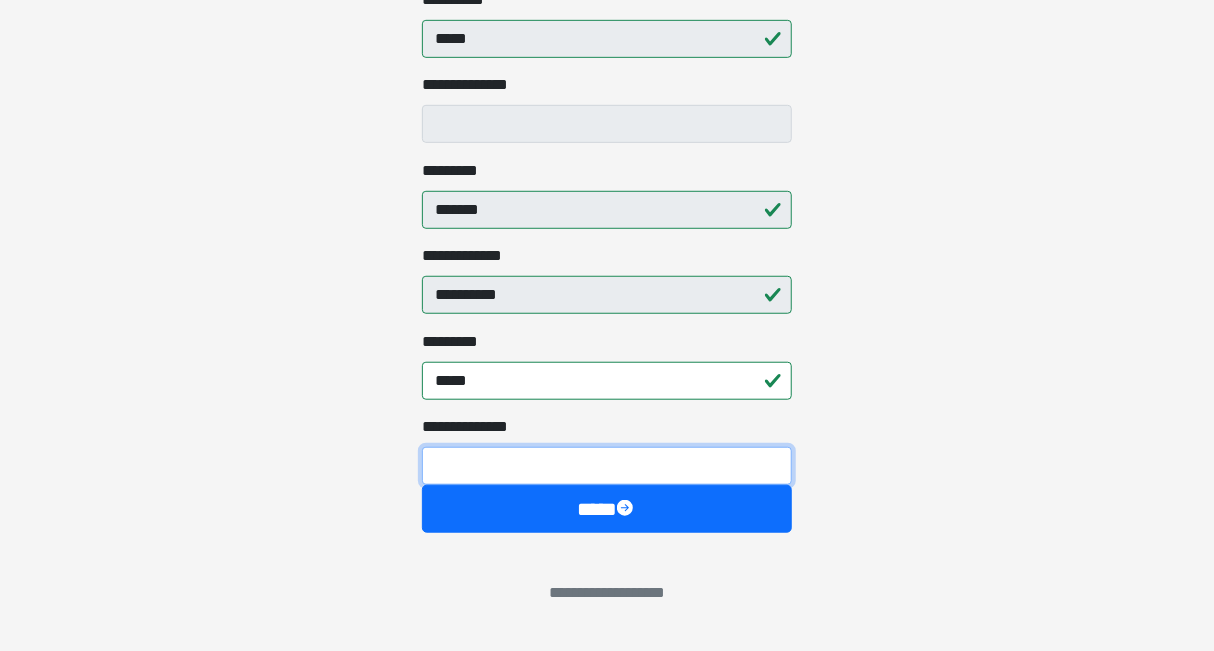 click on "**********" at bounding box center (607, 466) 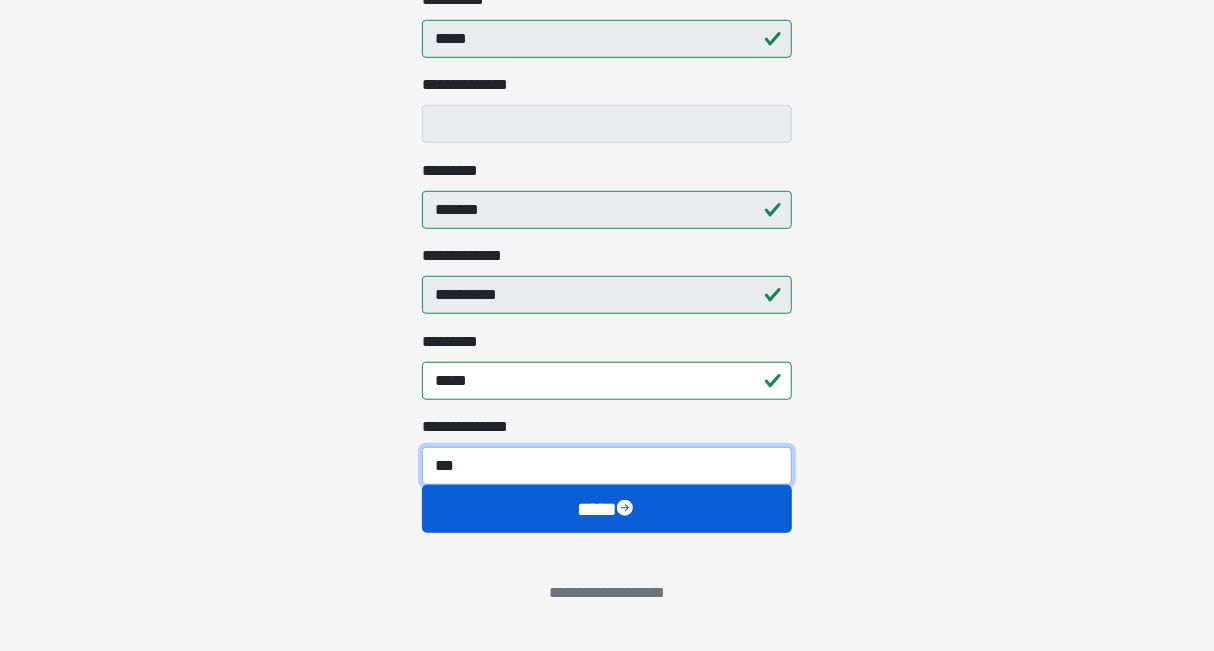 type on "***" 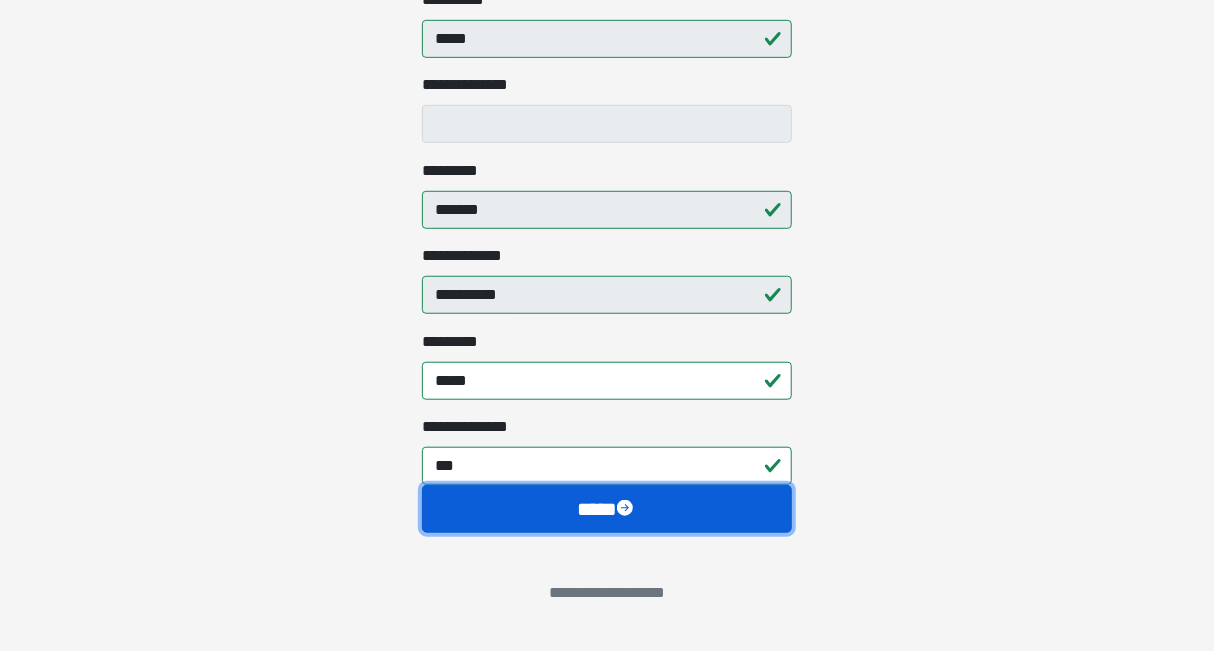 click at bounding box center [627, 510] 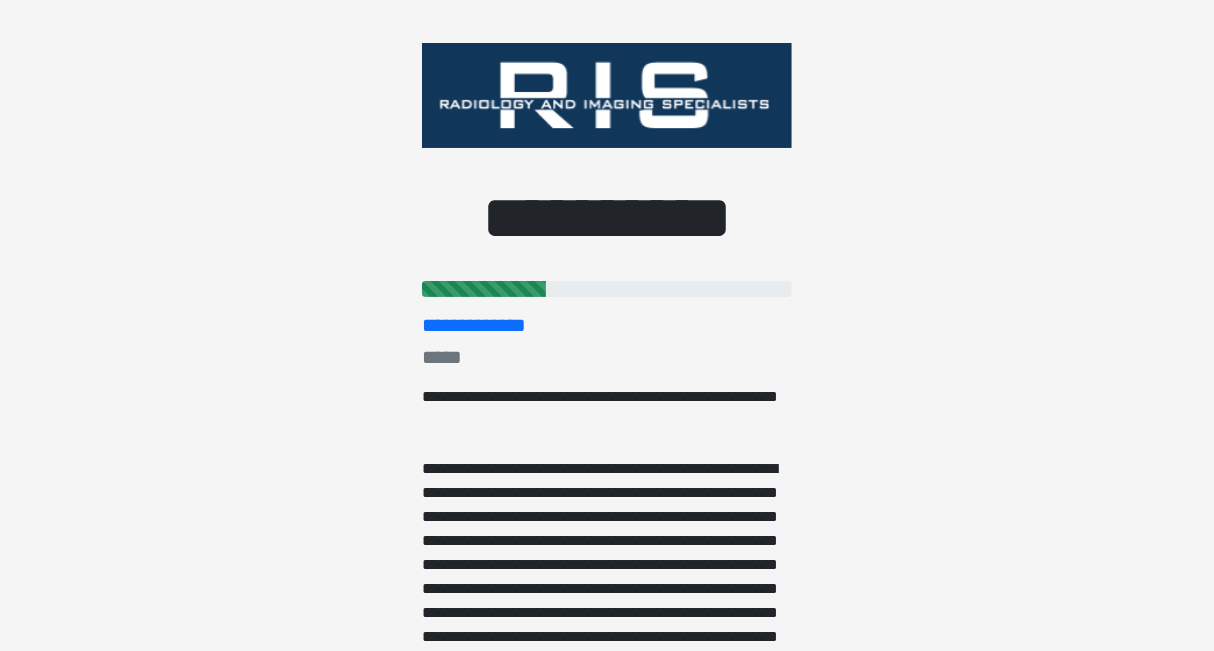 scroll, scrollTop: 0, scrollLeft: 0, axis: both 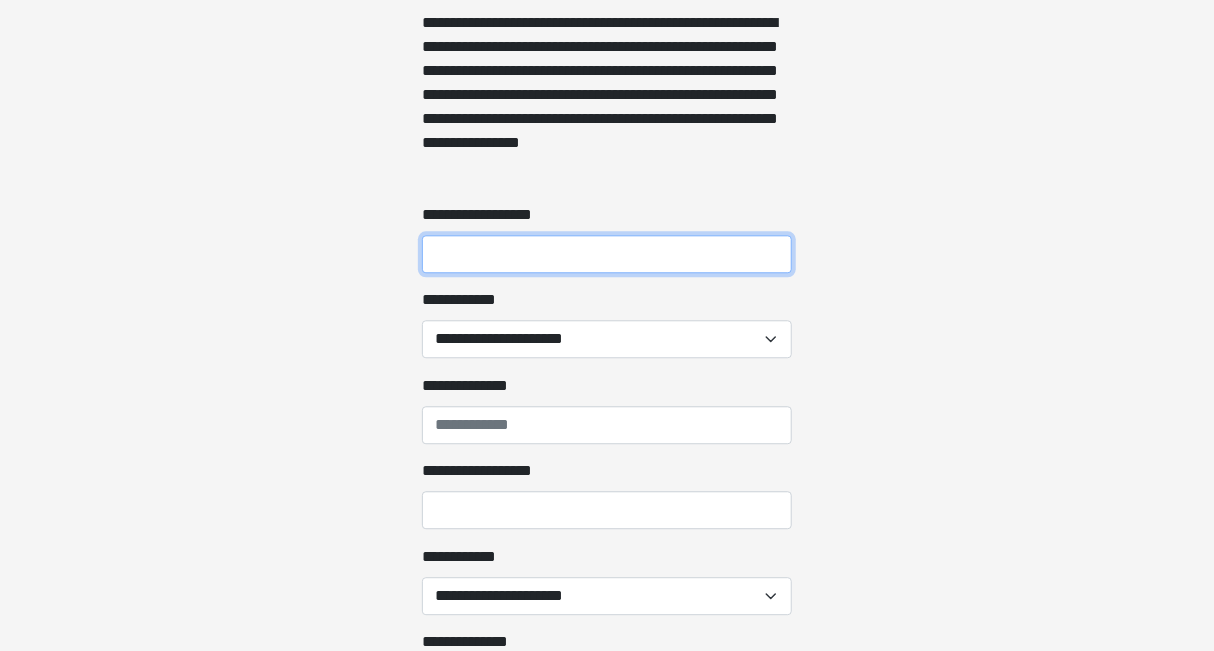 click on "**********" at bounding box center [607, 254] 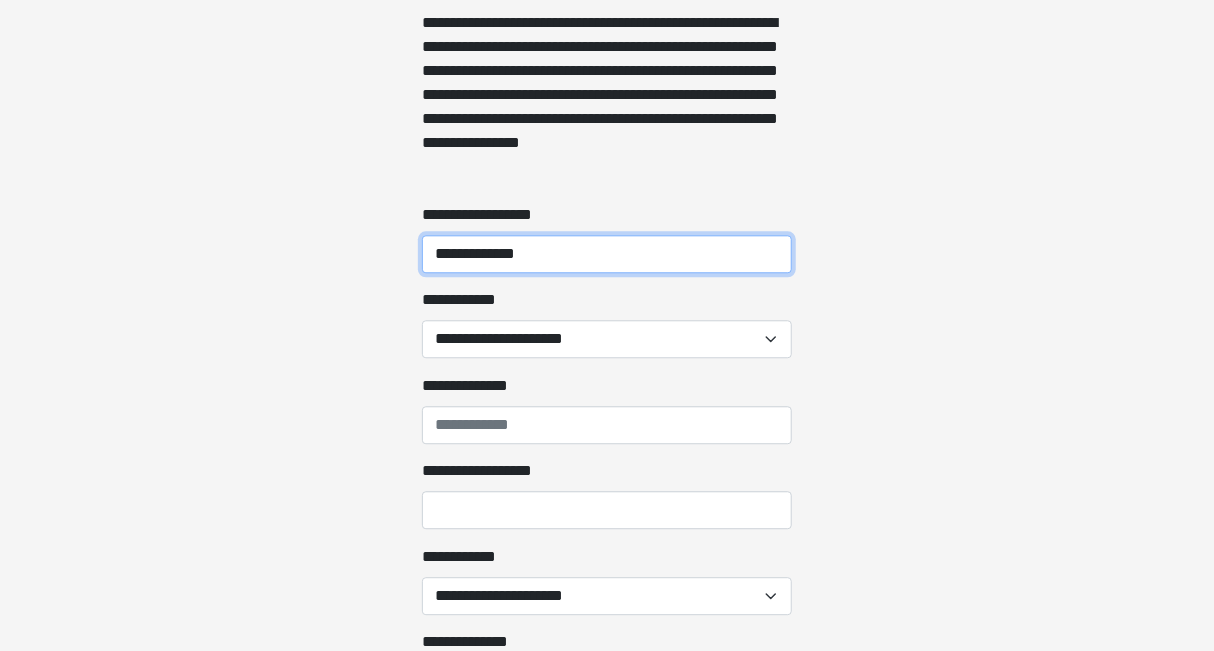type on "**********" 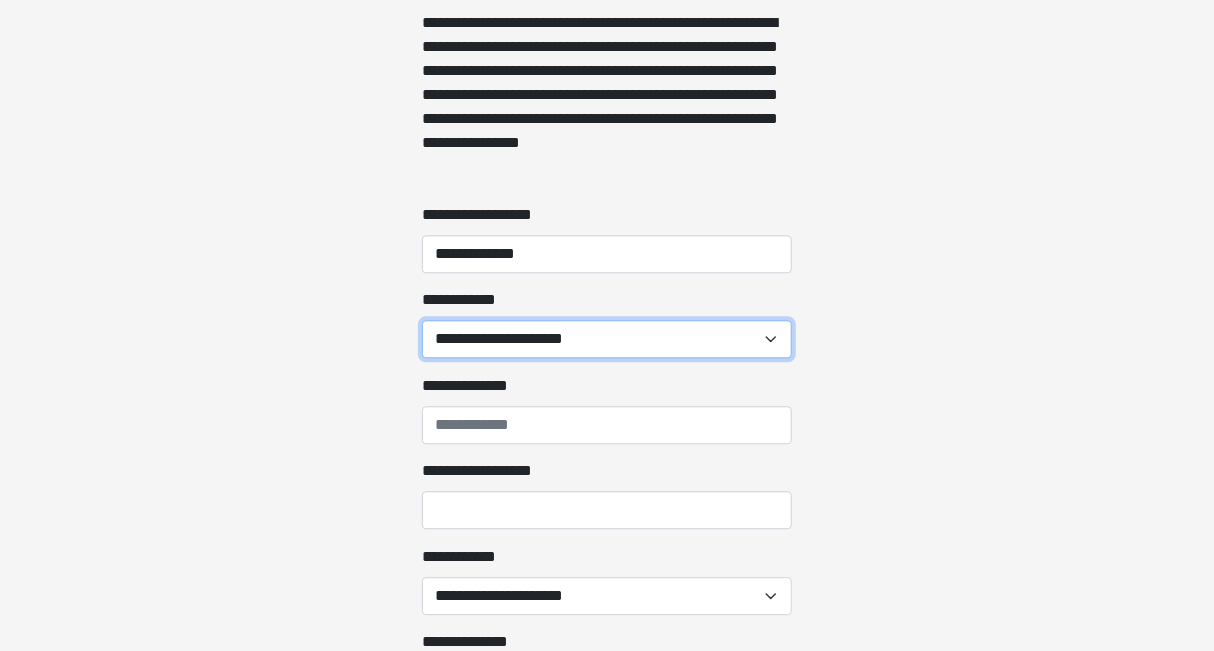click on "**********" at bounding box center (607, 339) 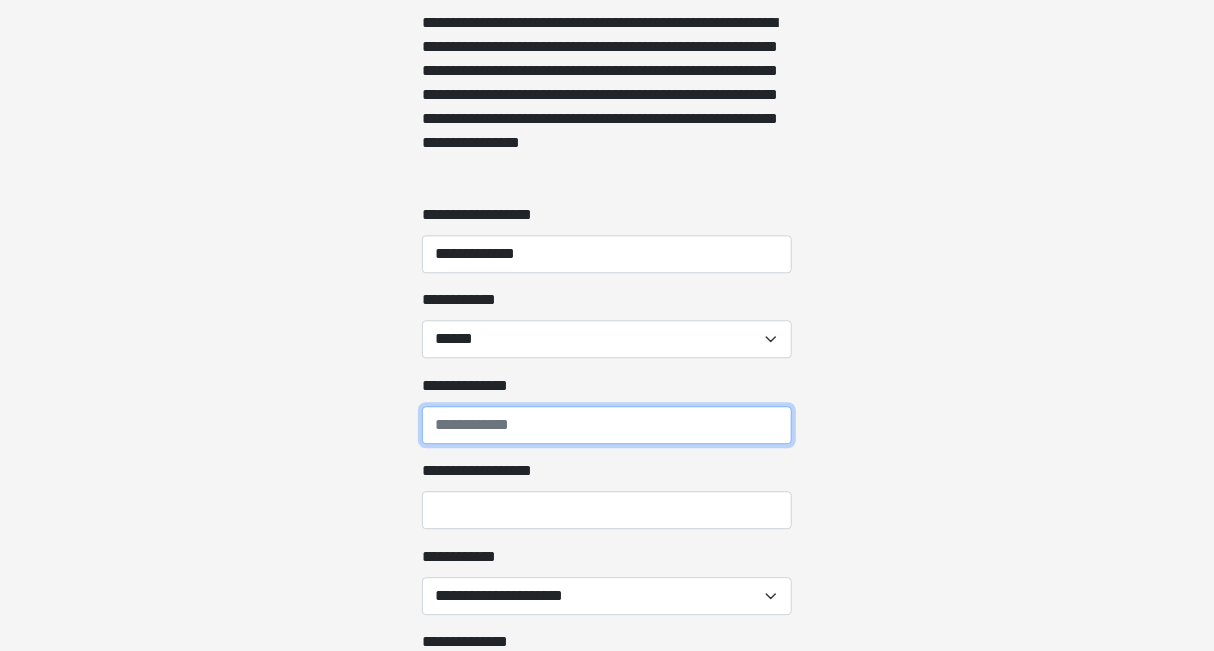 click on "**********" at bounding box center (607, 425) 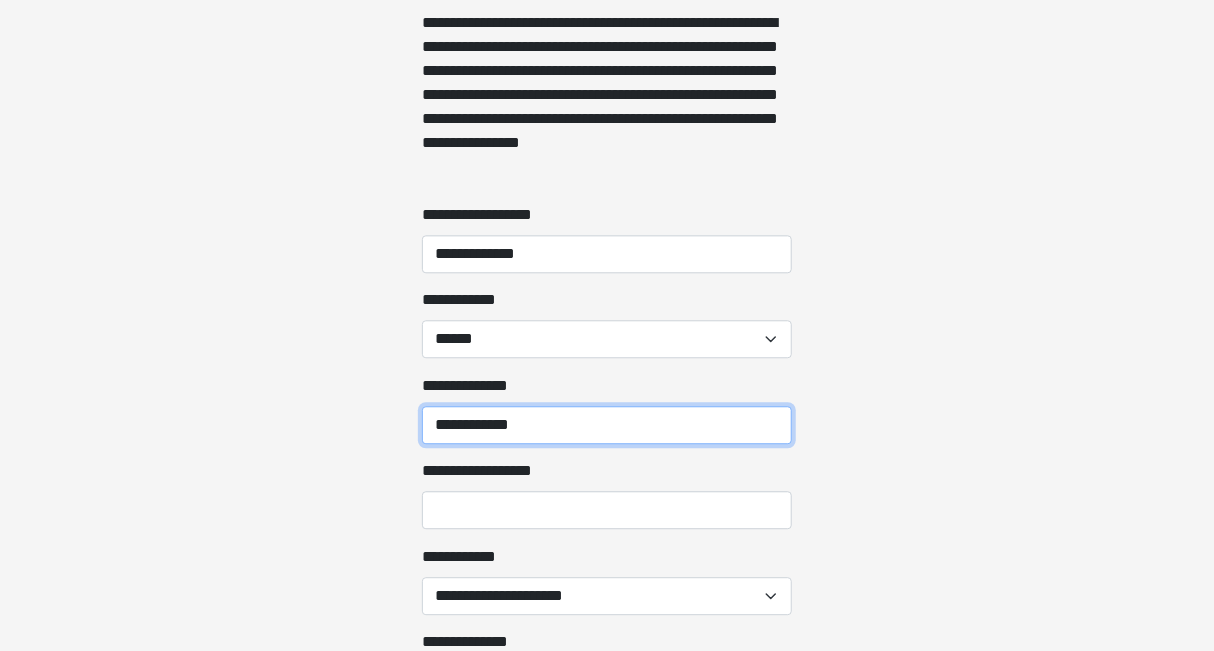 type on "**********" 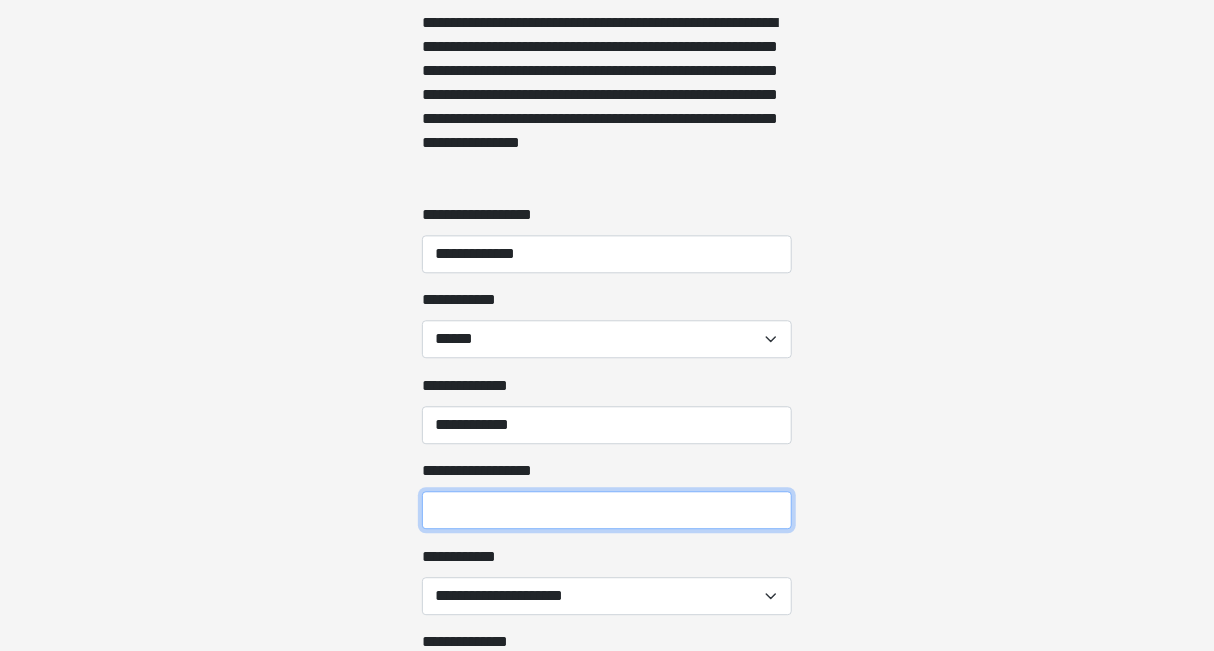 click on "**********" at bounding box center [607, 510] 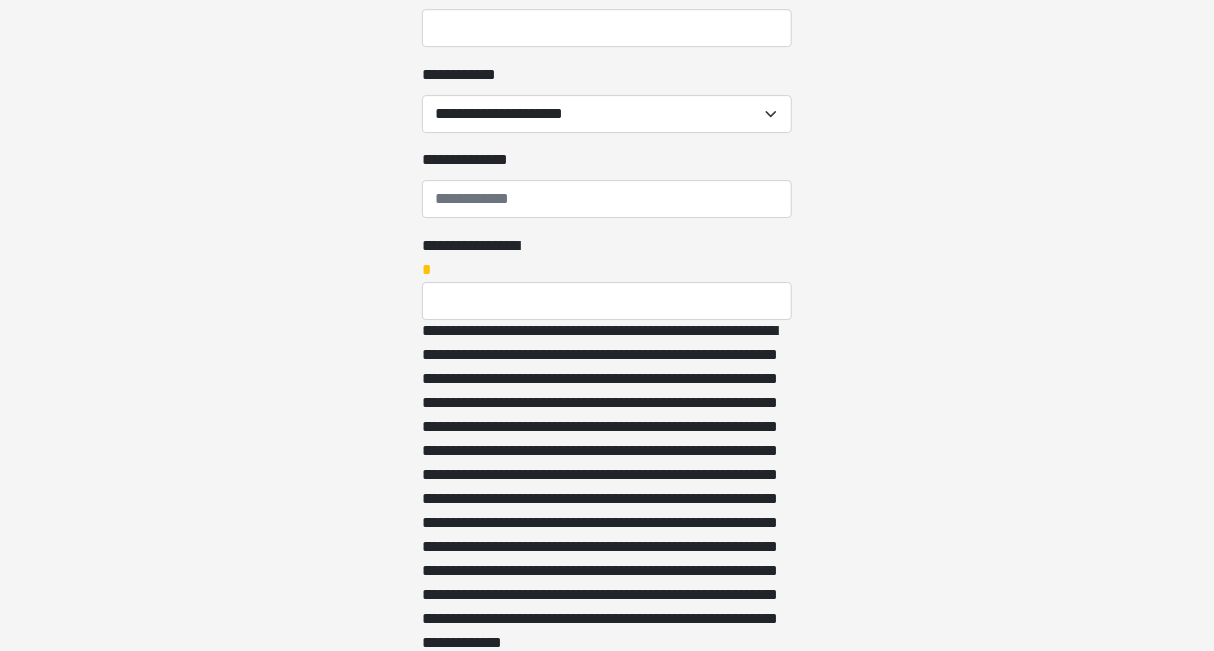 scroll, scrollTop: 2575, scrollLeft: 0, axis: vertical 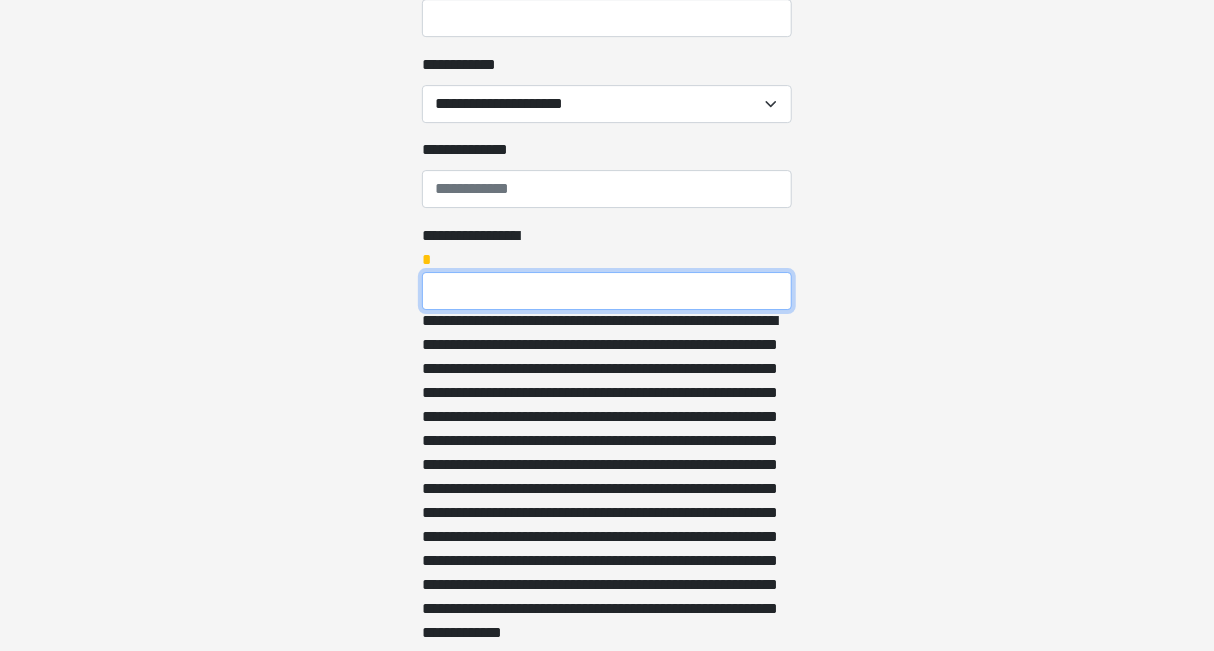 click on "**********" at bounding box center [607, 291] 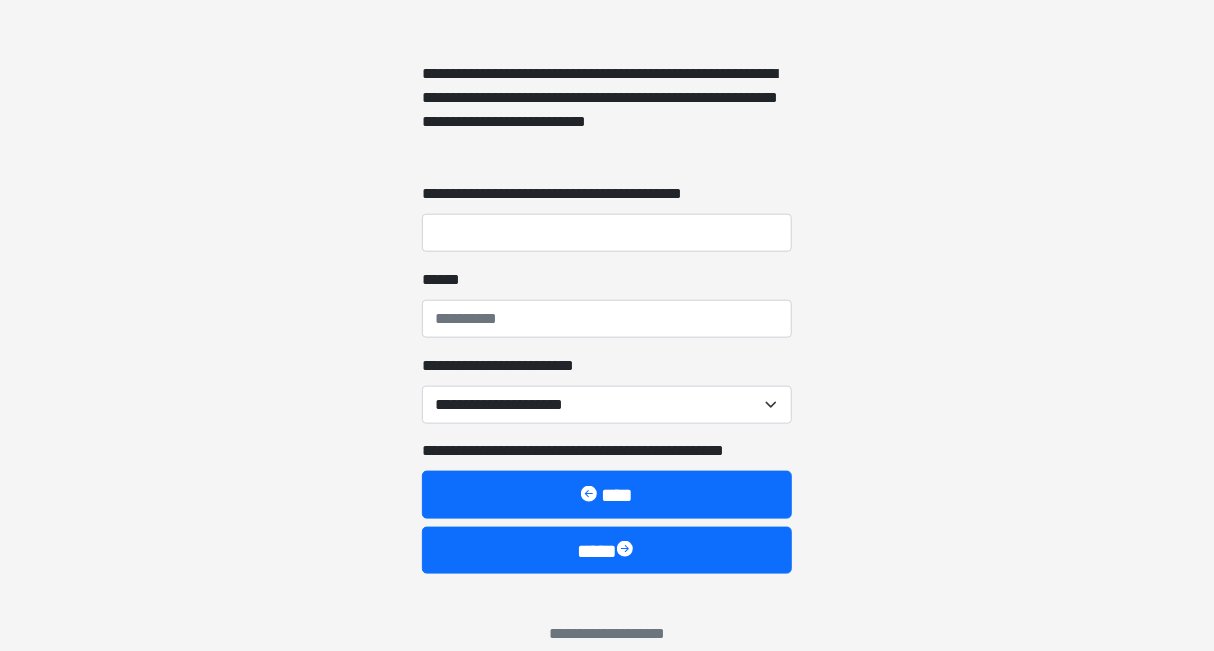 scroll, scrollTop: 6800, scrollLeft: 0, axis: vertical 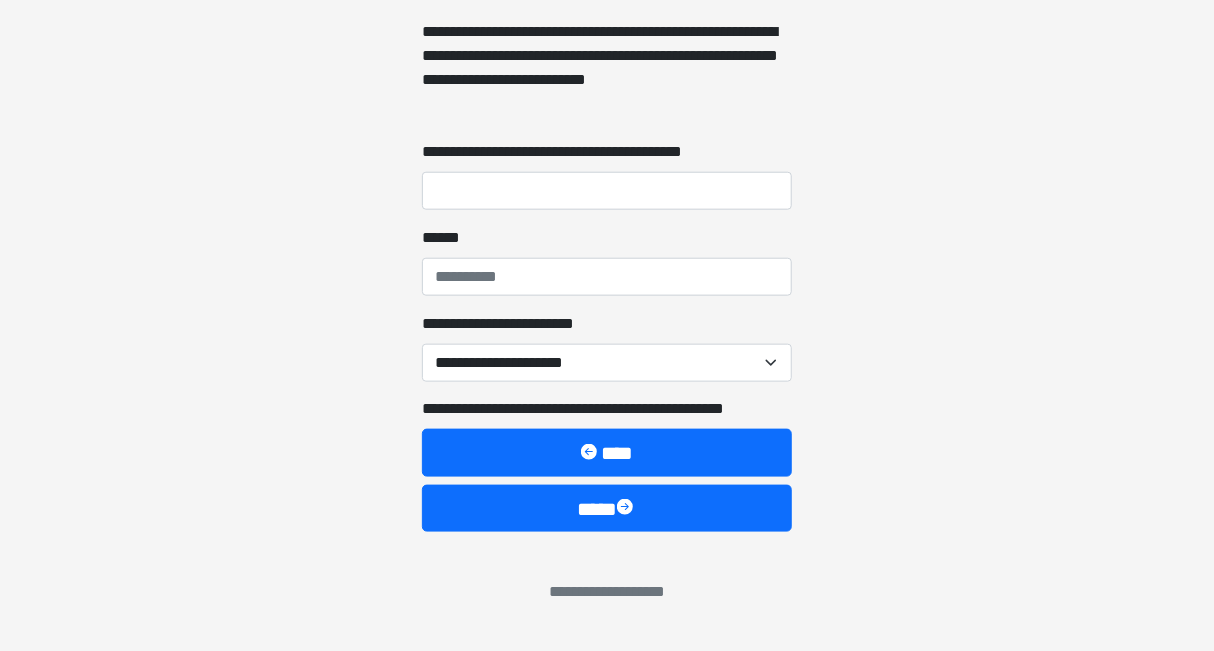 type on "***" 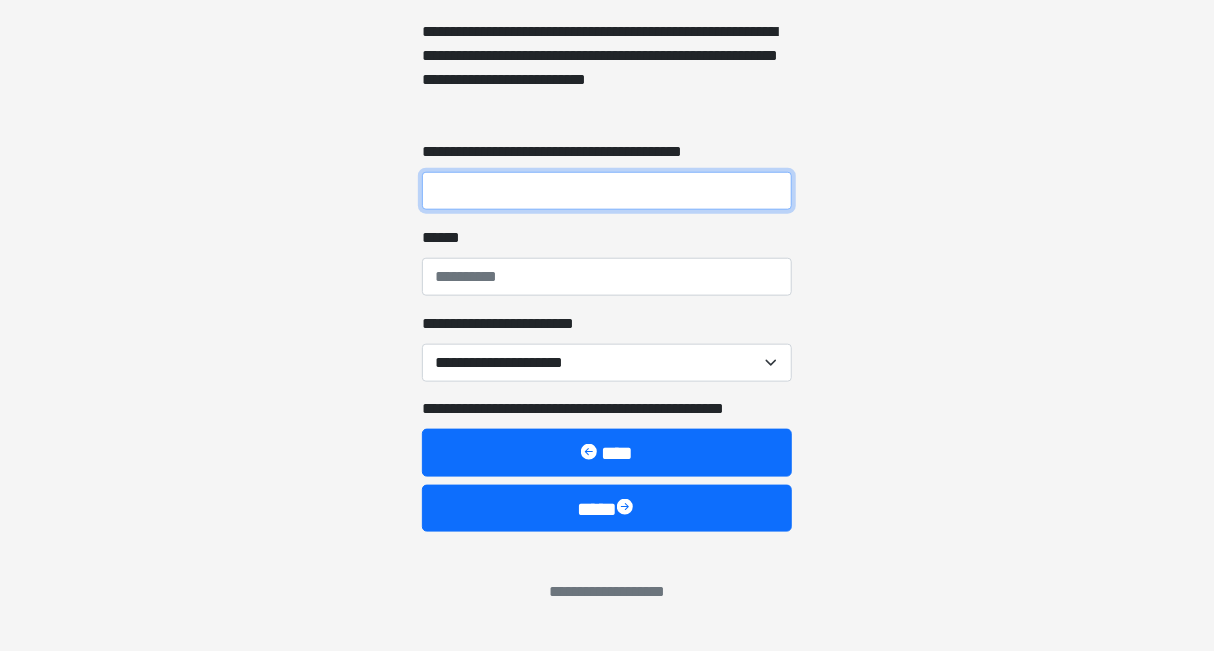 click on "**********" at bounding box center [607, 191] 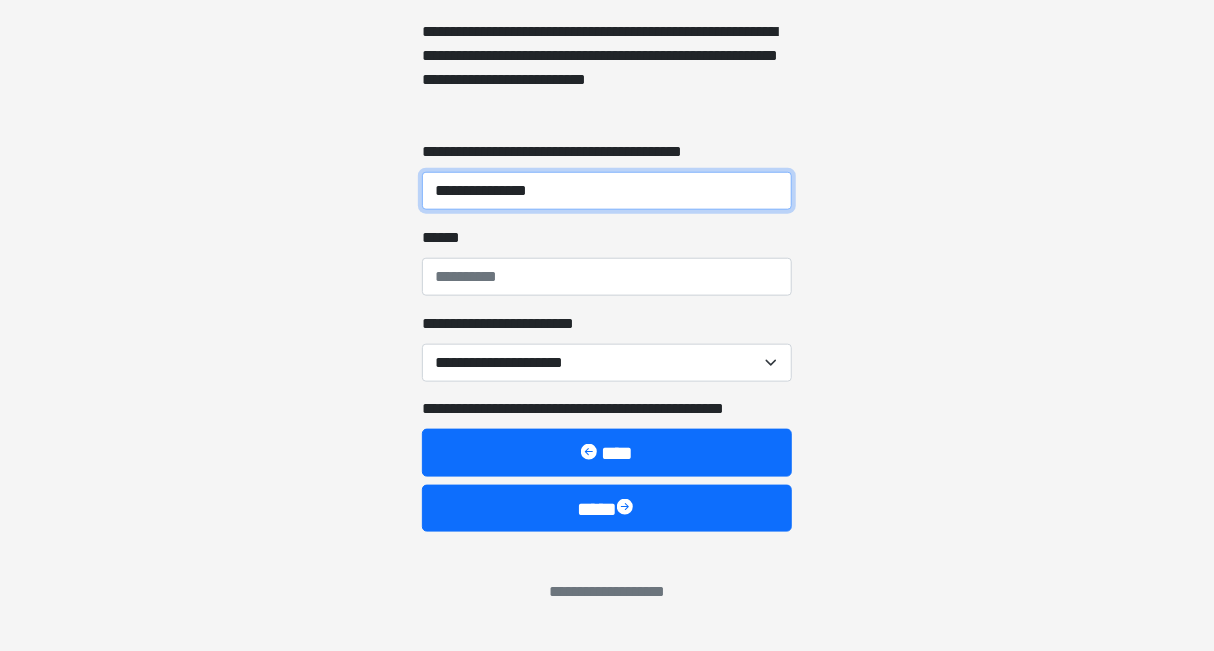 type on "**********" 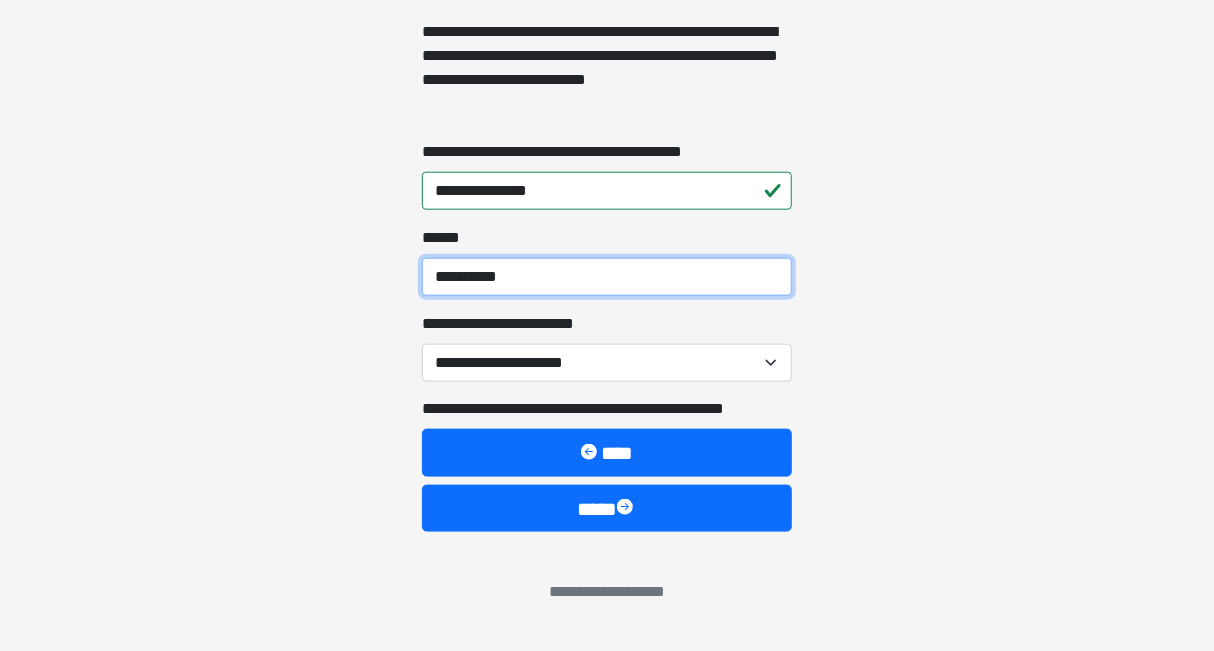 type on "**********" 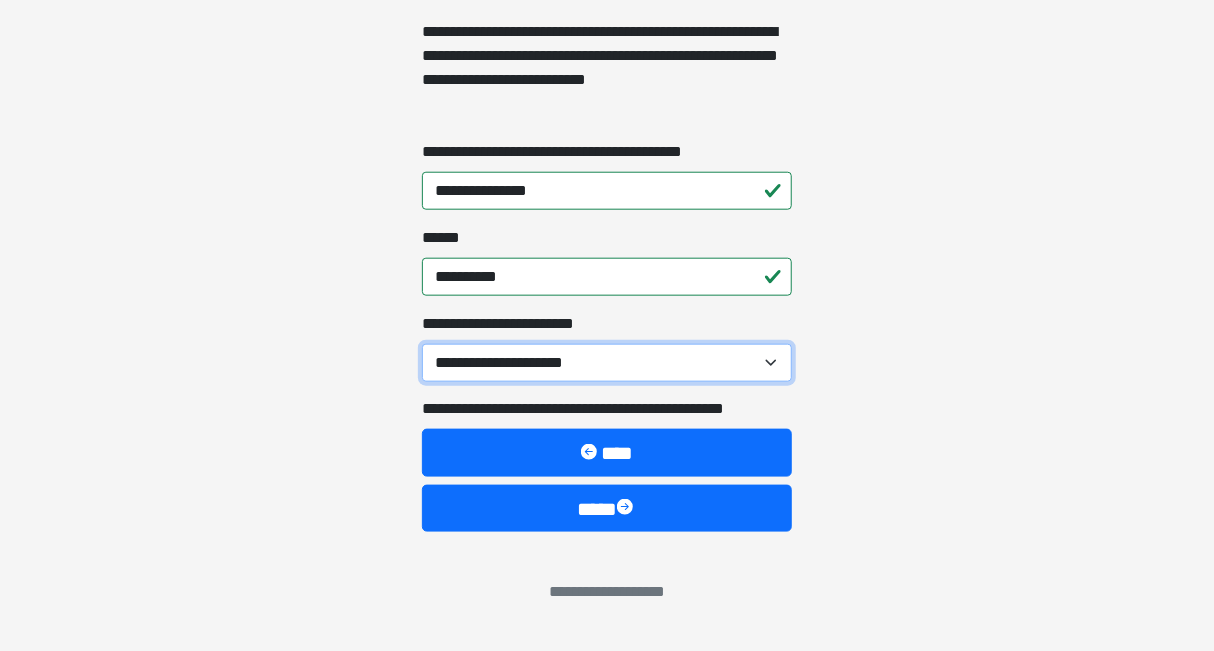 click on "**********" at bounding box center [607, 363] 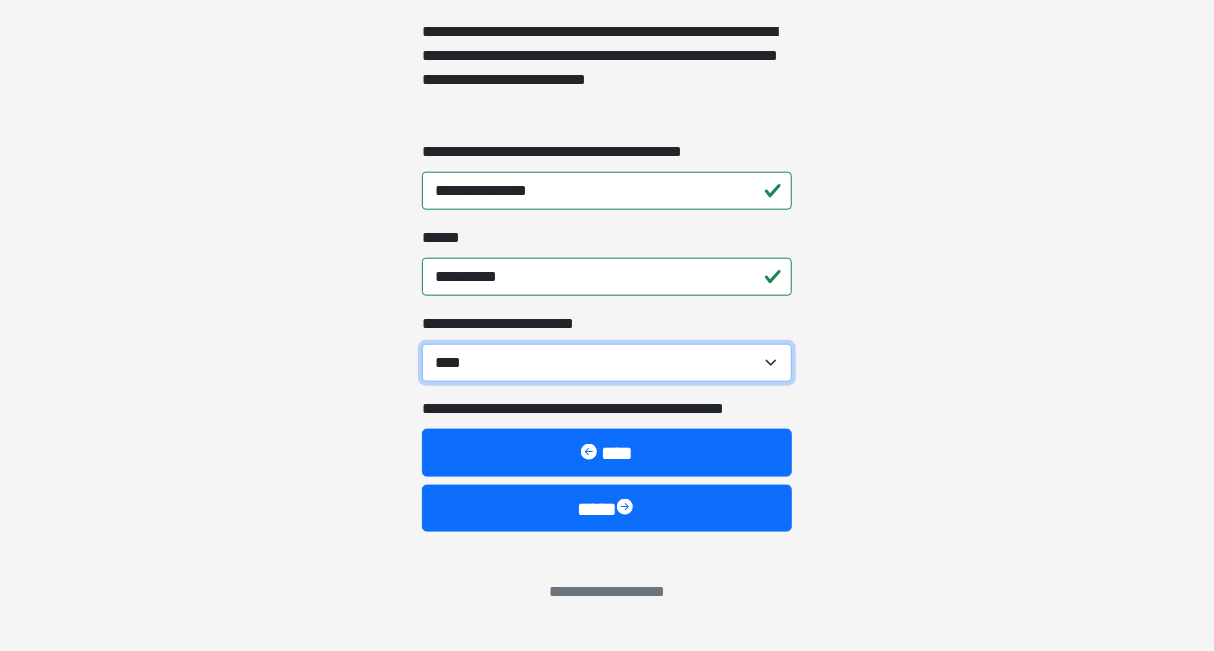 click on "**********" at bounding box center (607, 363) 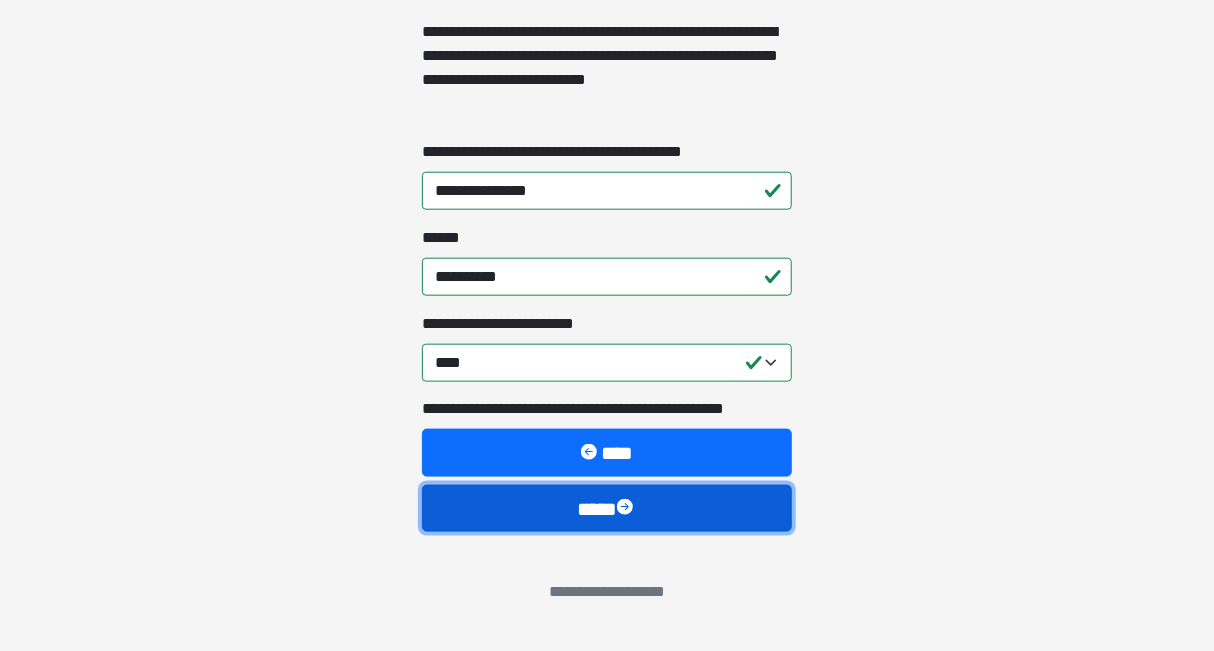 click at bounding box center (627, 509) 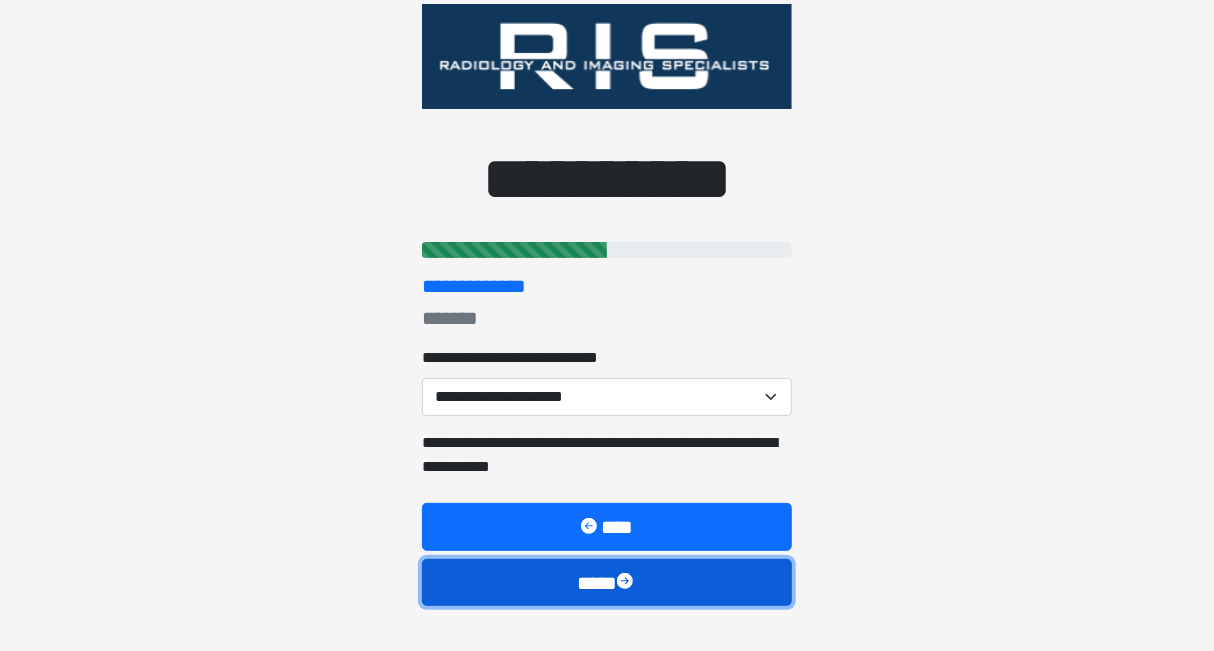 scroll, scrollTop: 0, scrollLeft: 0, axis: both 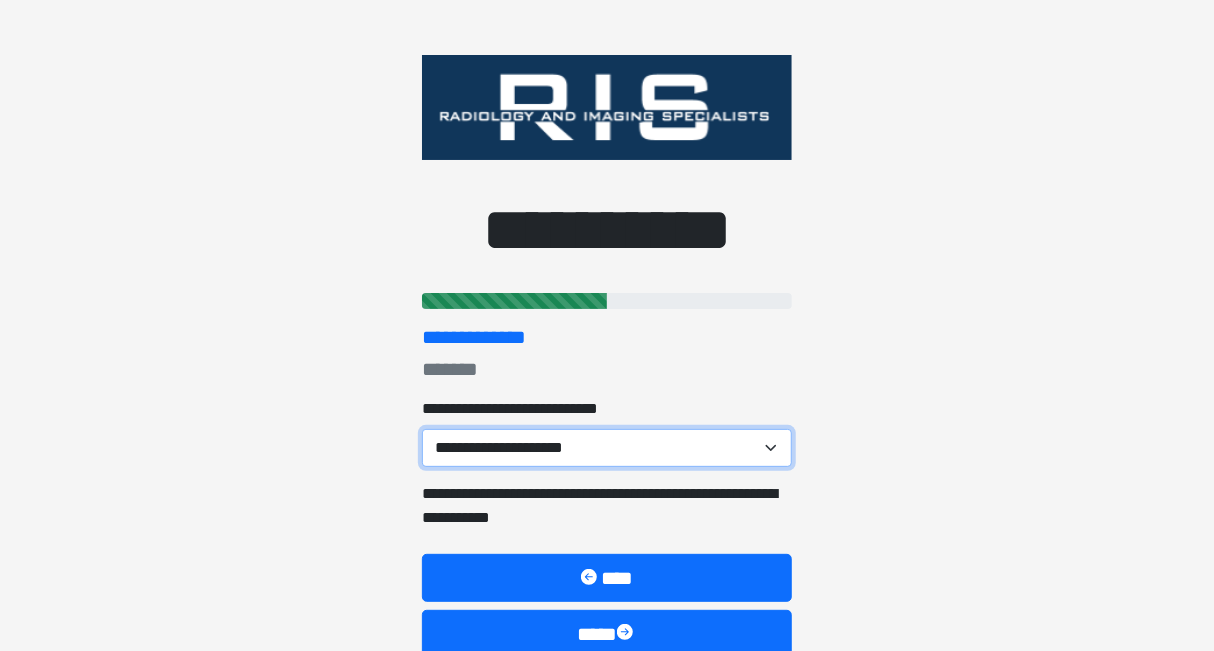 click on "**********" at bounding box center [607, 448] 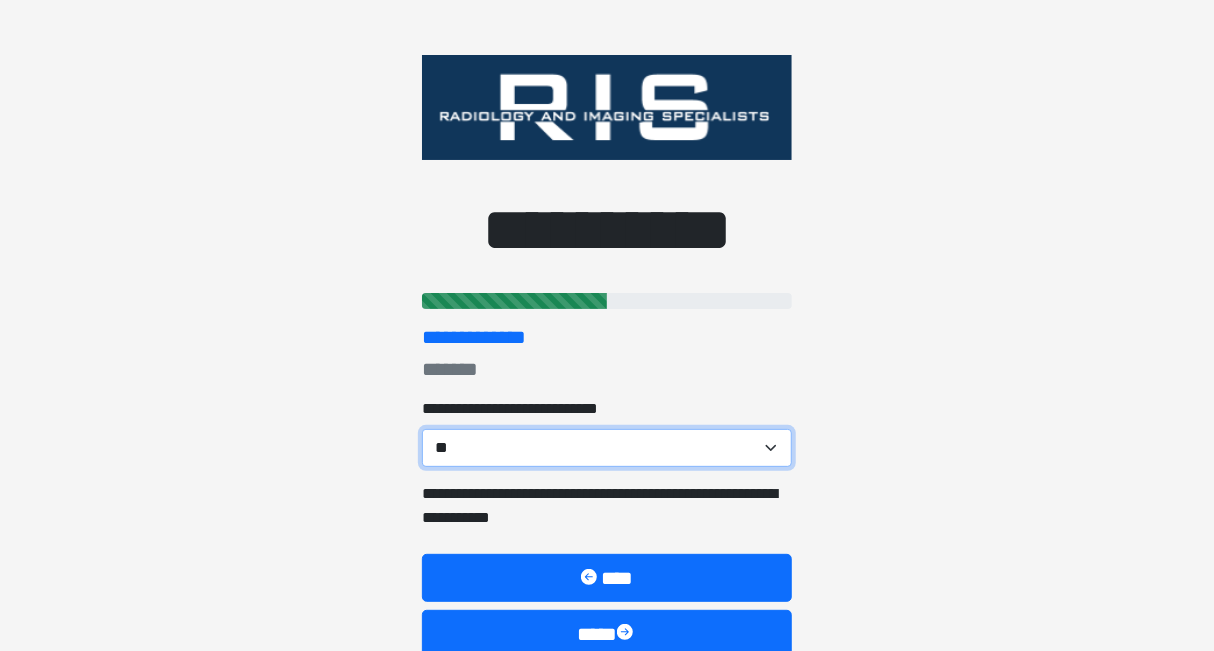 click on "**********" at bounding box center (607, 448) 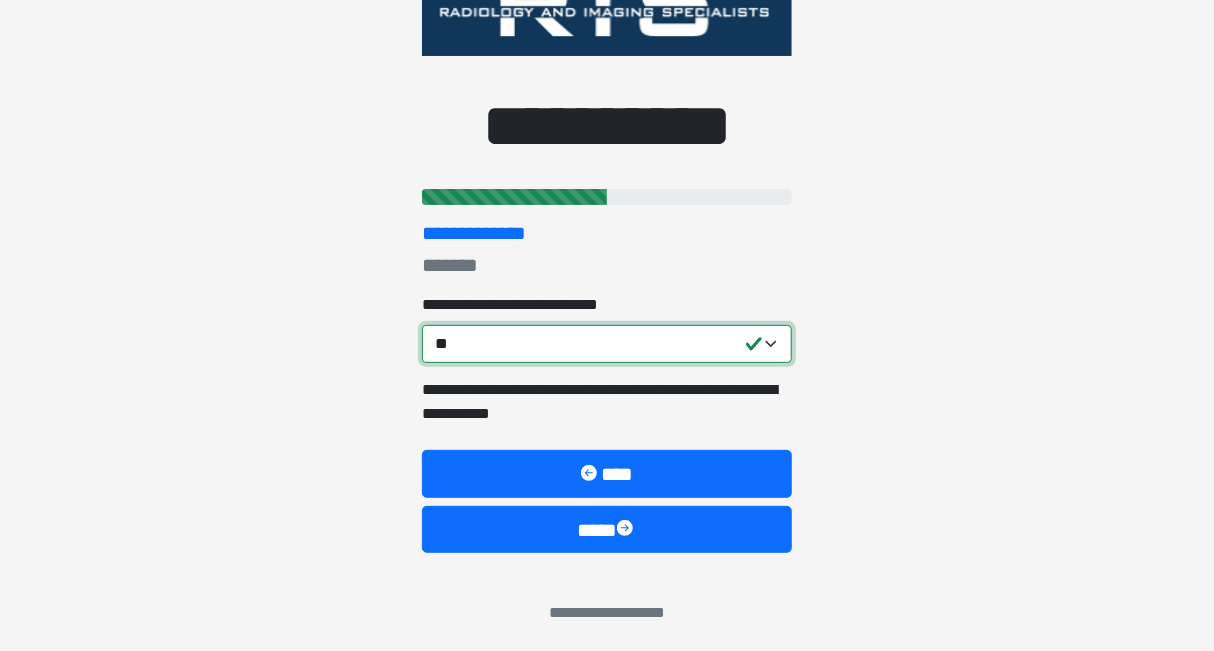 scroll, scrollTop: 108, scrollLeft: 0, axis: vertical 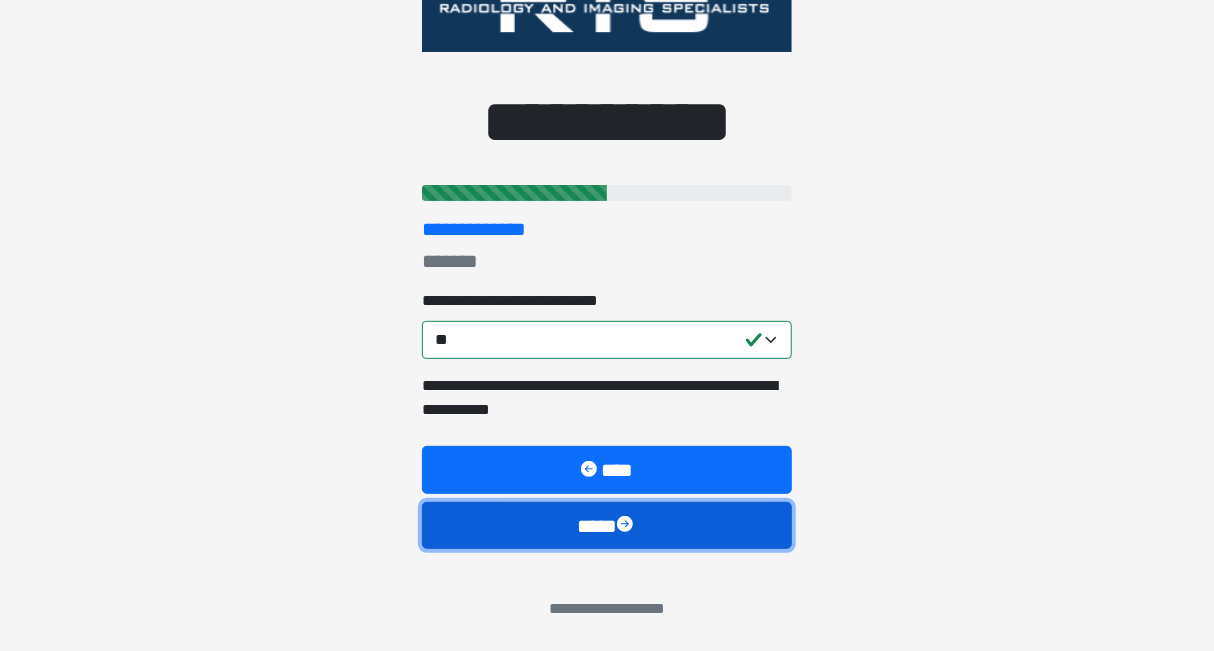 click at bounding box center (627, 526) 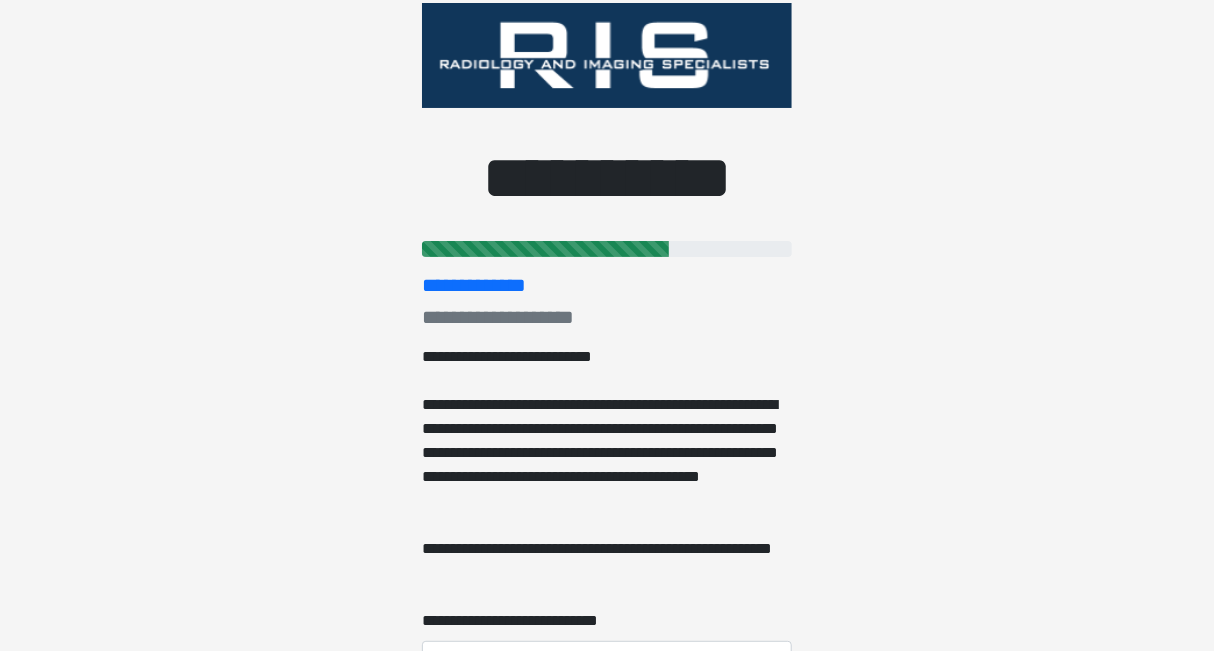 scroll, scrollTop: 0, scrollLeft: 0, axis: both 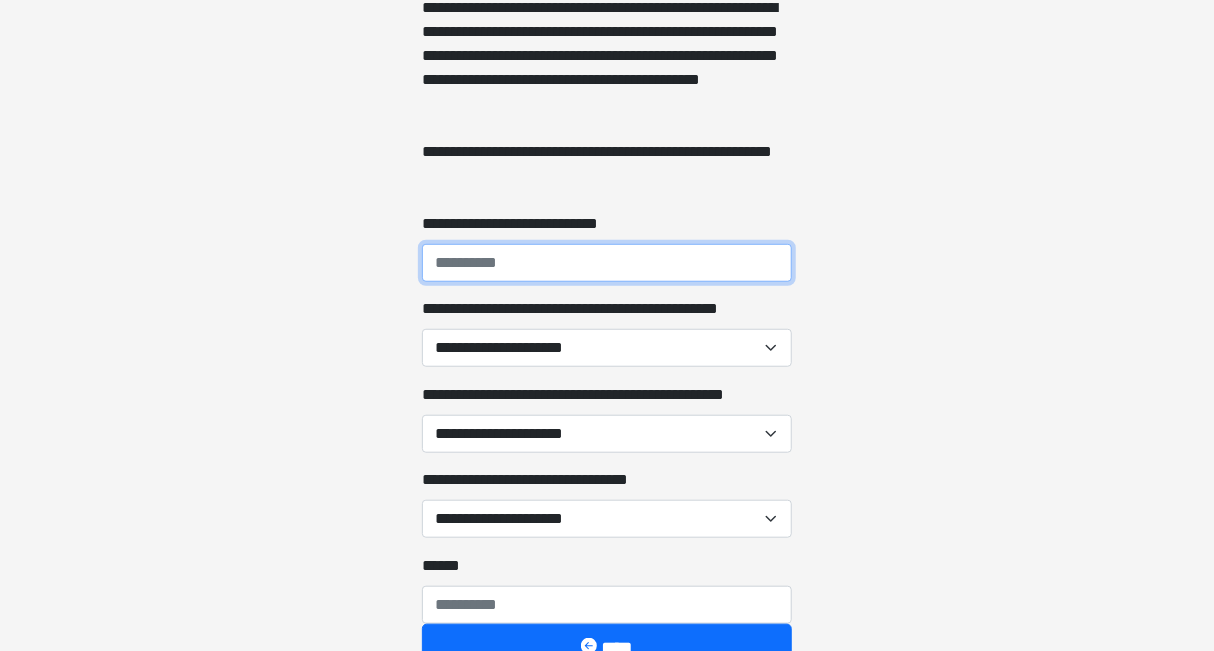 click on "**********" at bounding box center [607, 263] 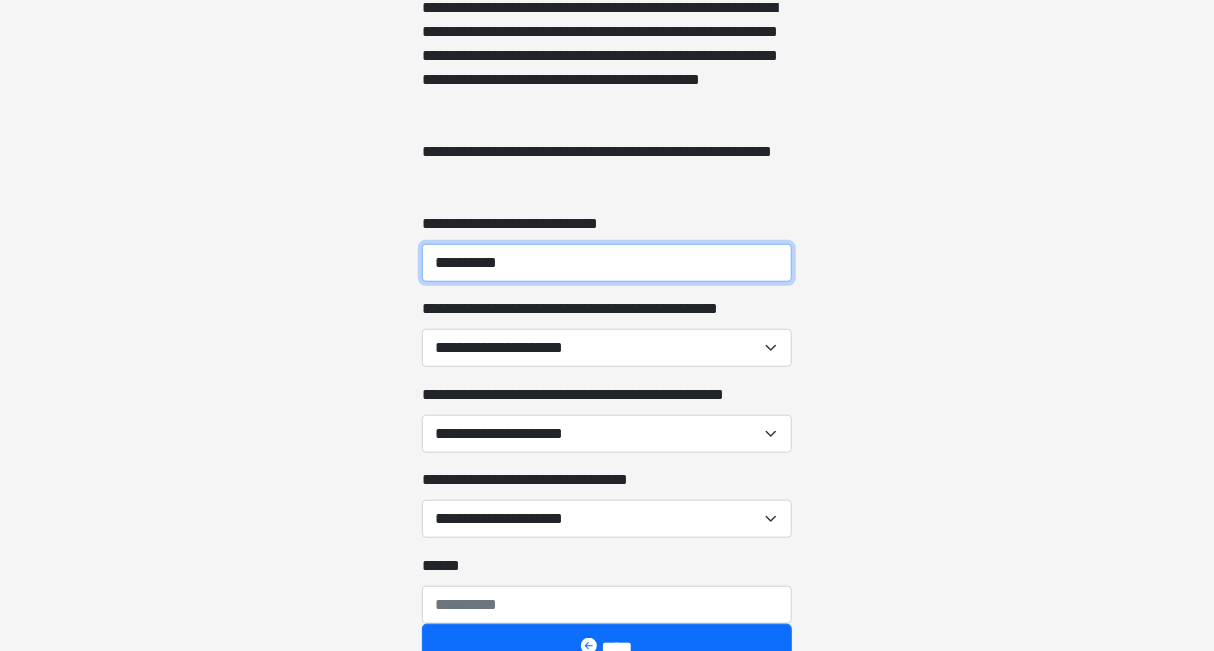 type on "**********" 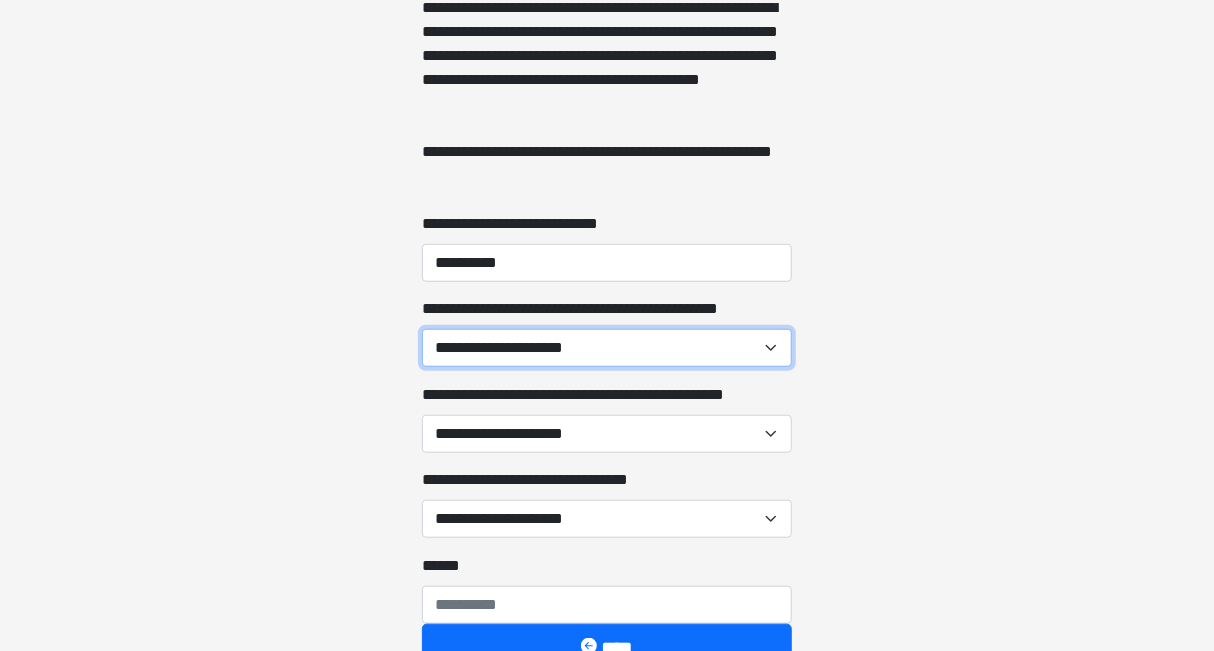 click on "**********" at bounding box center (607, 348) 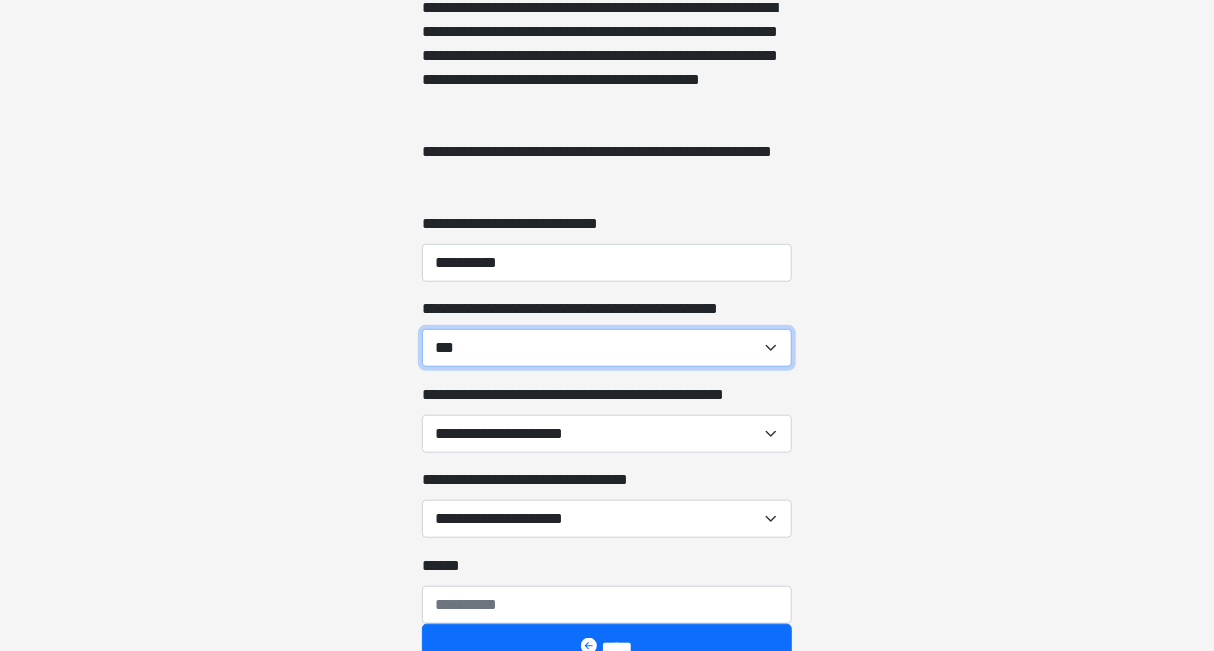 click on "**********" at bounding box center (607, 348) 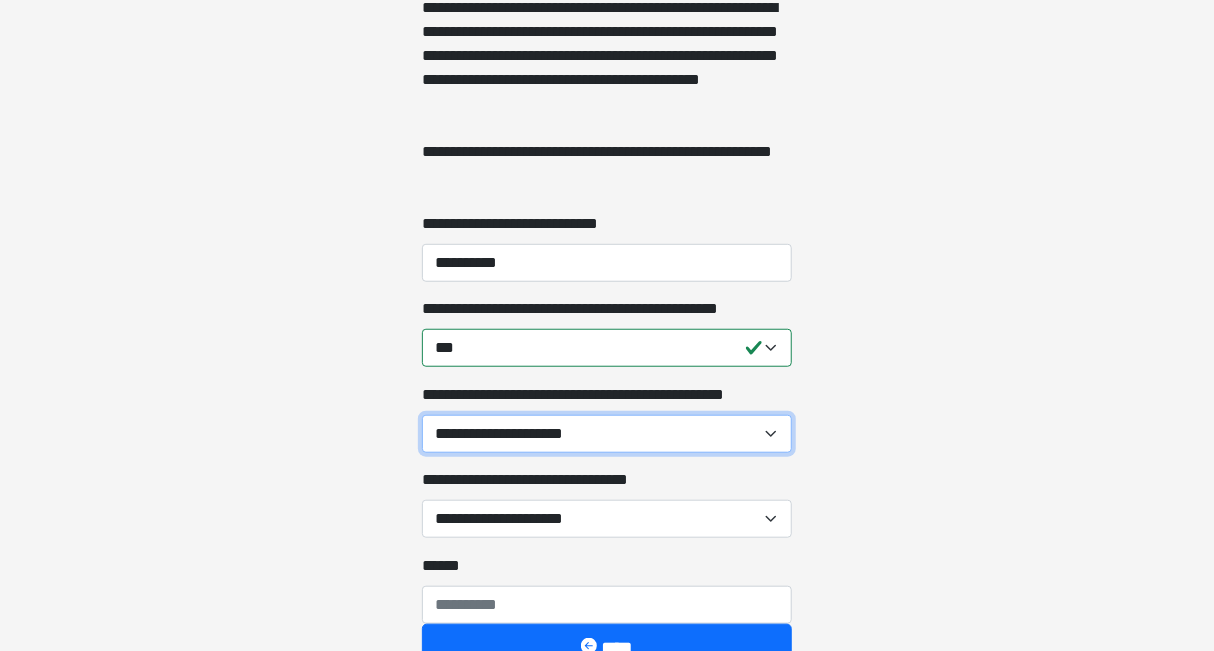 click on "**********" at bounding box center (607, 434) 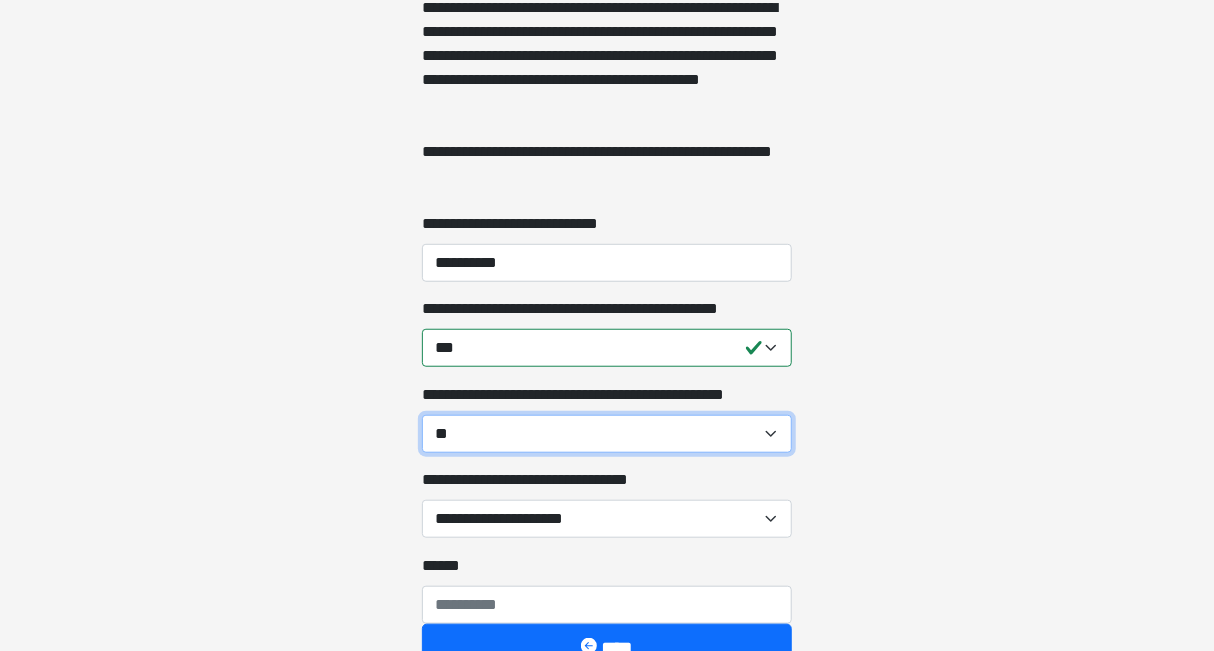 click on "**********" at bounding box center [607, 434] 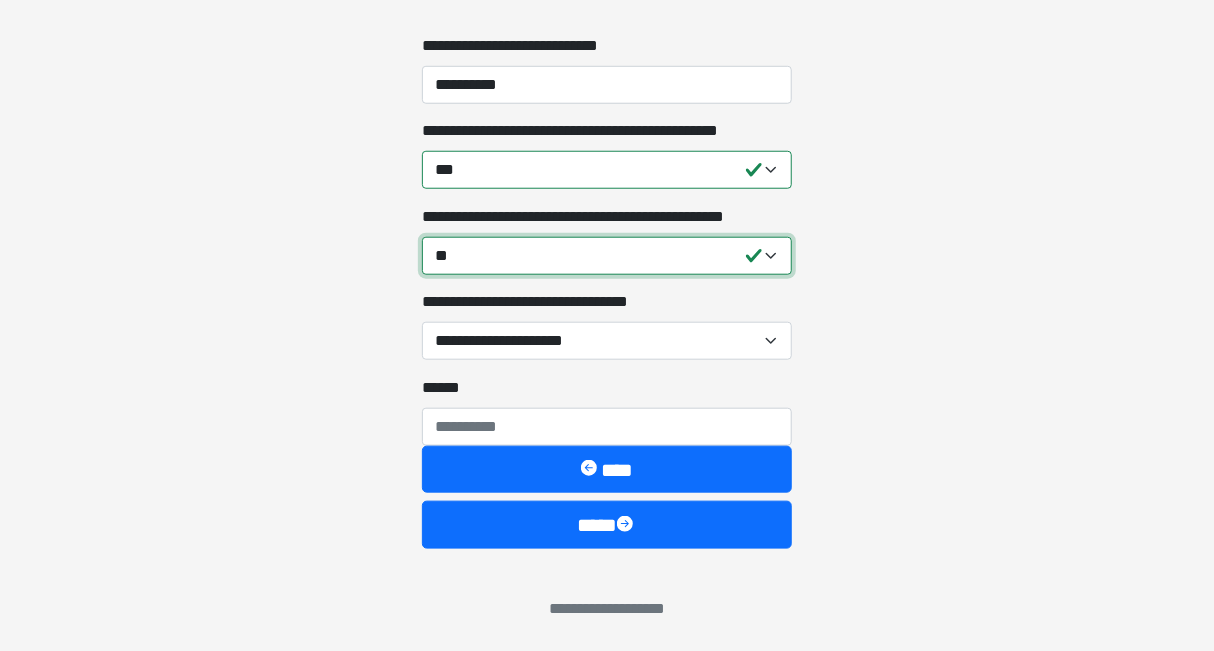 scroll, scrollTop: 643, scrollLeft: 0, axis: vertical 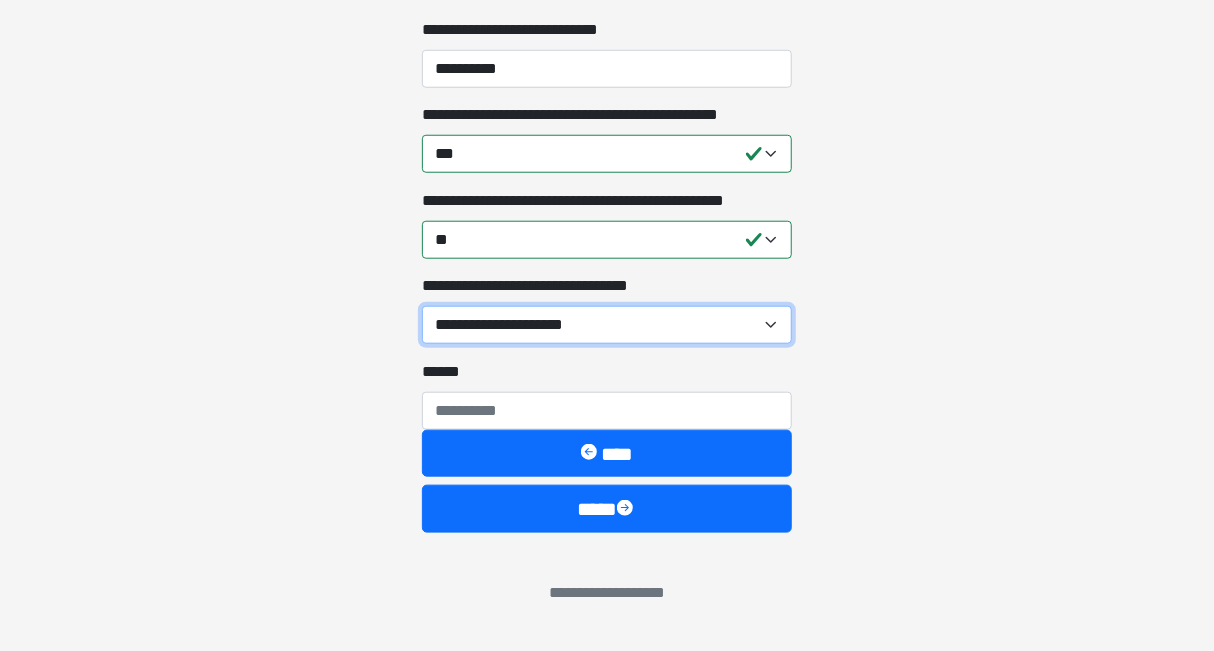click on "**********" at bounding box center [607, 325] 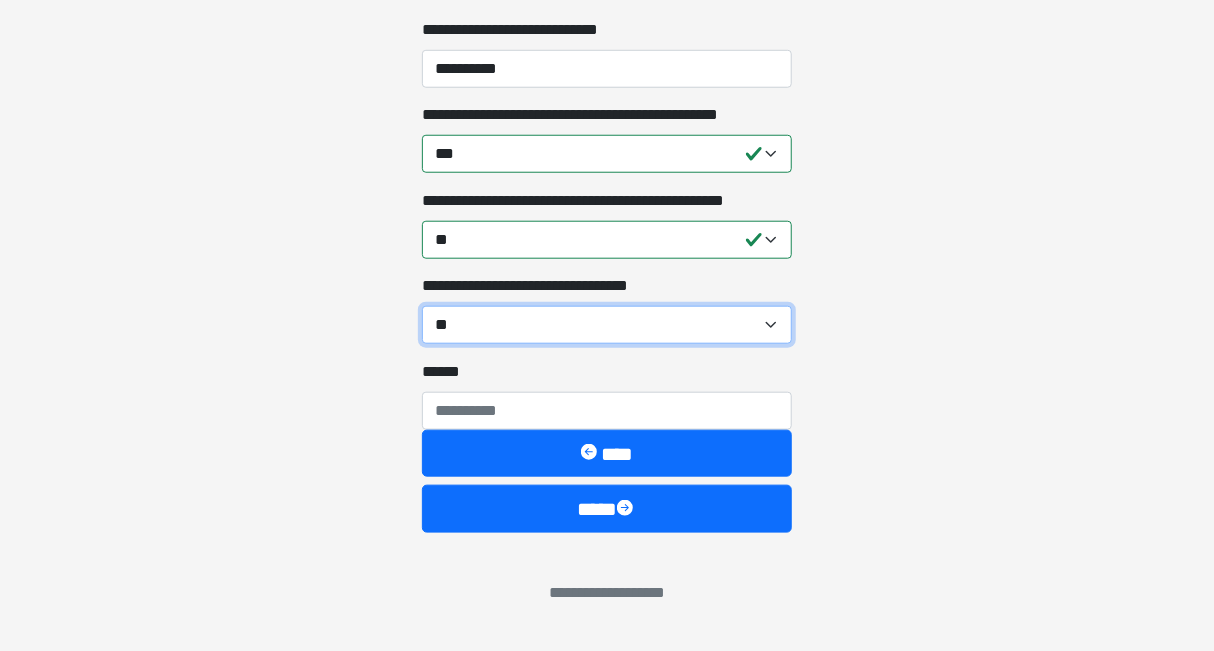 click on "**********" at bounding box center (607, 325) 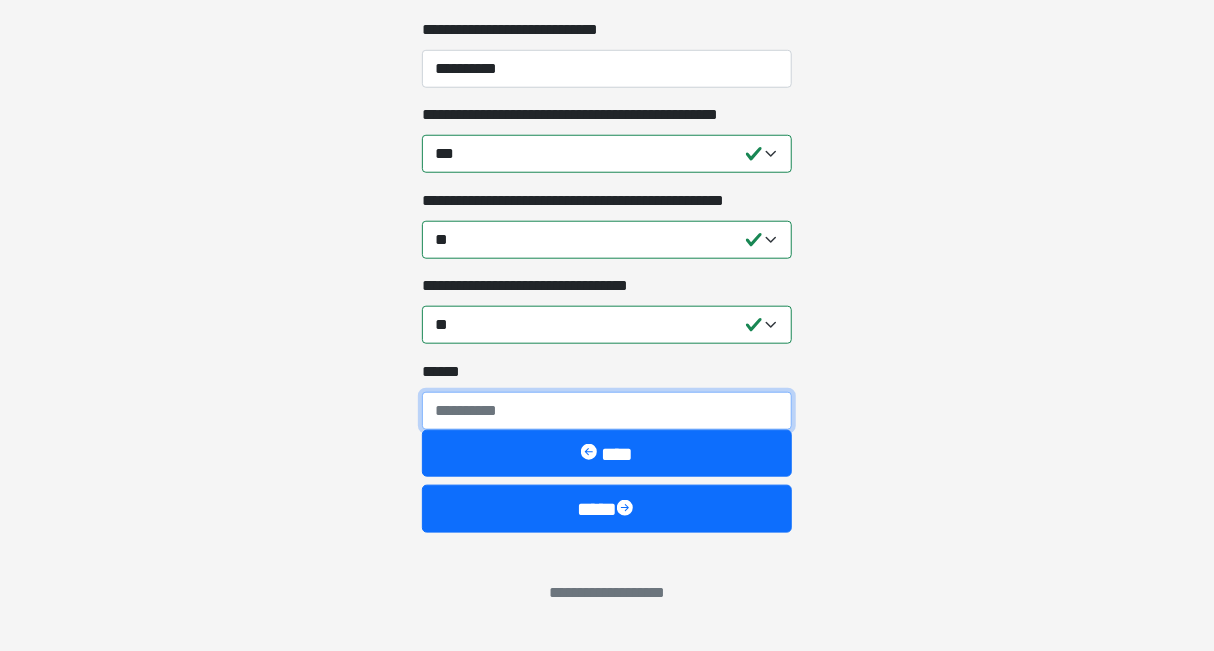 click on "**** *" at bounding box center (607, 411) 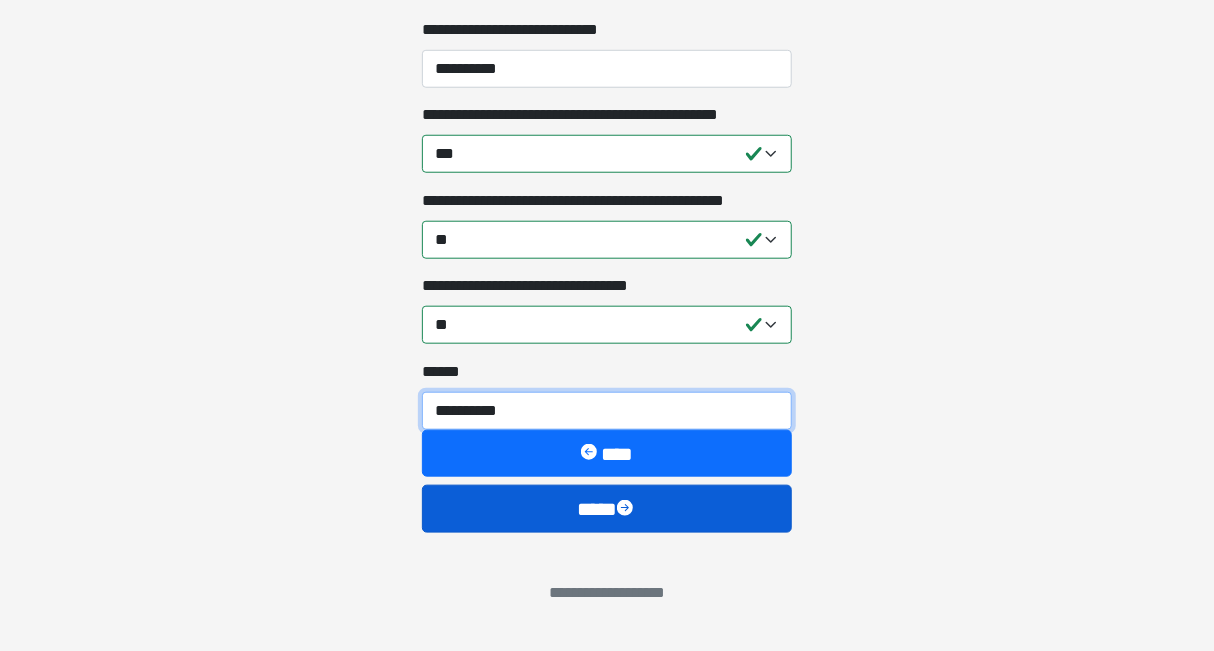 type on "**********" 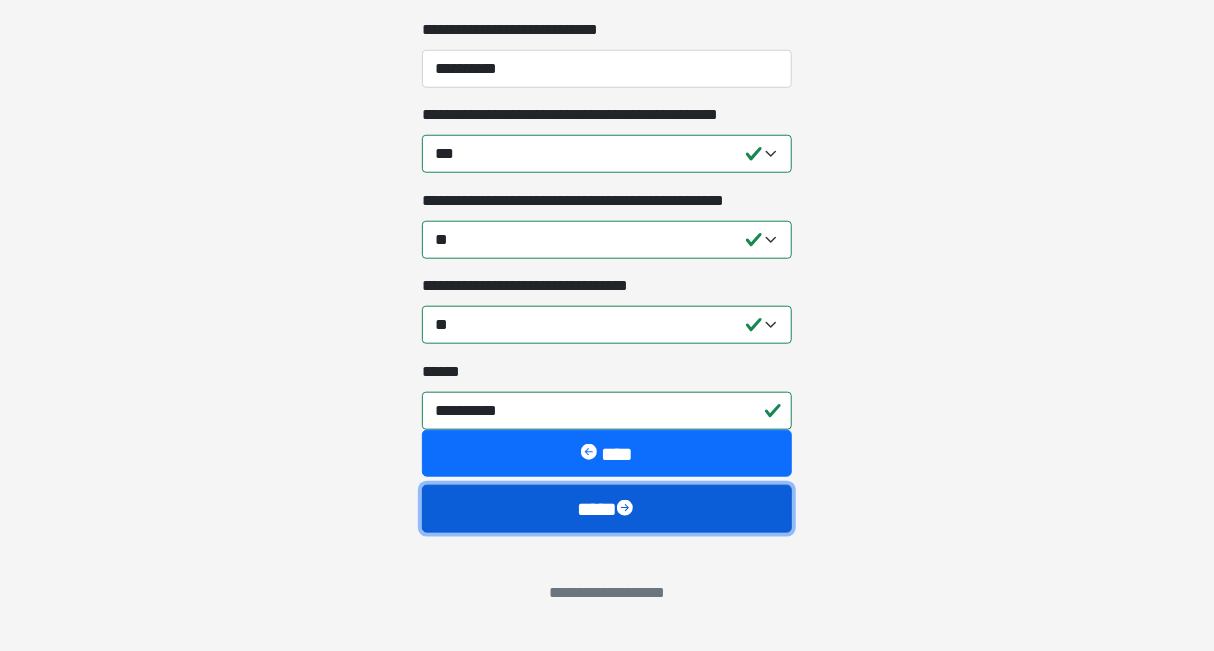 click at bounding box center [627, 510] 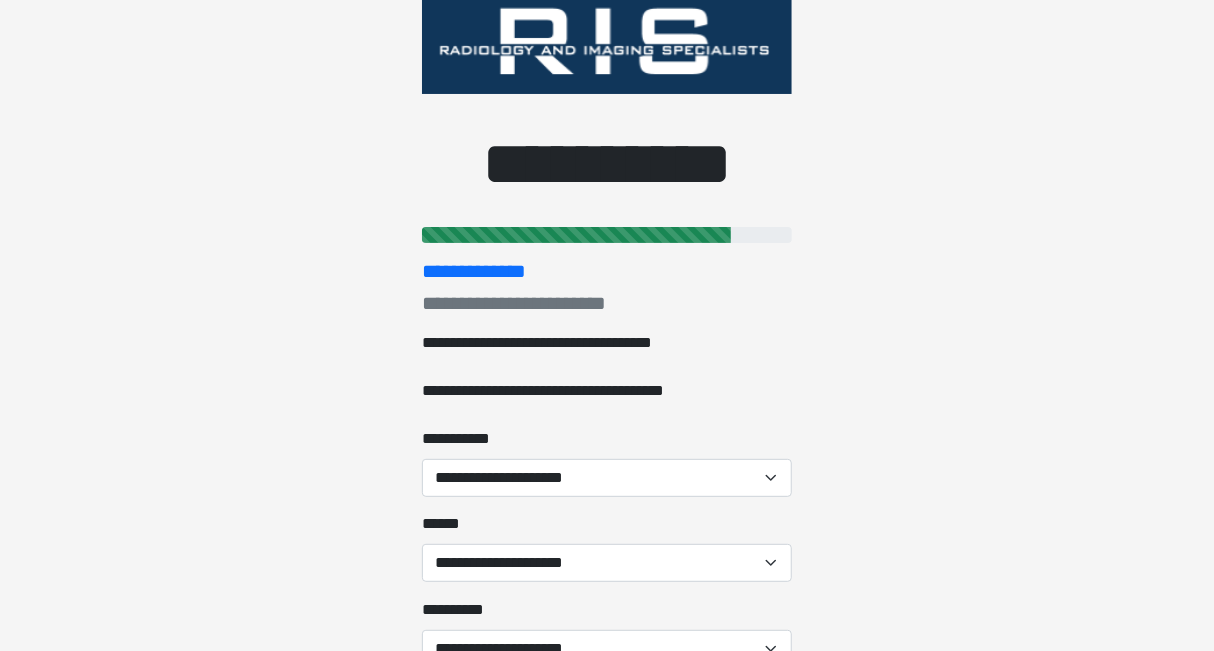 scroll, scrollTop: 0, scrollLeft: 0, axis: both 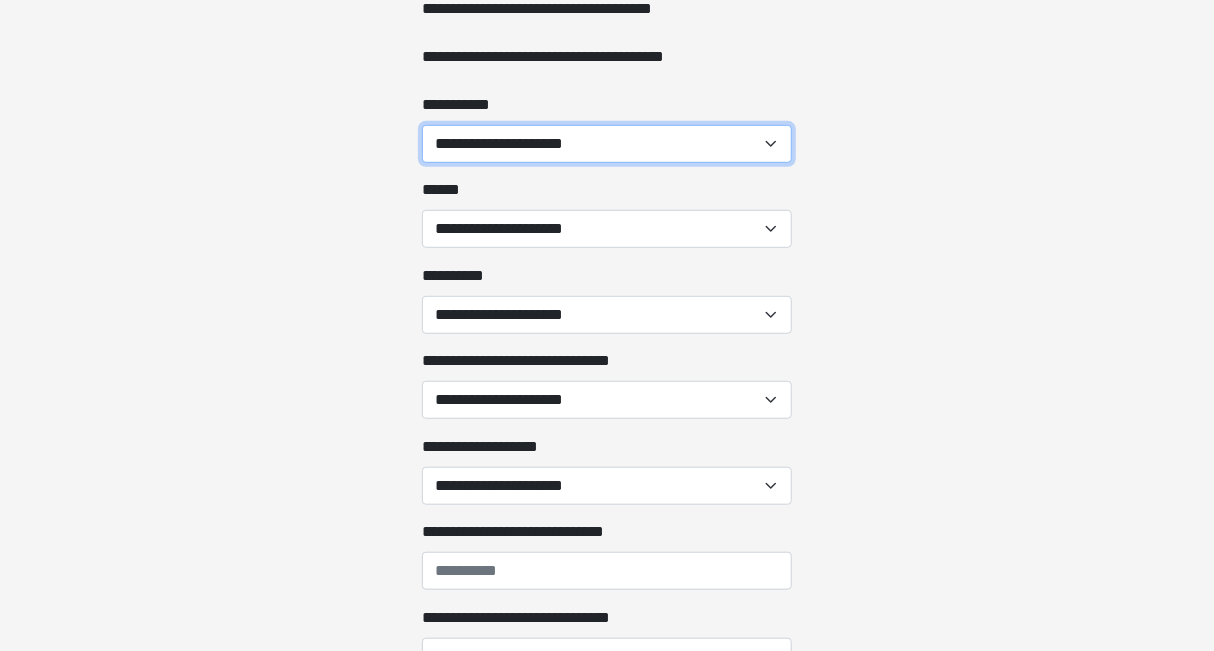 click on "**********" at bounding box center [607, 144] 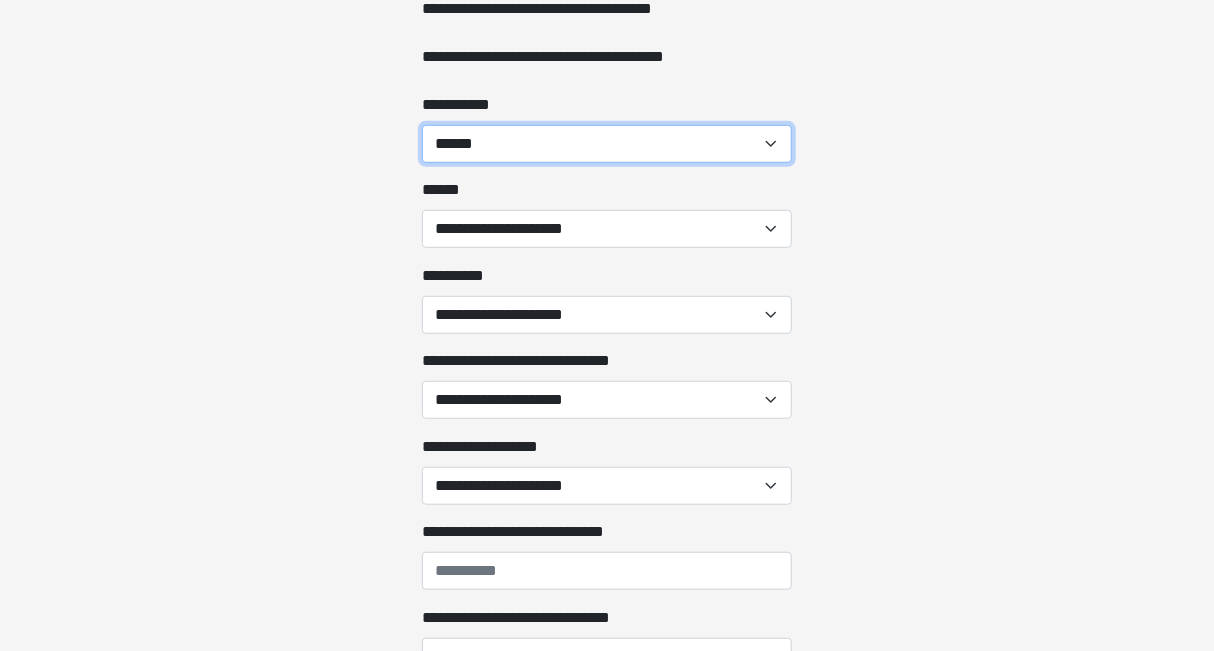 click on "**********" at bounding box center (607, 144) 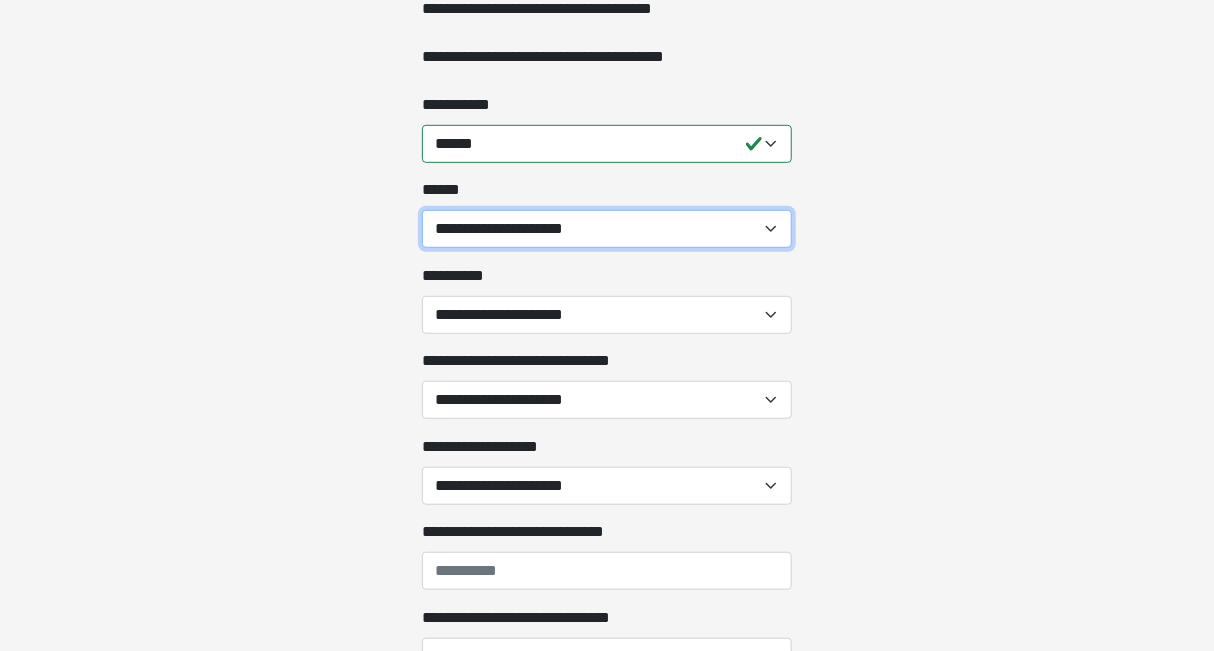 click on "**********" at bounding box center (607, 229) 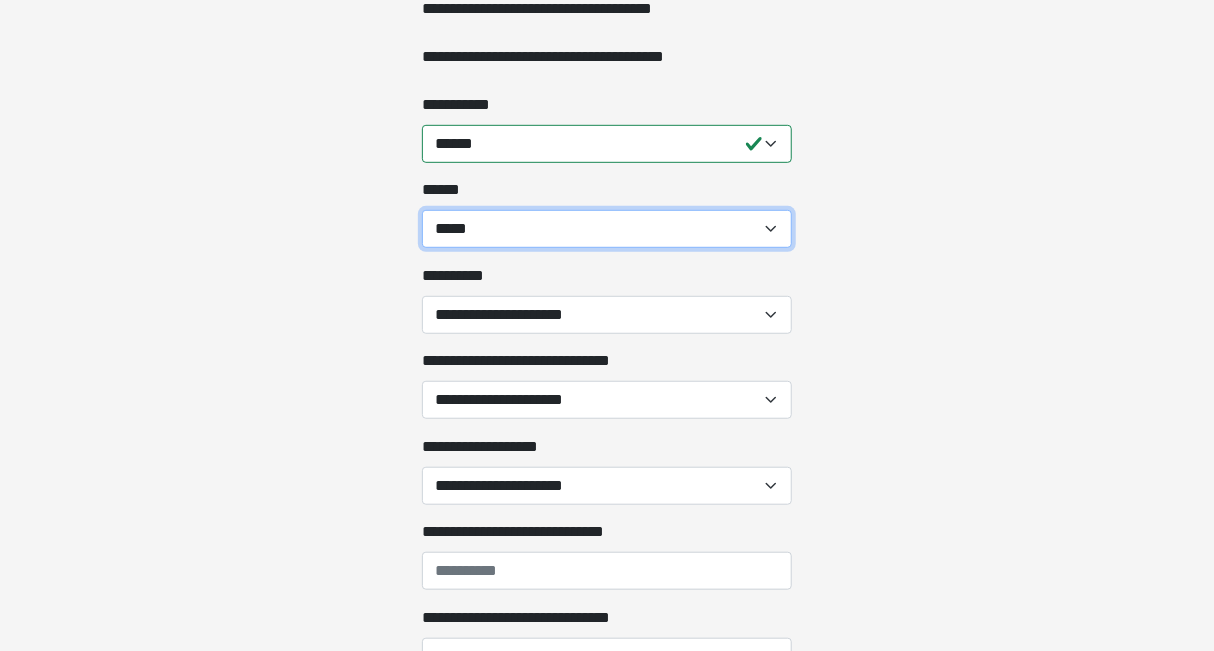 click on "**********" at bounding box center (607, 229) 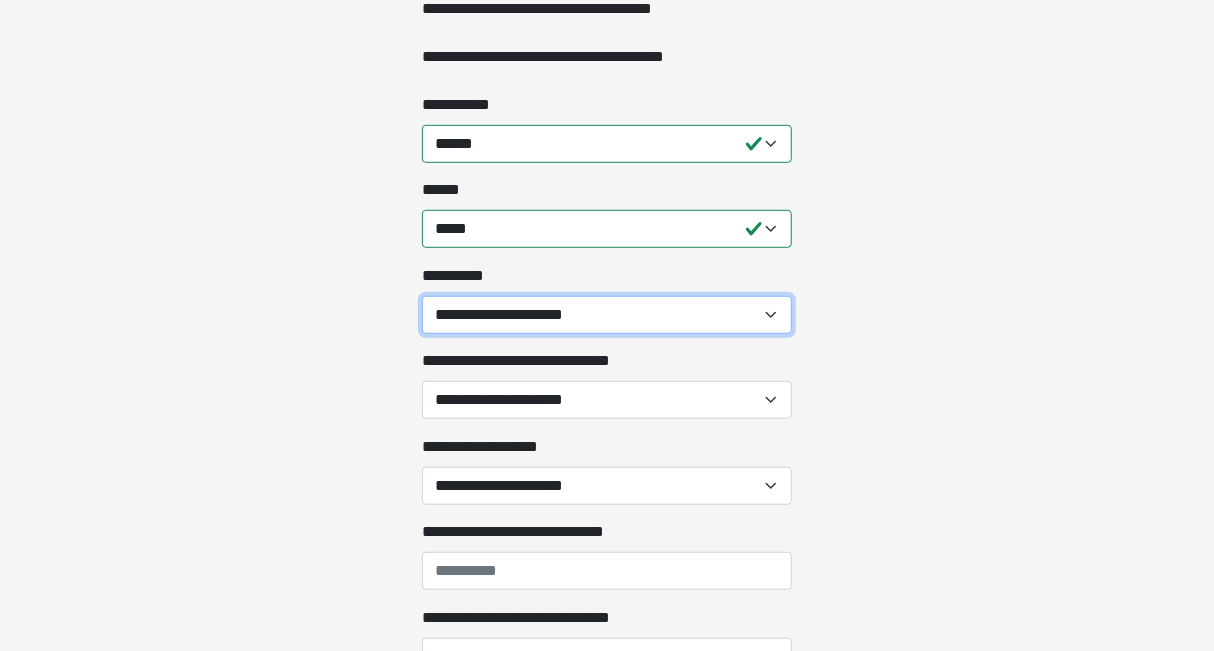 click on "**********" at bounding box center (607, 315) 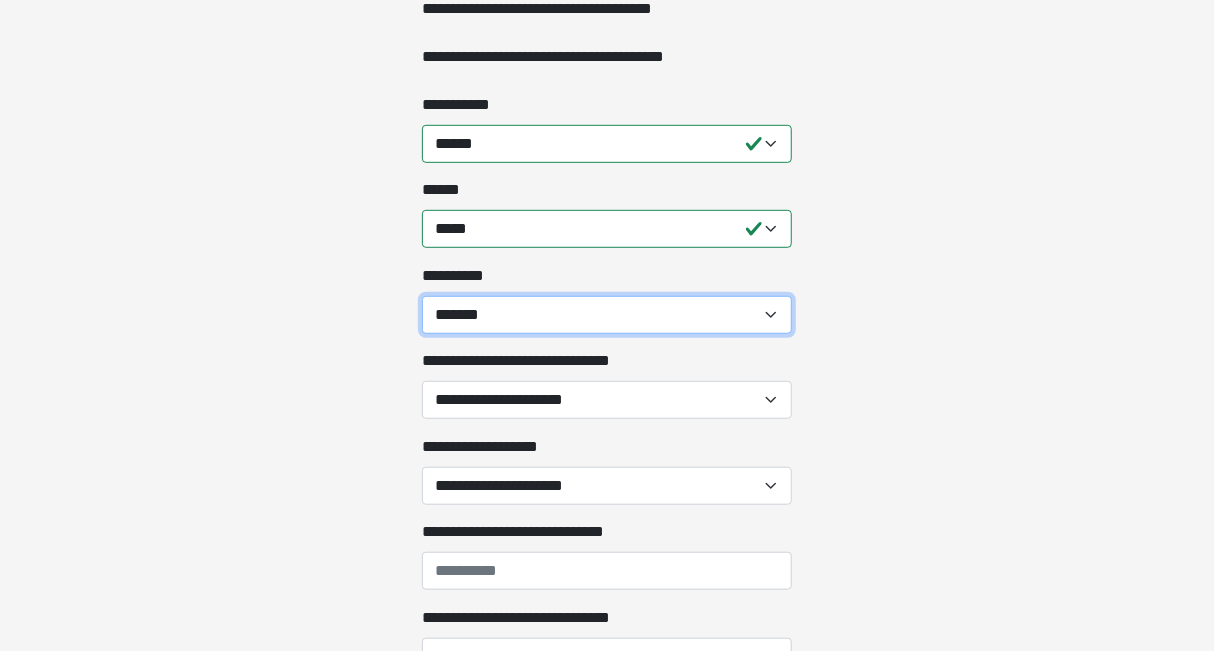click on "**********" at bounding box center [607, 315] 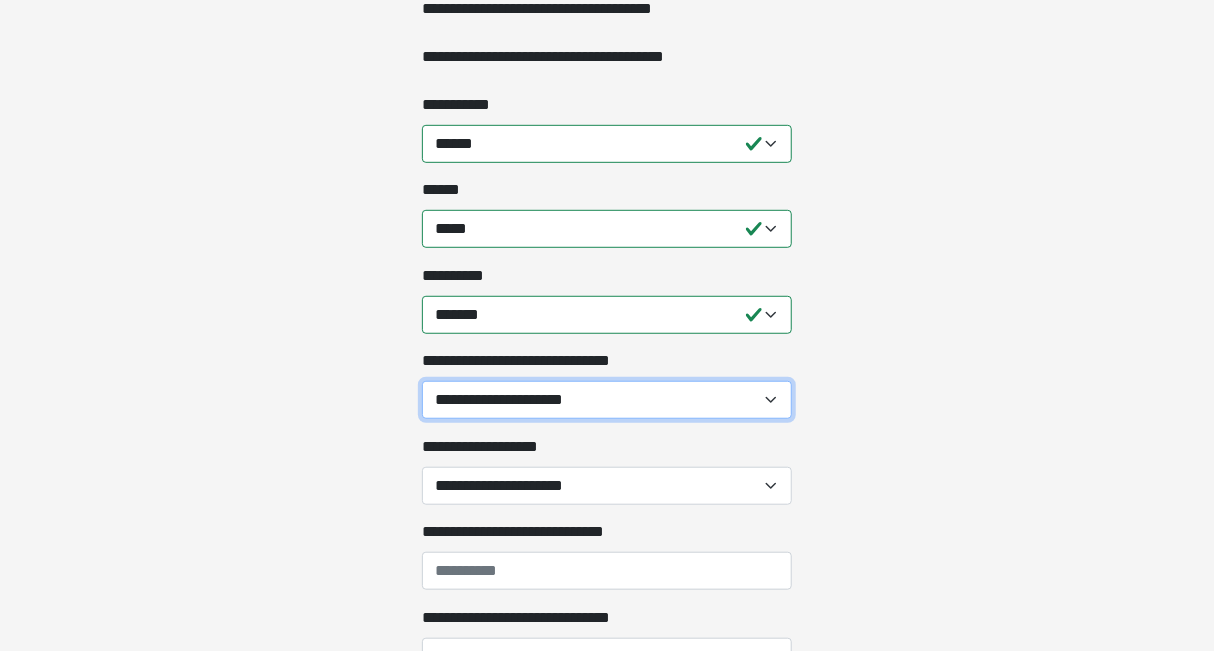 click on "**********" at bounding box center [607, 400] 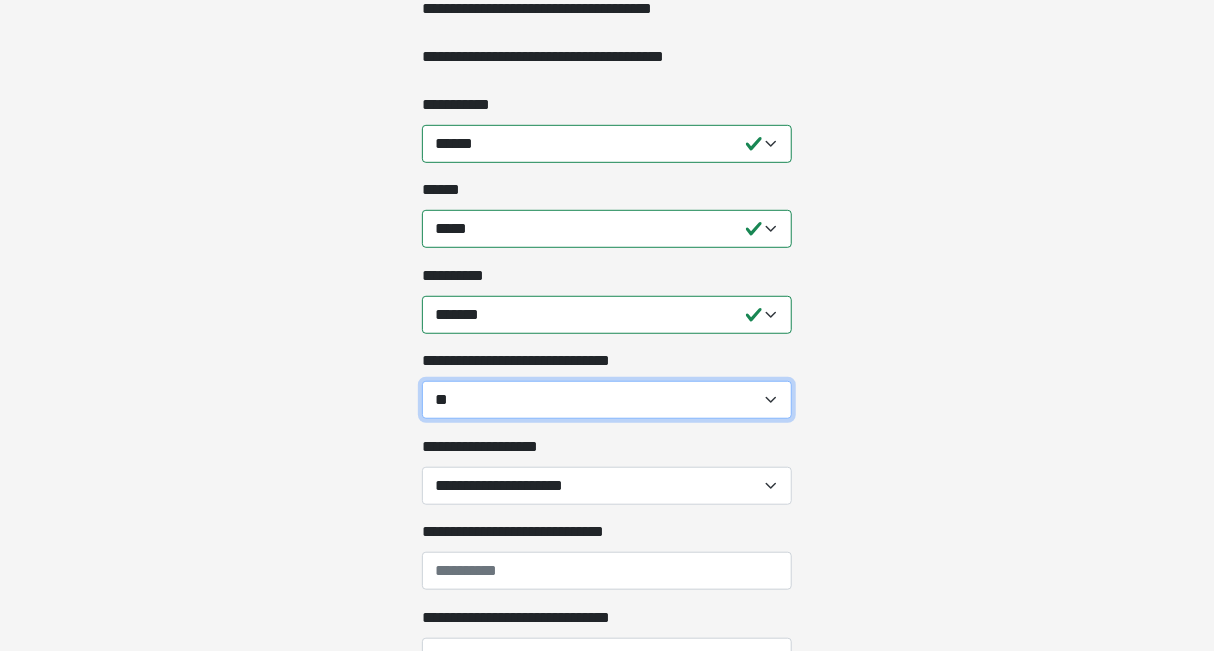 click on "**********" at bounding box center [607, 400] 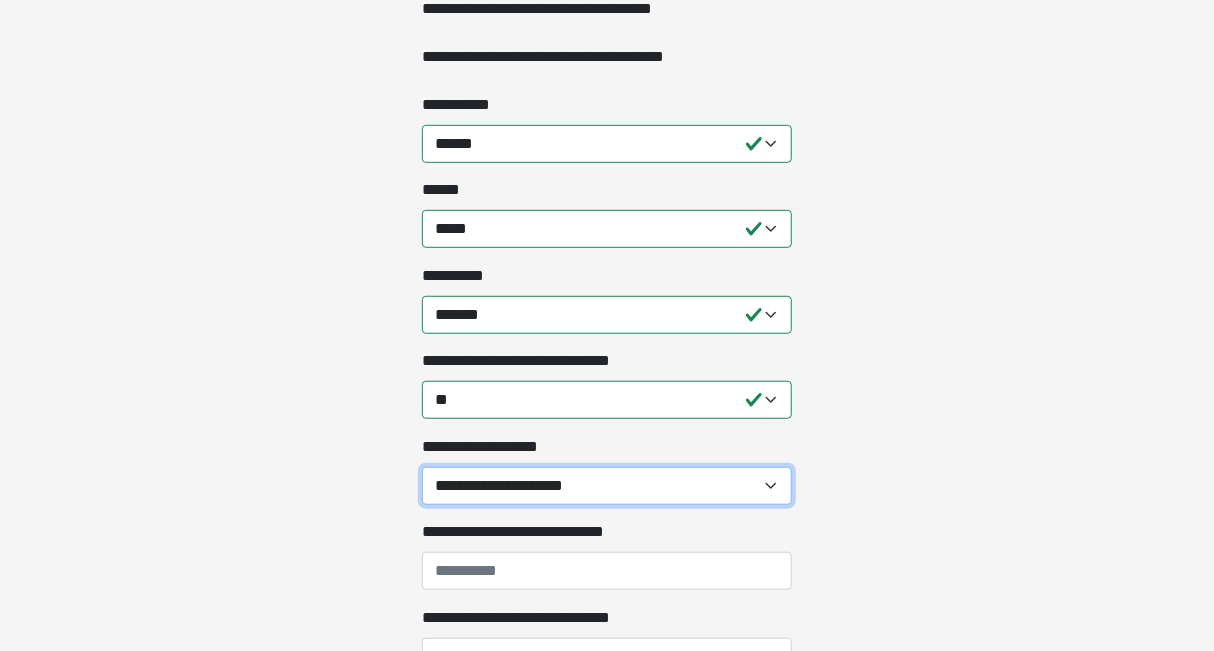 click on "**********" at bounding box center (607, 486) 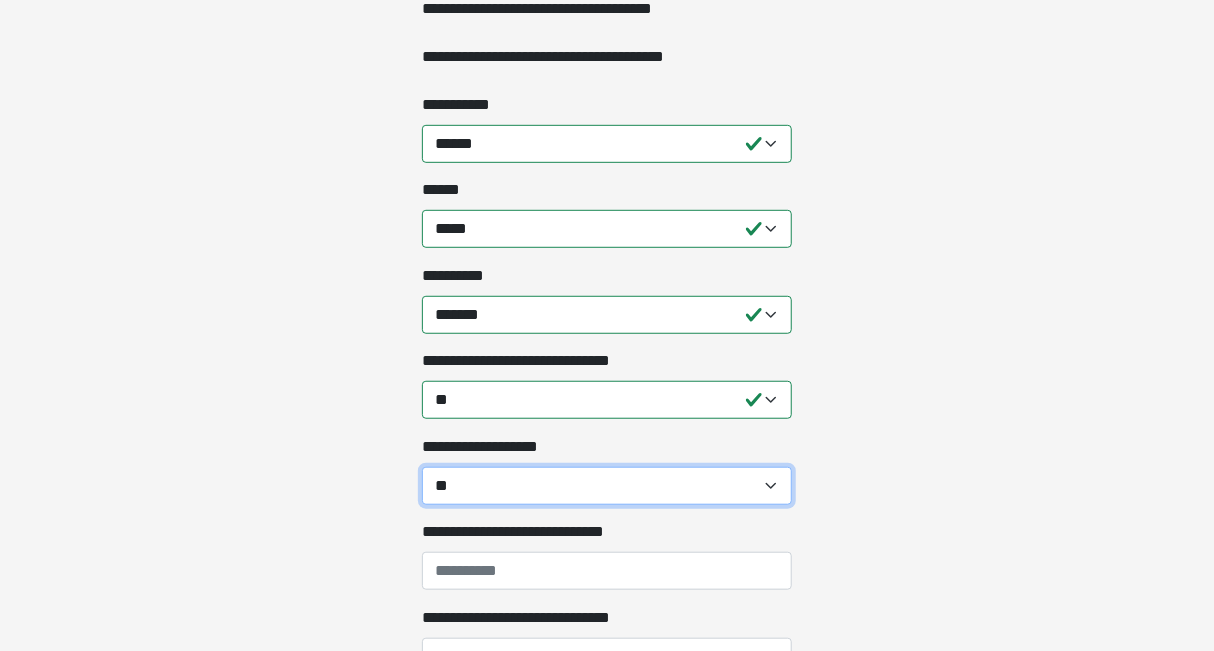 click on "**********" at bounding box center [607, 486] 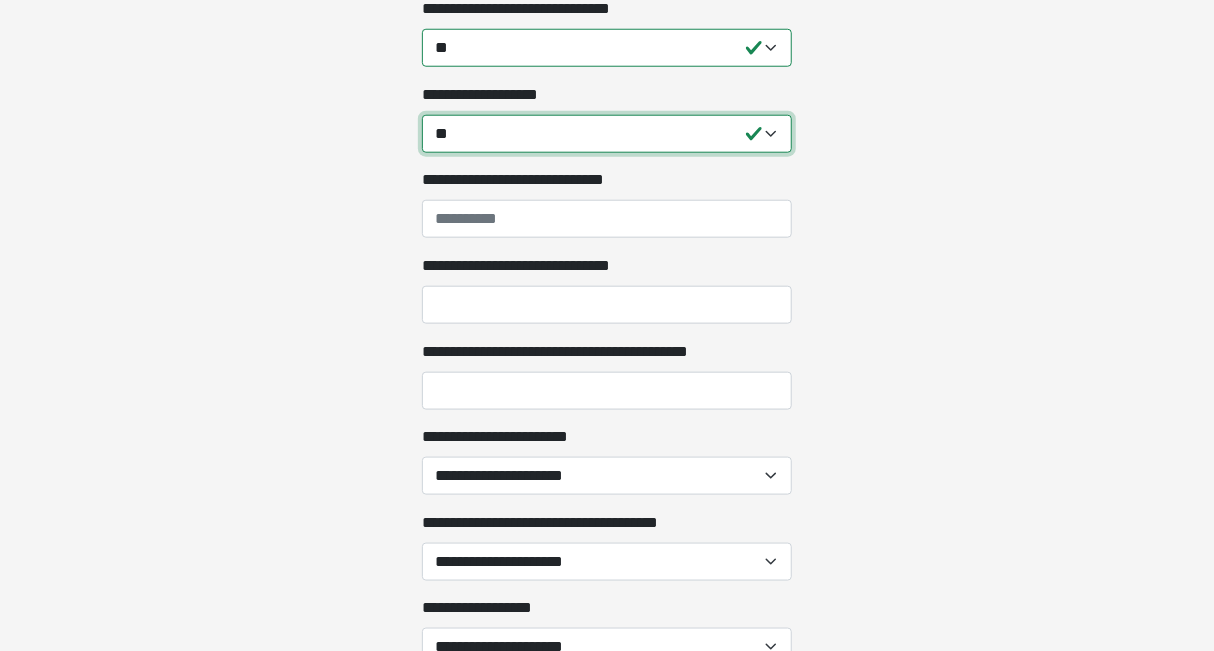 scroll, scrollTop: 741, scrollLeft: 0, axis: vertical 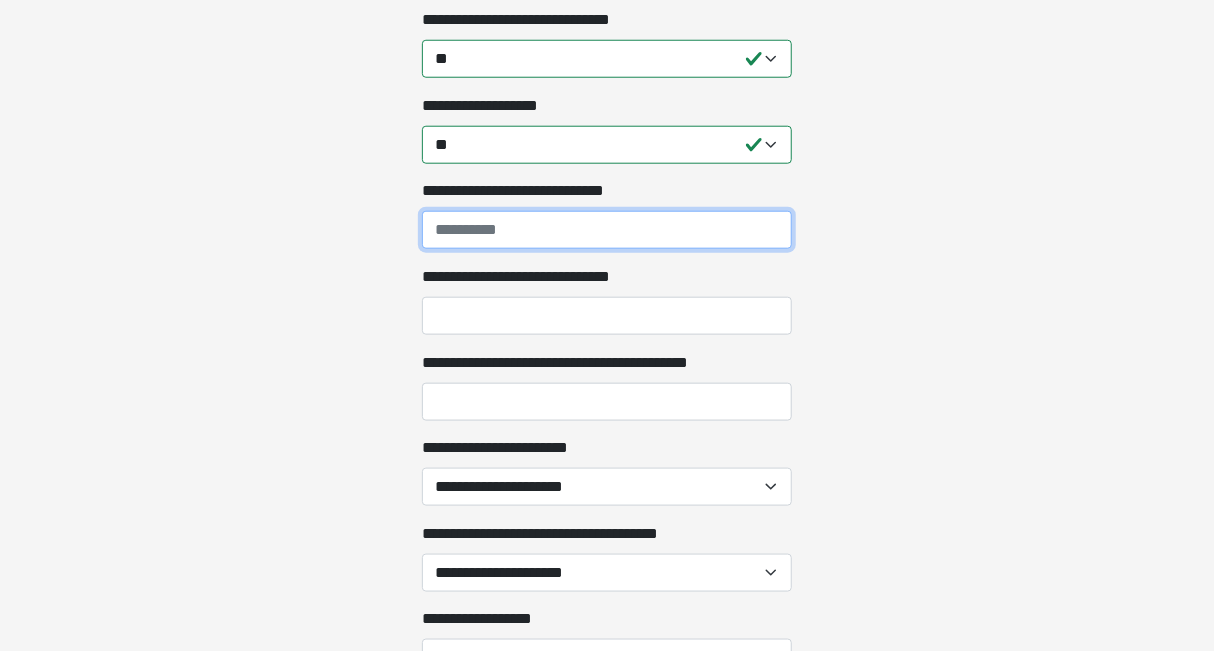 click on "**********" at bounding box center (607, 230) 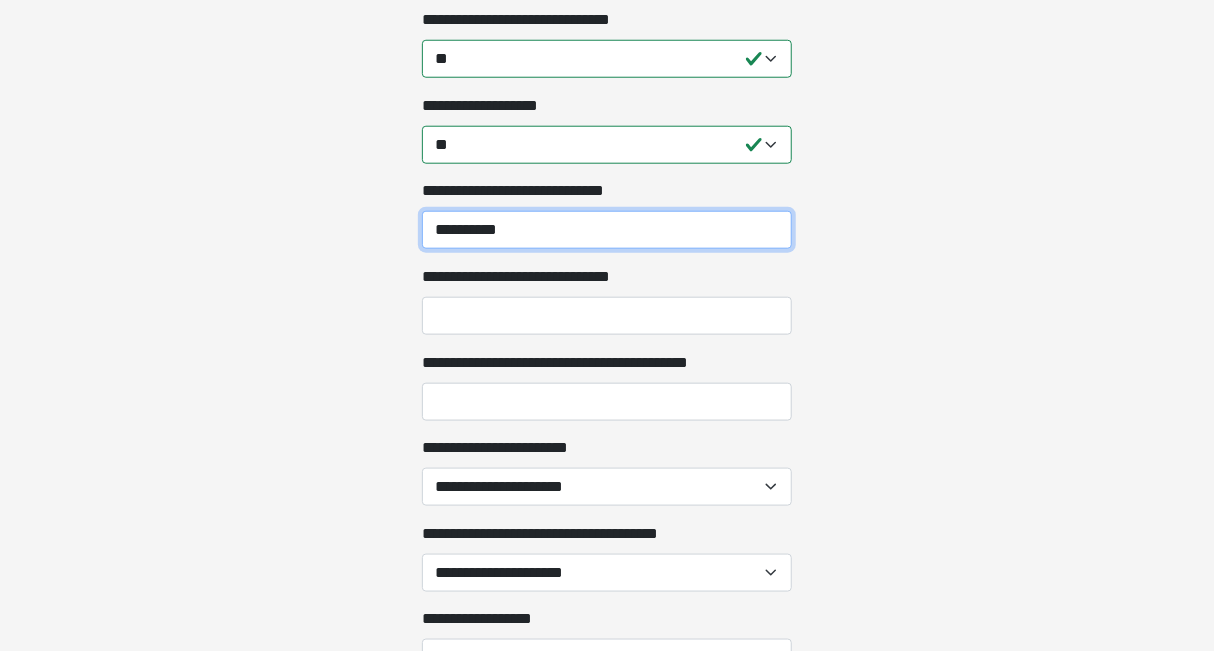 type on "**********" 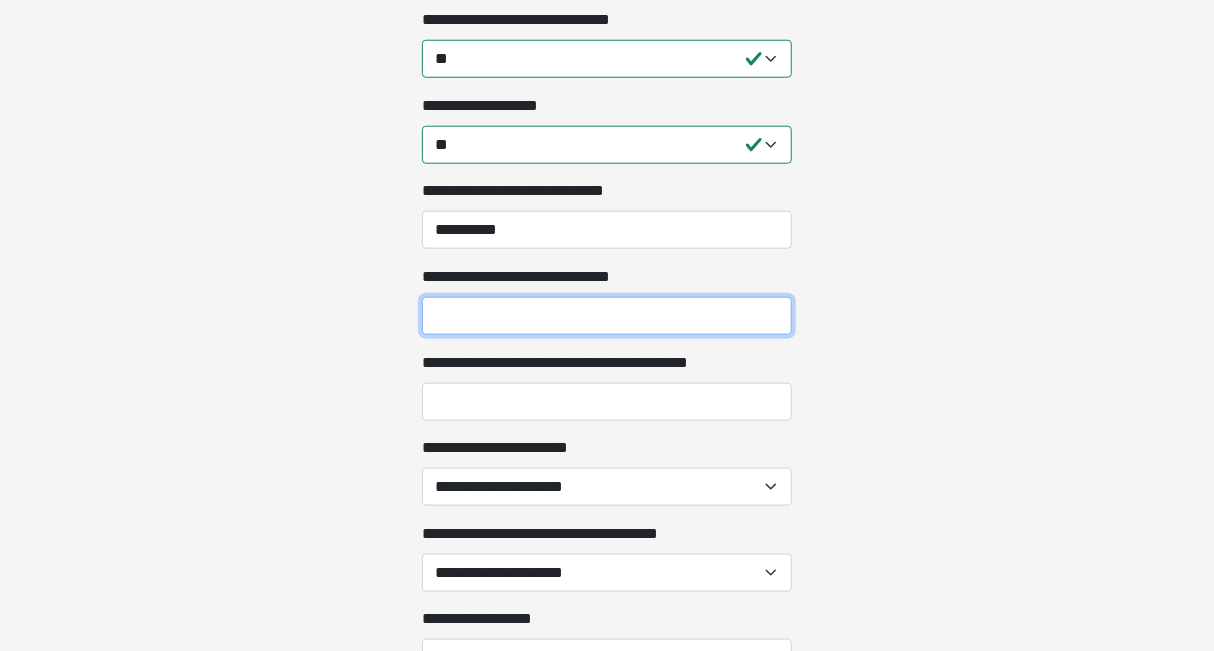 click on "**********" at bounding box center (607, 316) 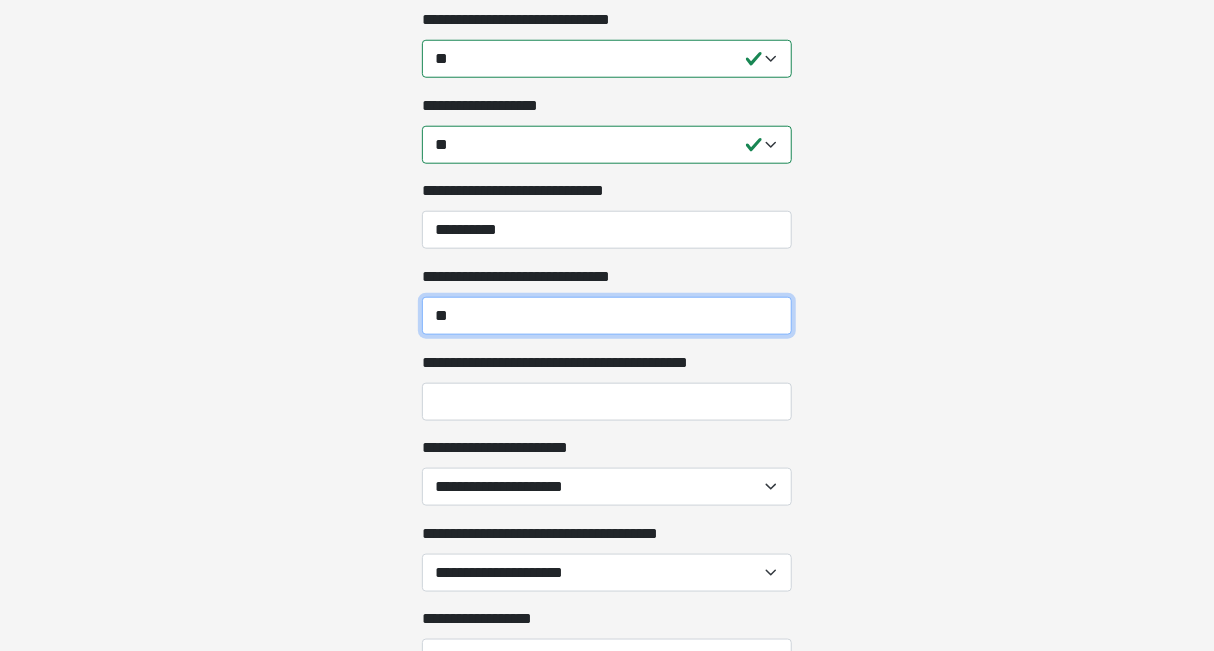 type on "**" 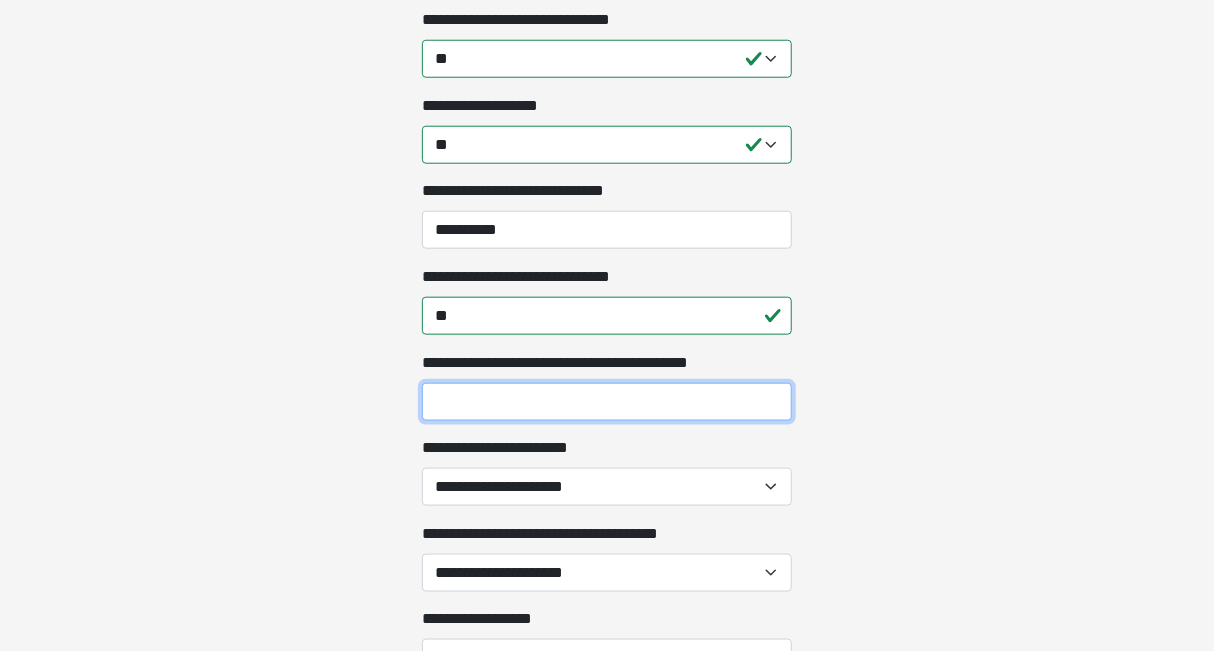 click on "**********" at bounding box center [607, 402] 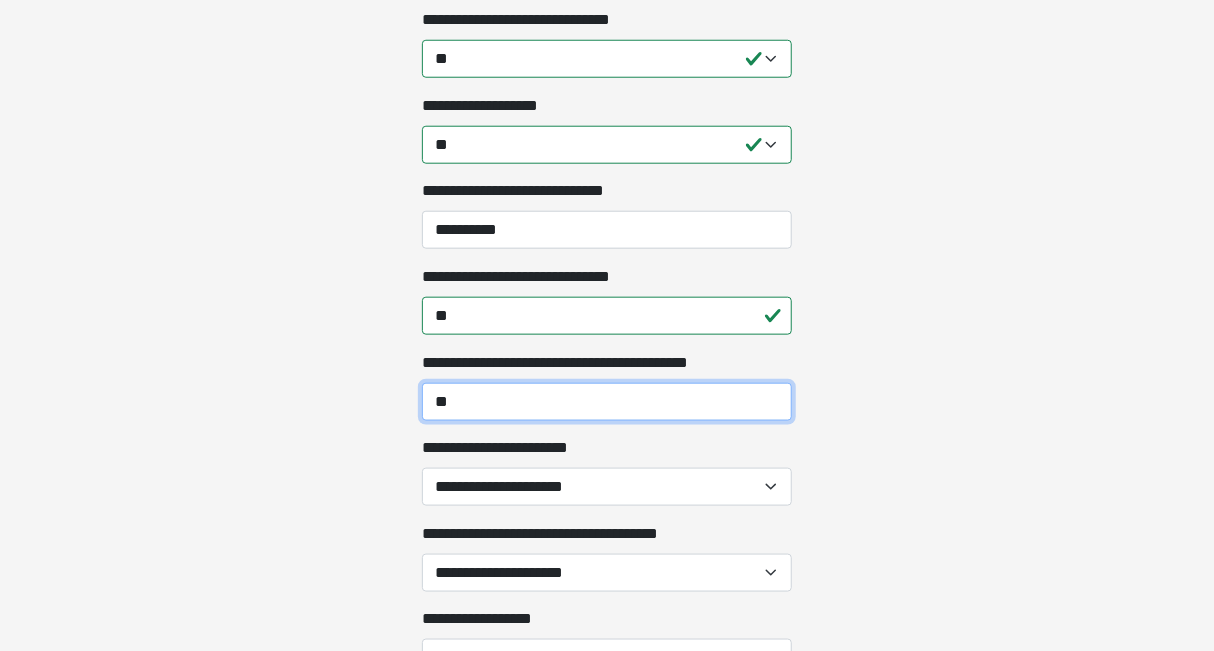 type on "*" 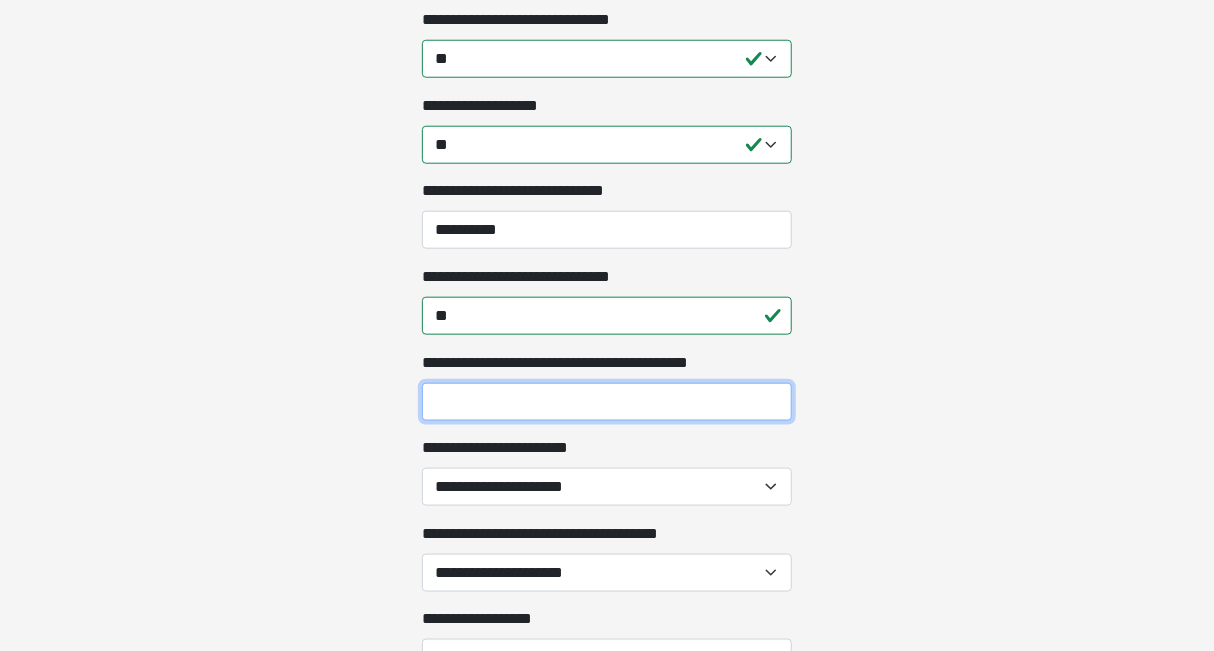 type on "*" 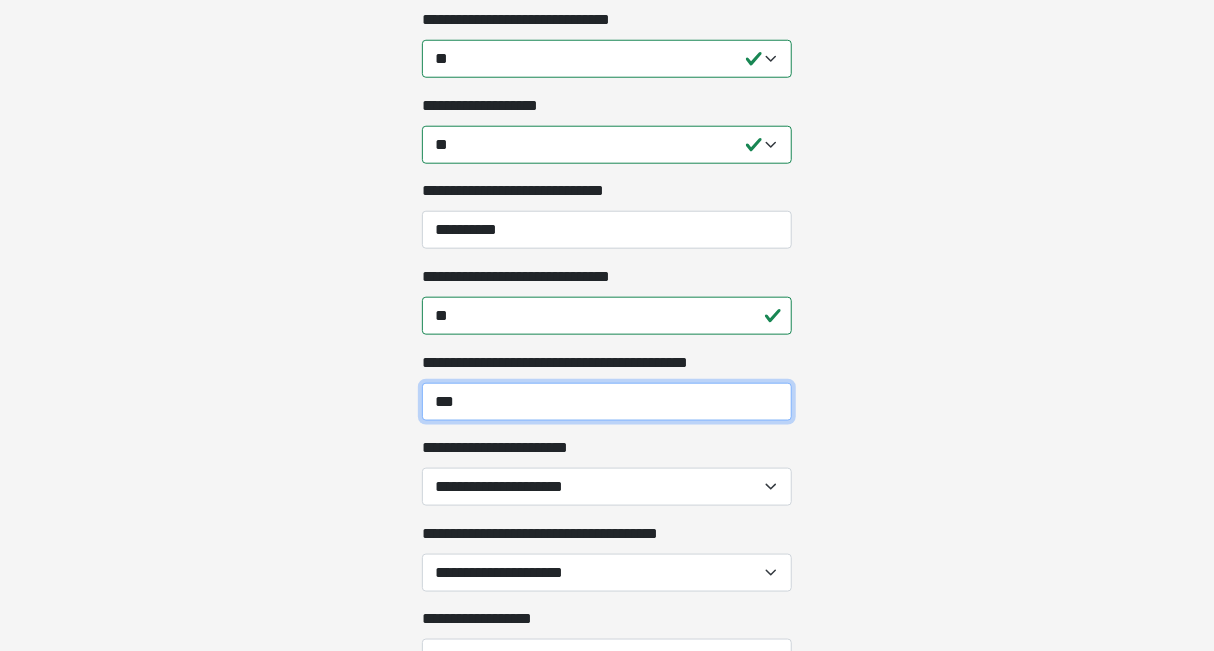 type on "***" 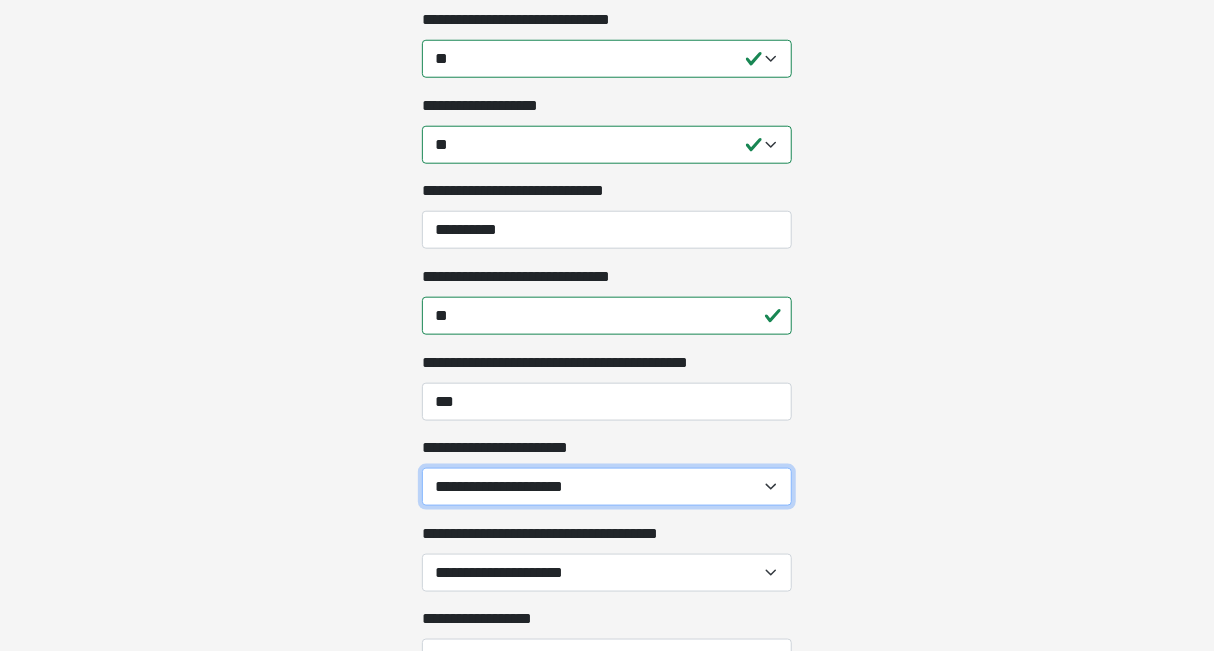 click on "**********" at bounding box center [607, 487] 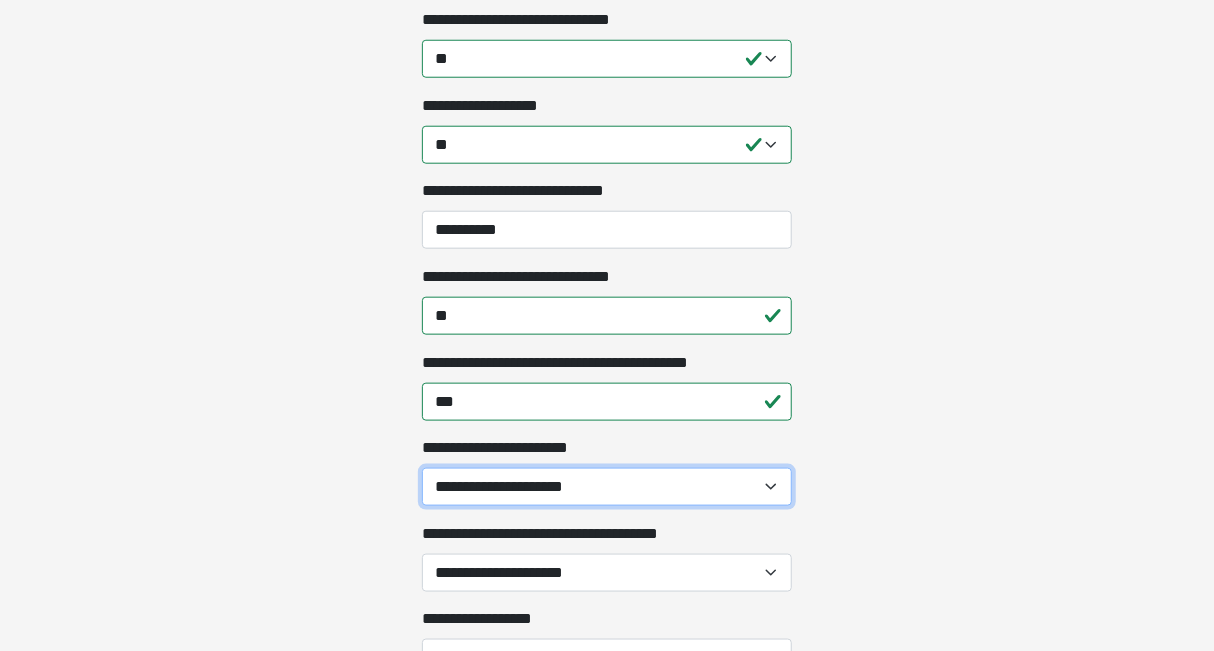 select on "*" 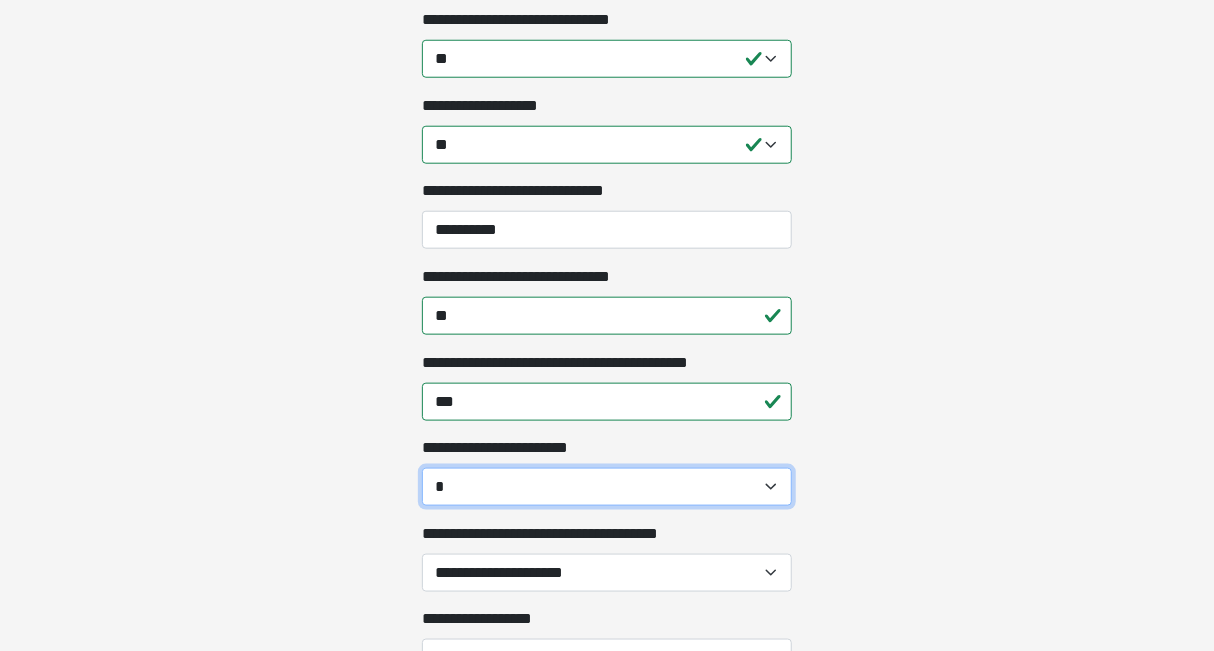 click on "**********" at bounding box center (607, 487) 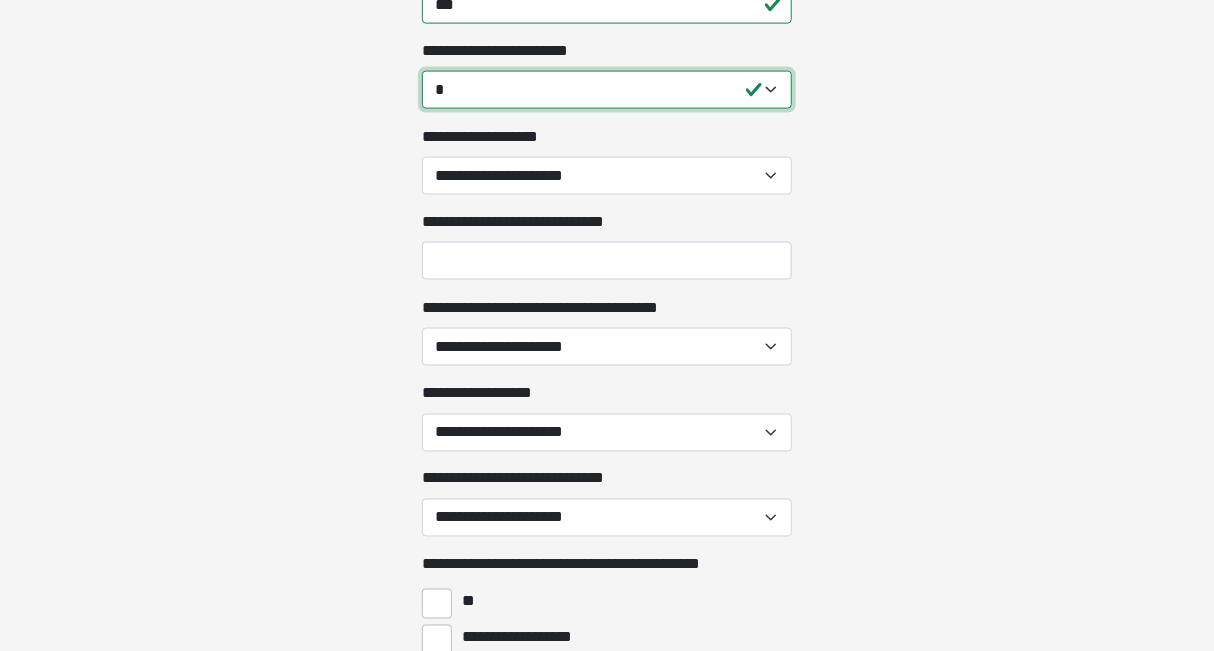 scroll, scrollTop: 1107, scrollLeft: 0, axis: vertical 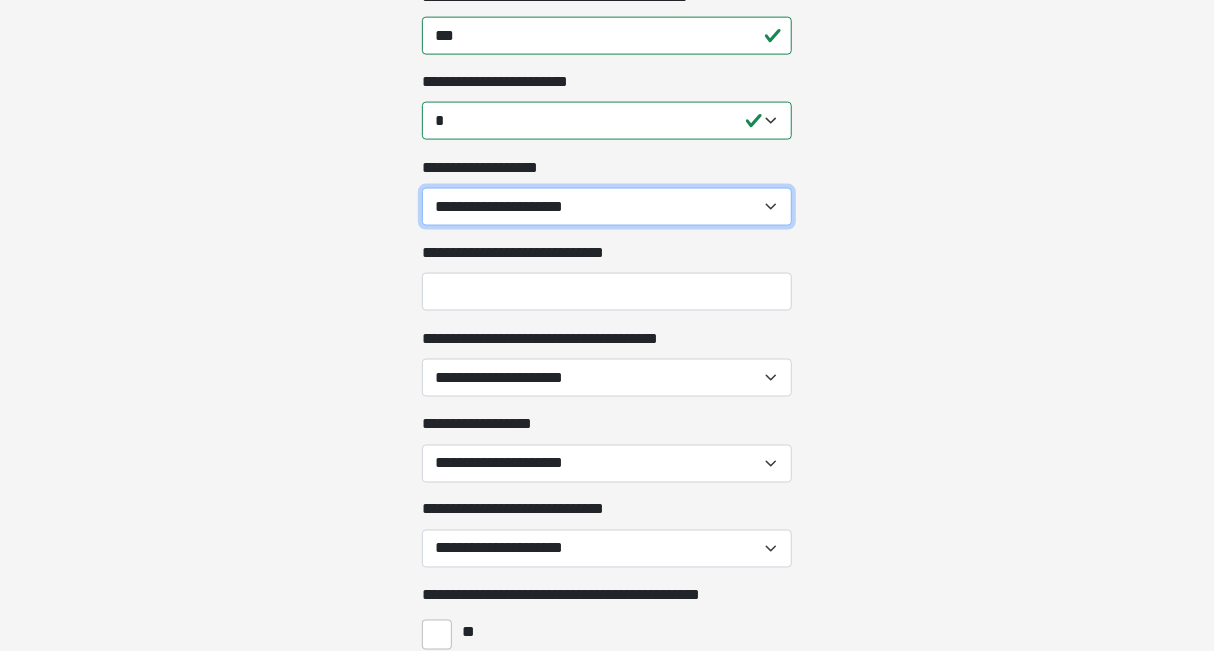 click on "**********" at bounding box center (607, 207) 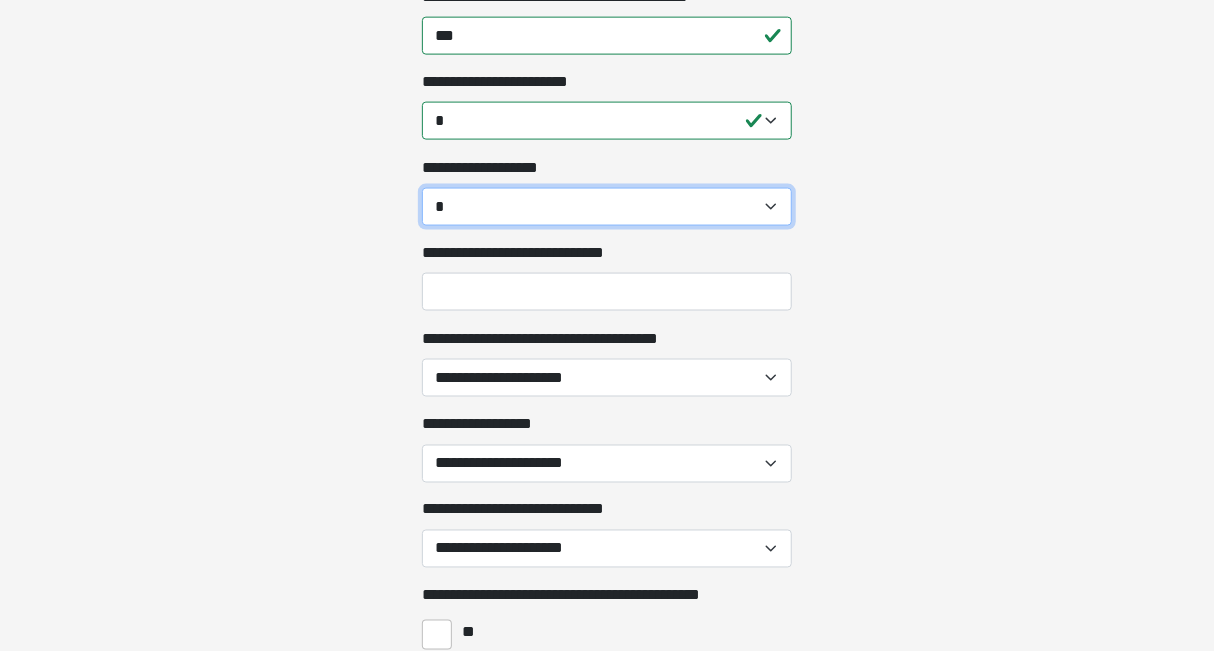 click on "**********" at bounding box center [607, 207] 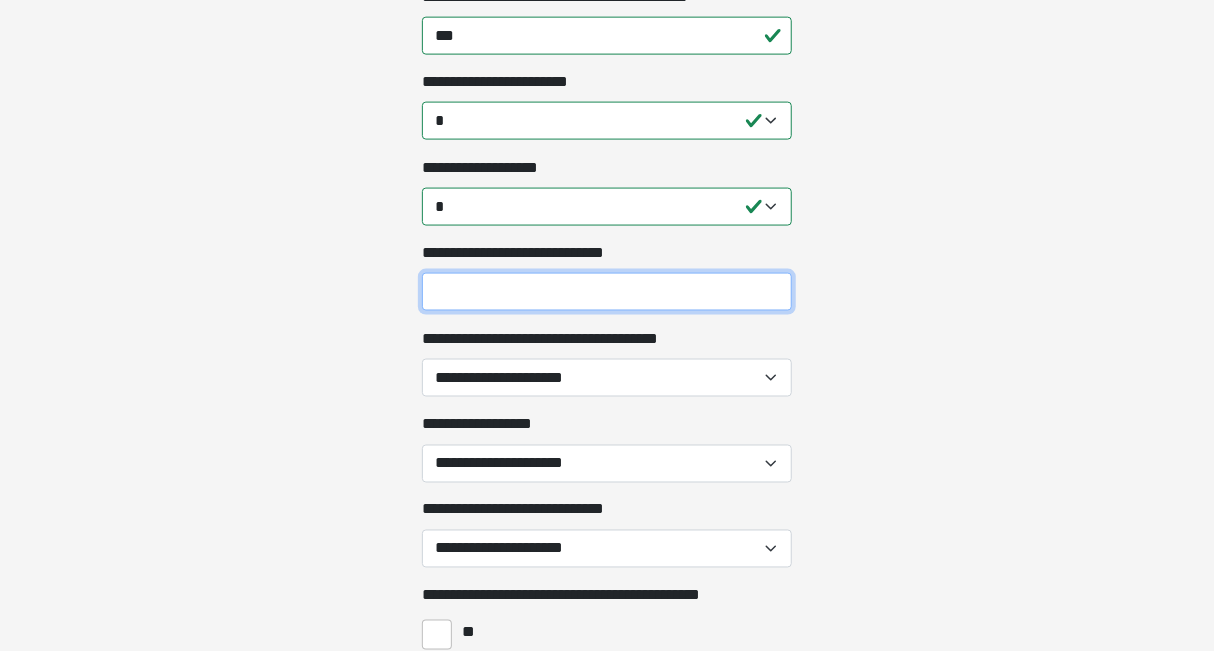 click on "**********" at bounding box center (607, 292) 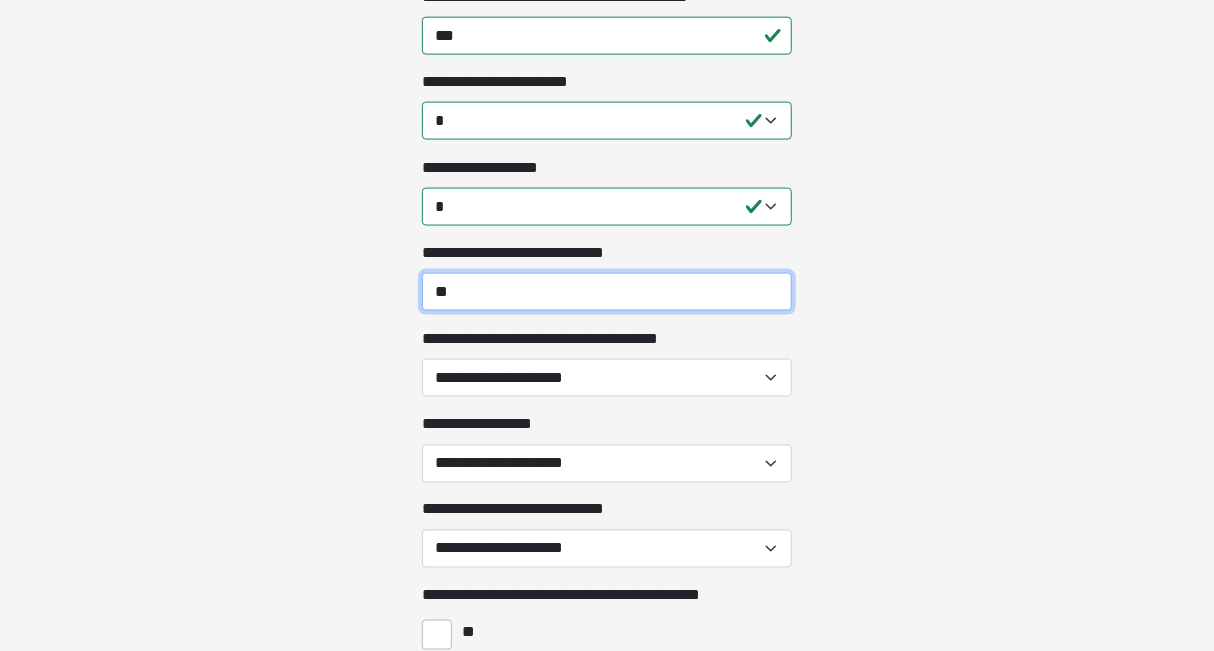 type on "**" 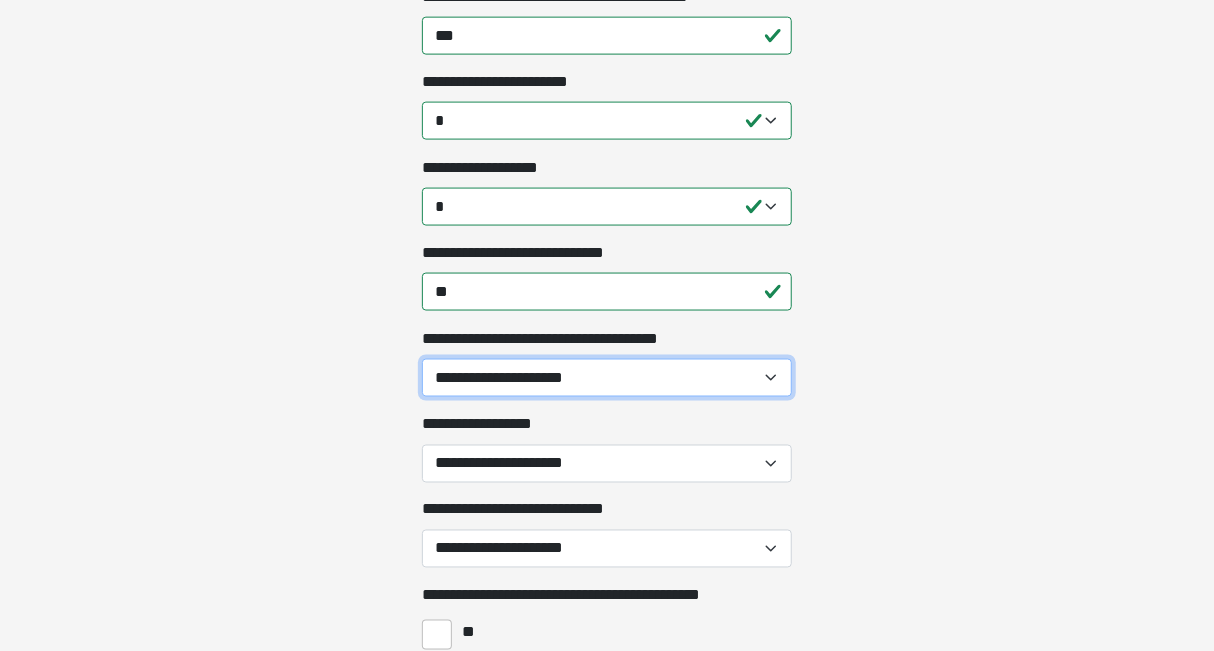 click on "**********" at bounding box center (607, 378) 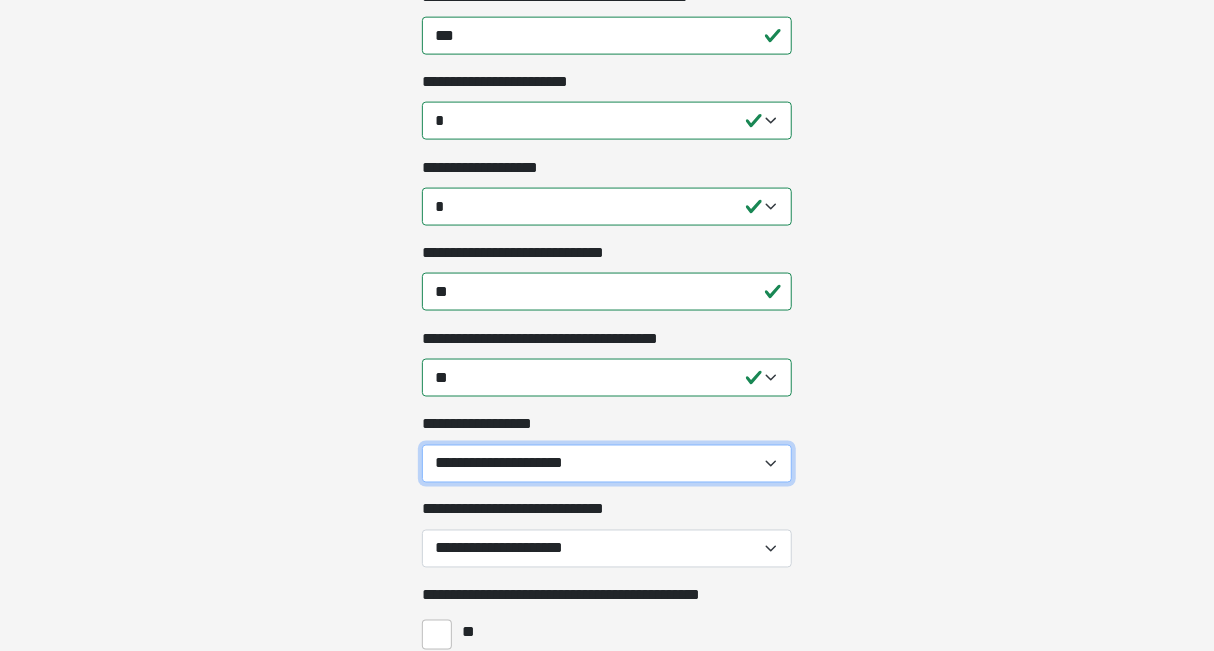 click on "**********" at bounding box center [607, 464] 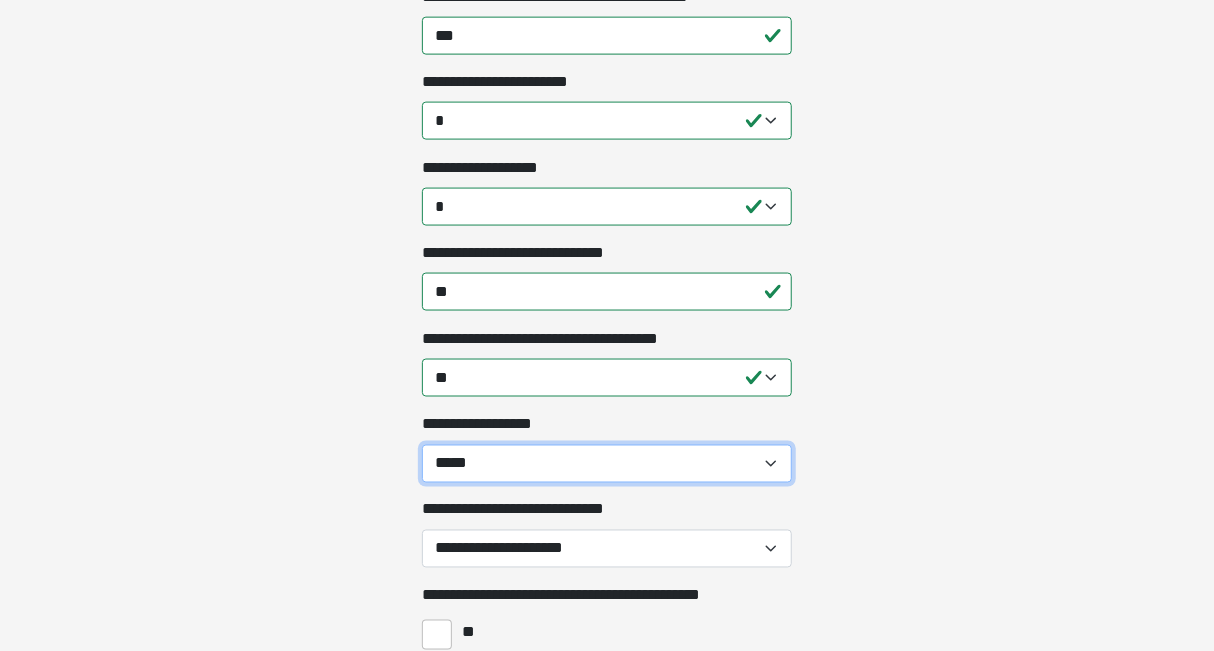 click on "**********" at bounding box center [607, 464] 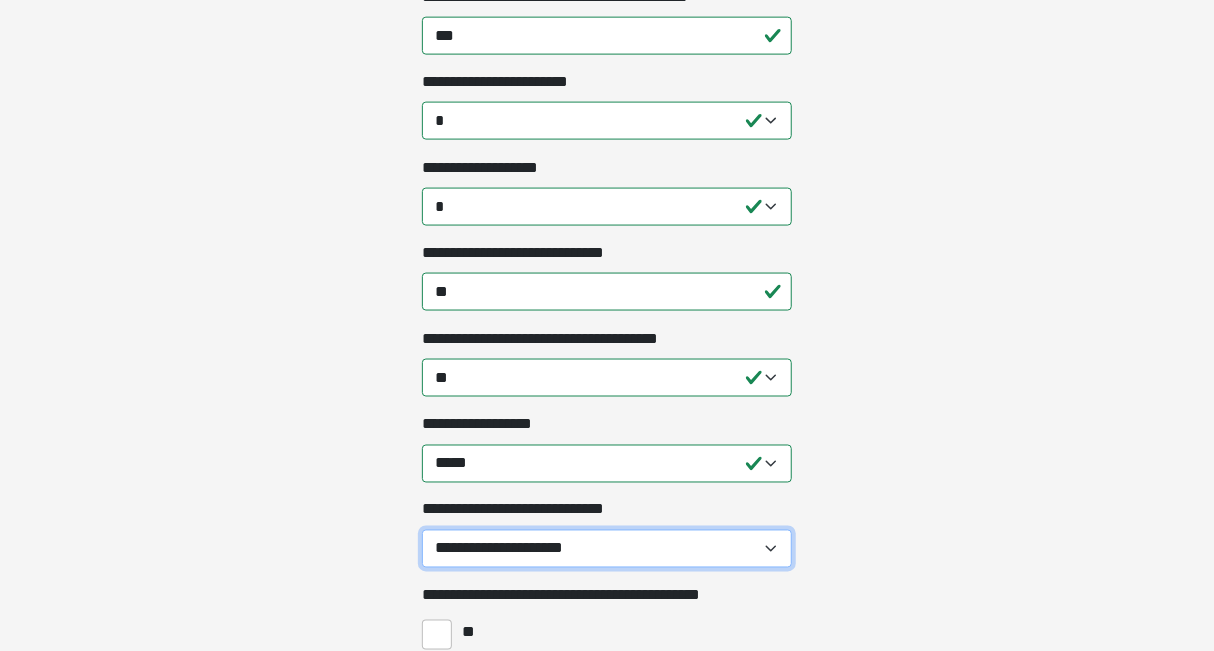 click on "**********" at bounding box center [607, 549] 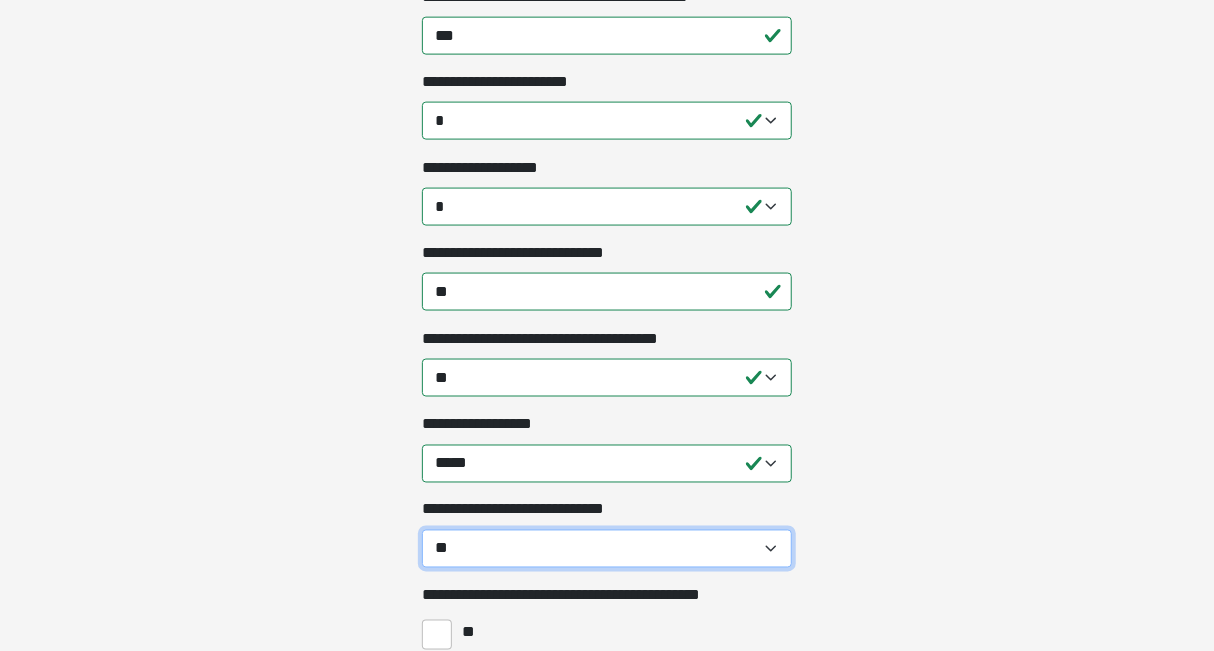 click on "**********" at bounding box center (607, 549) 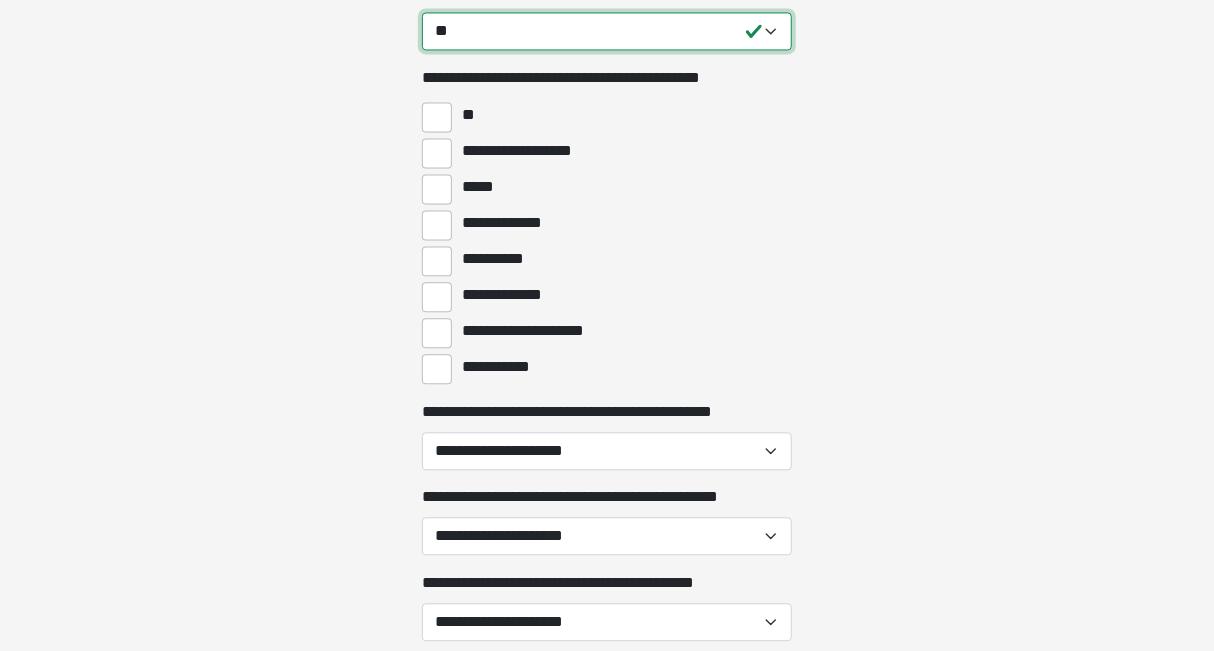 scroll, scrollTop: 1629, scrollLeft: 0, axis: vertical 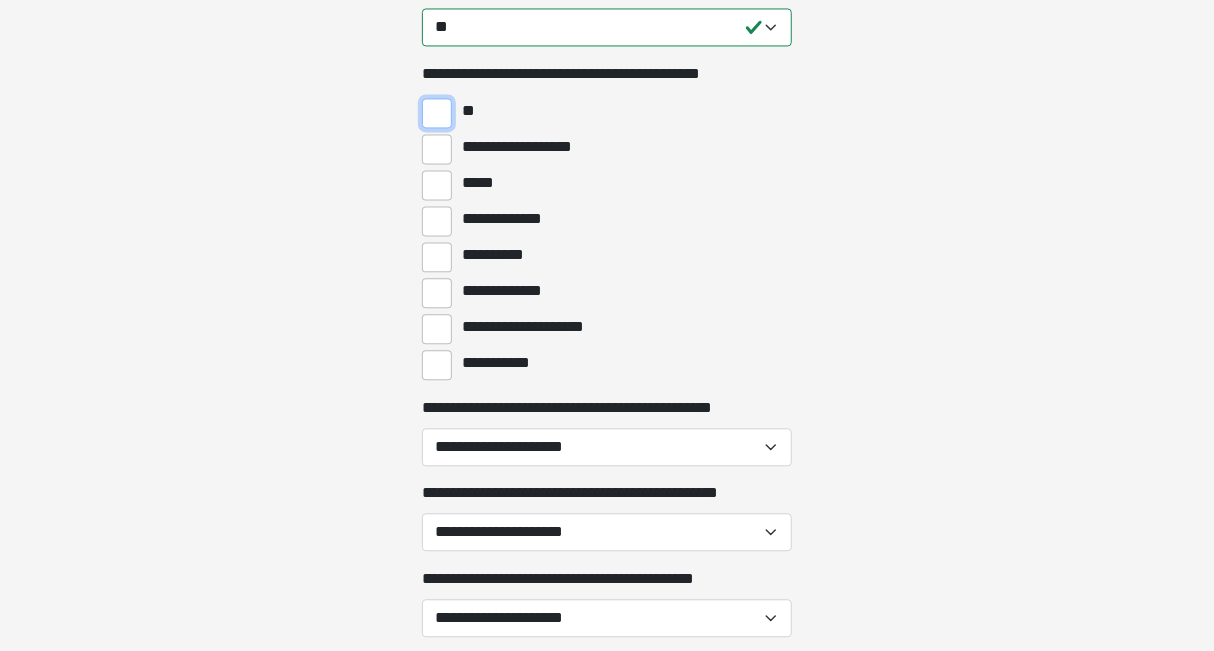 click on "**" at bounding box center [437, 113] 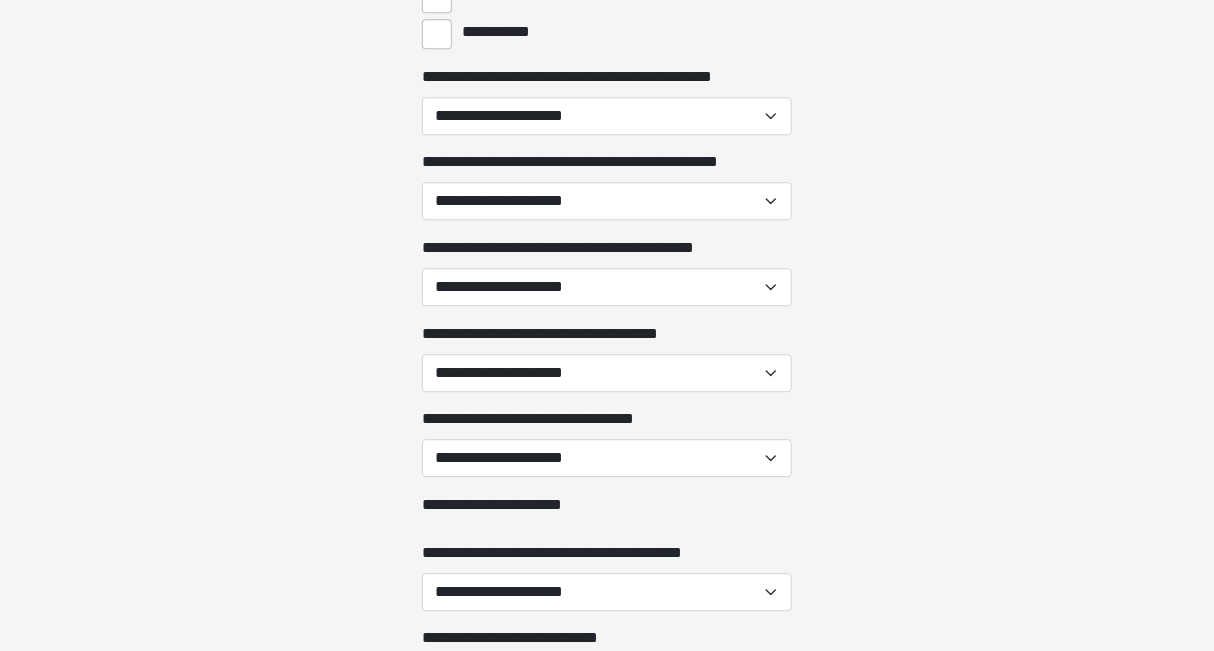 scroll, scrollTop: 1964, scrollLeft: 0, axis: vertical 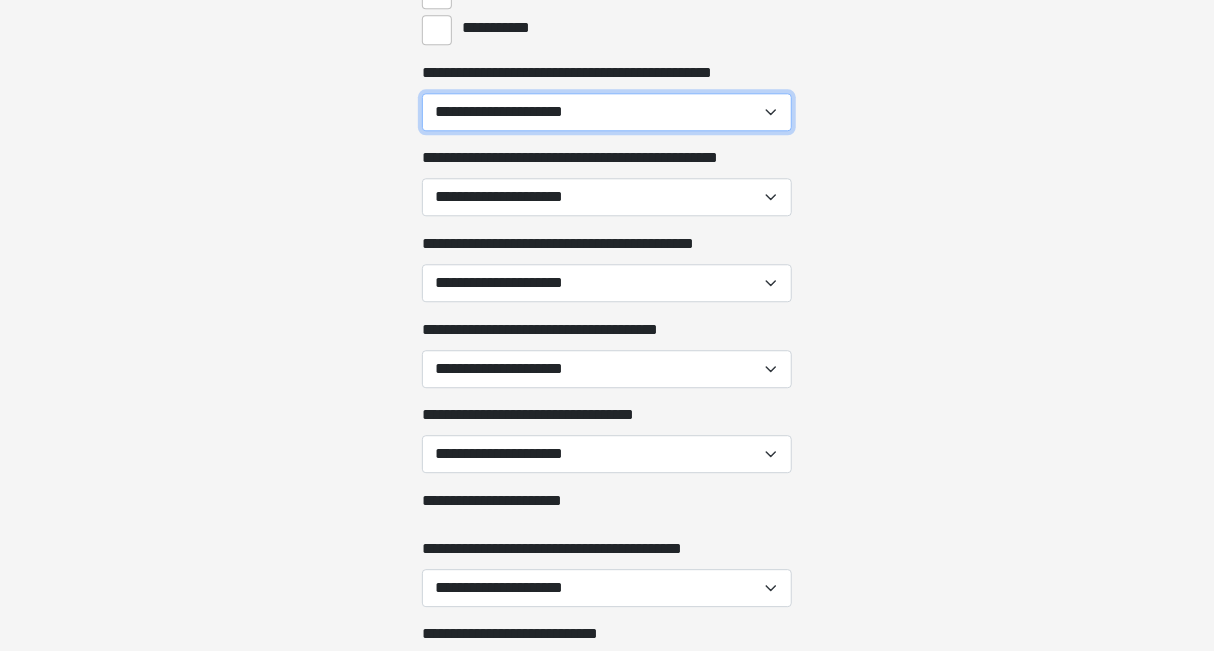 click on "**********" at bounding box center (607, 112) 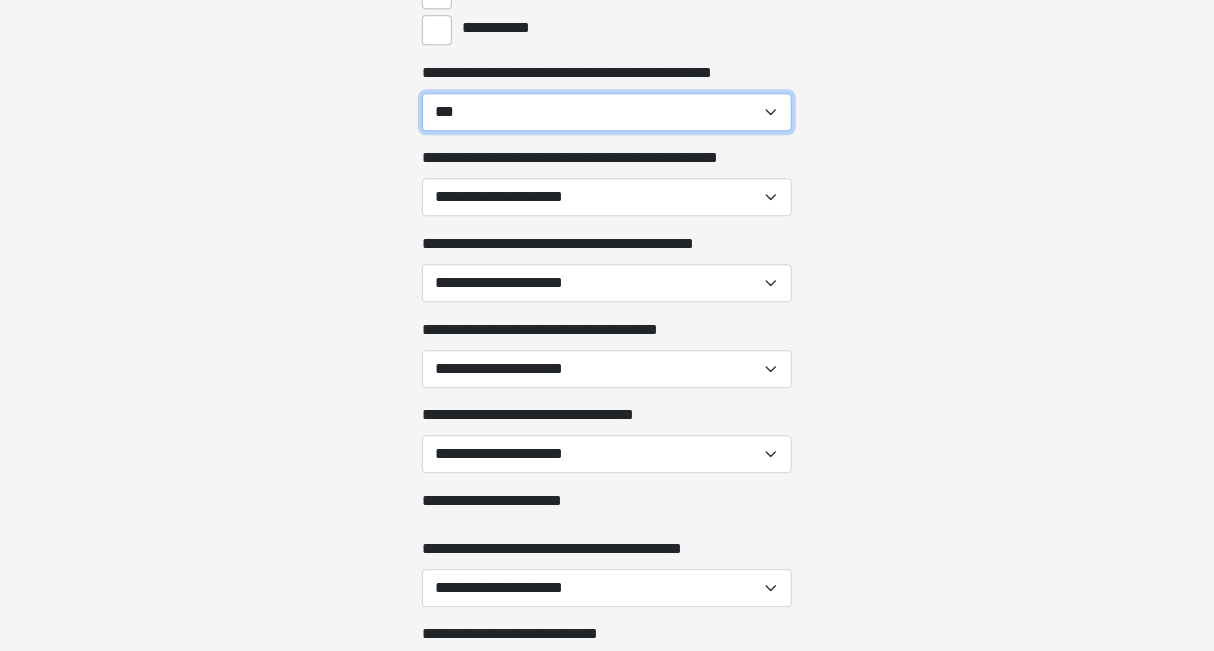 click on "**********" at bounding box center (607, 112) 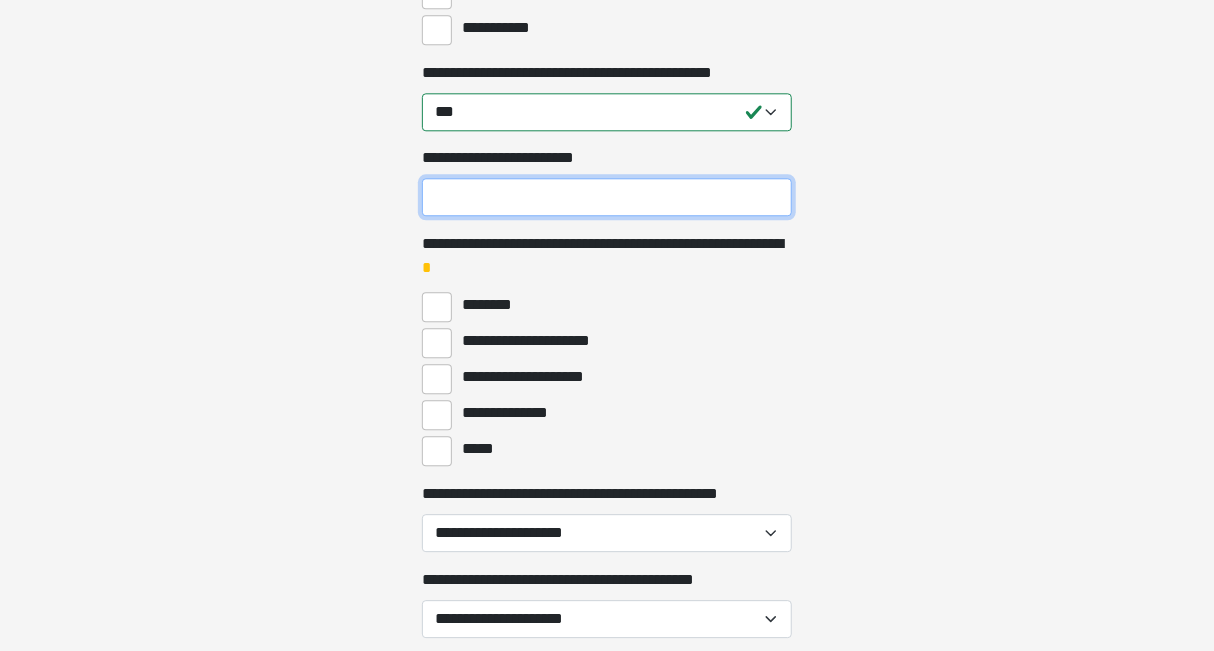 click on "**********" at bounding box center (607, 197) 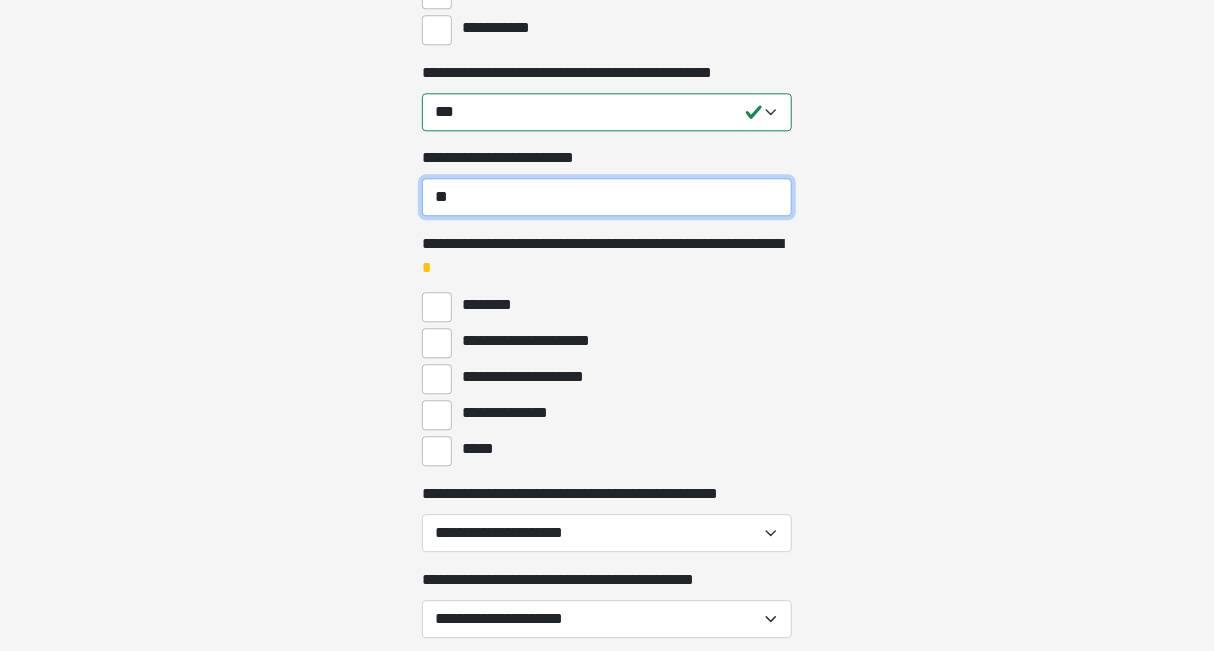 type on "**" 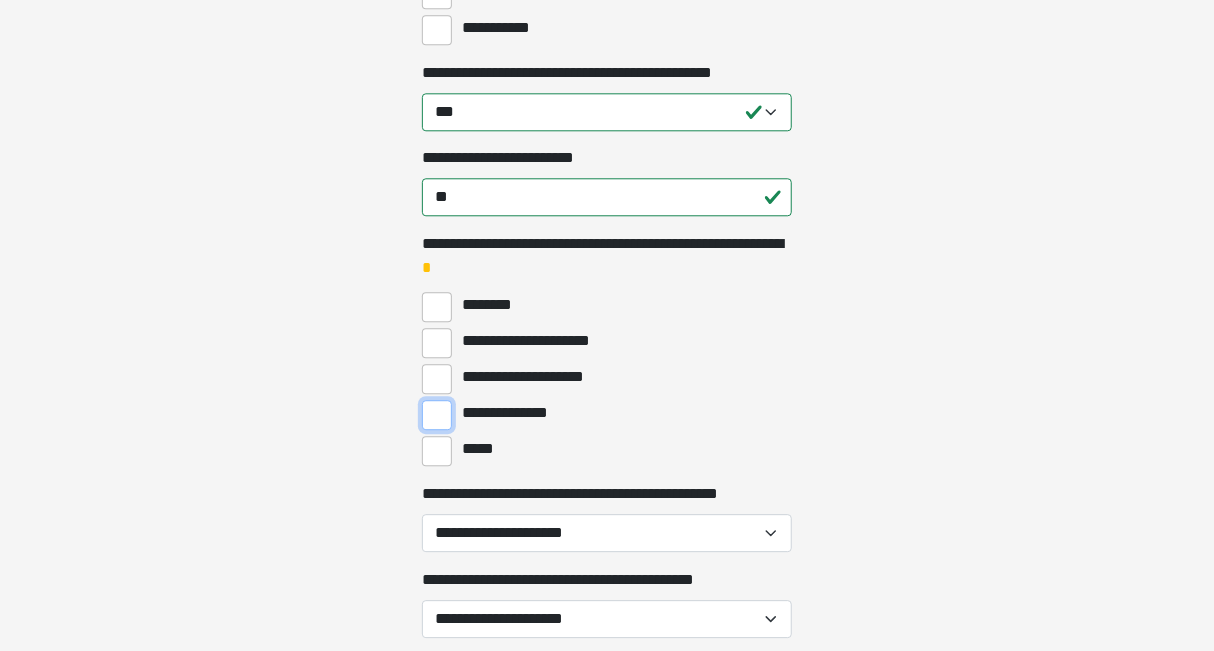 click on "**********" at bounding box center (437, 415) 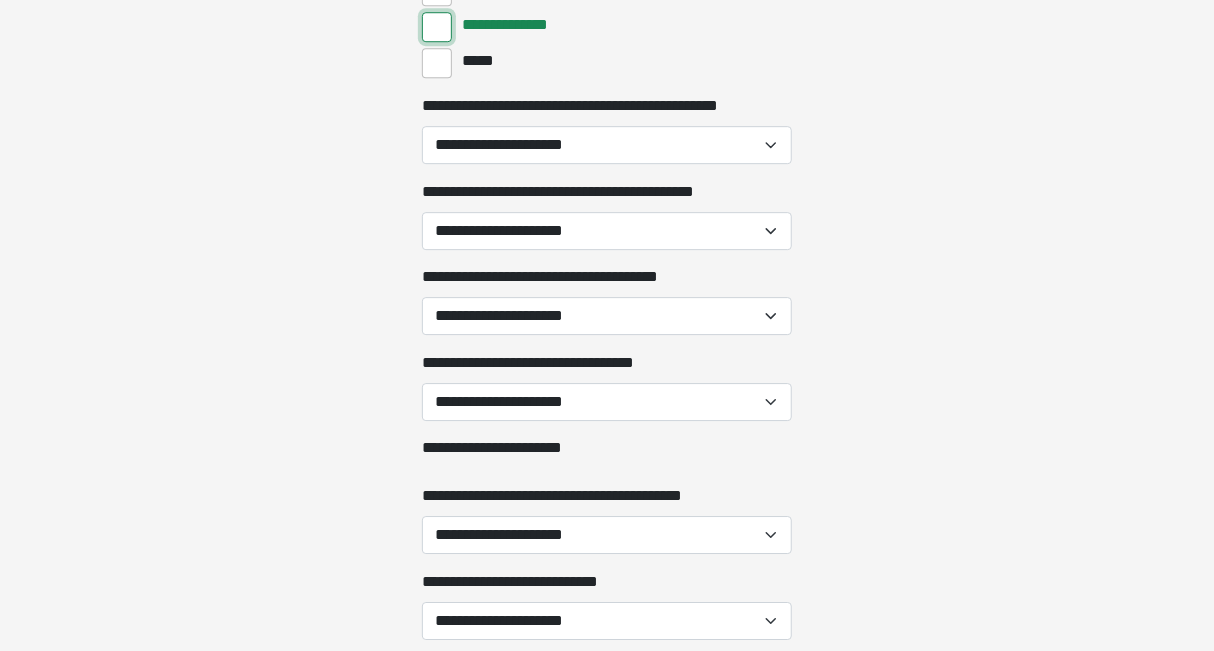 scroll, scrollTop: 2357, scrollLeft: 0, axis: vertical 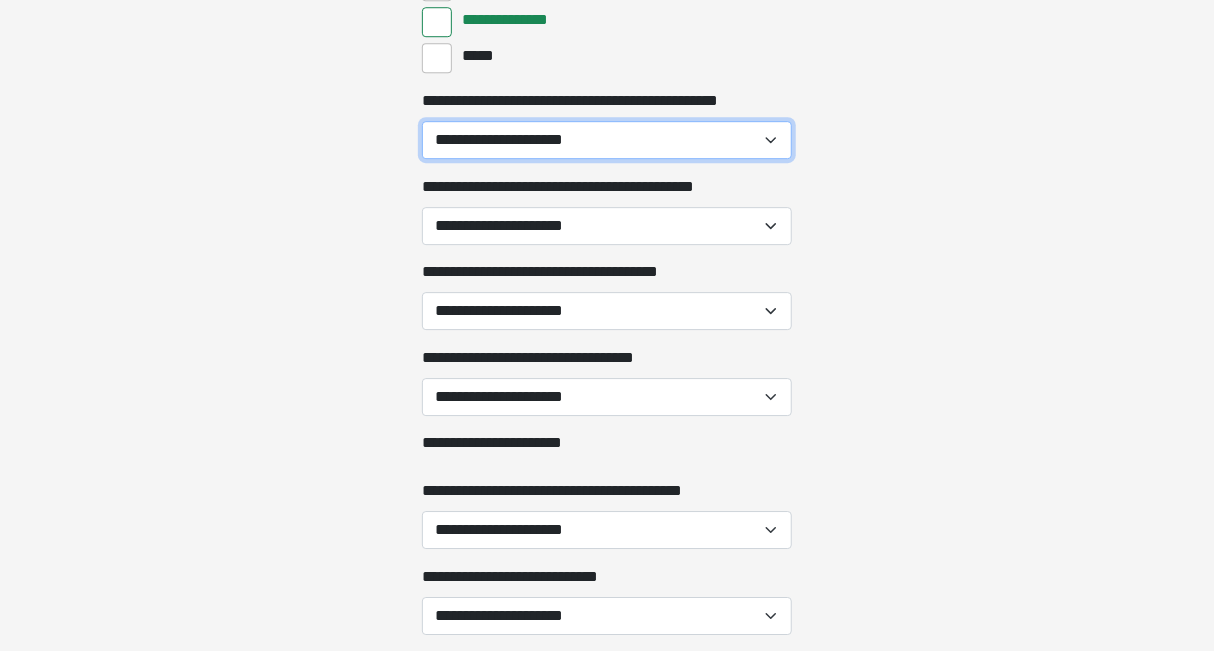 click on "**********" at bounding box center (607, 140) 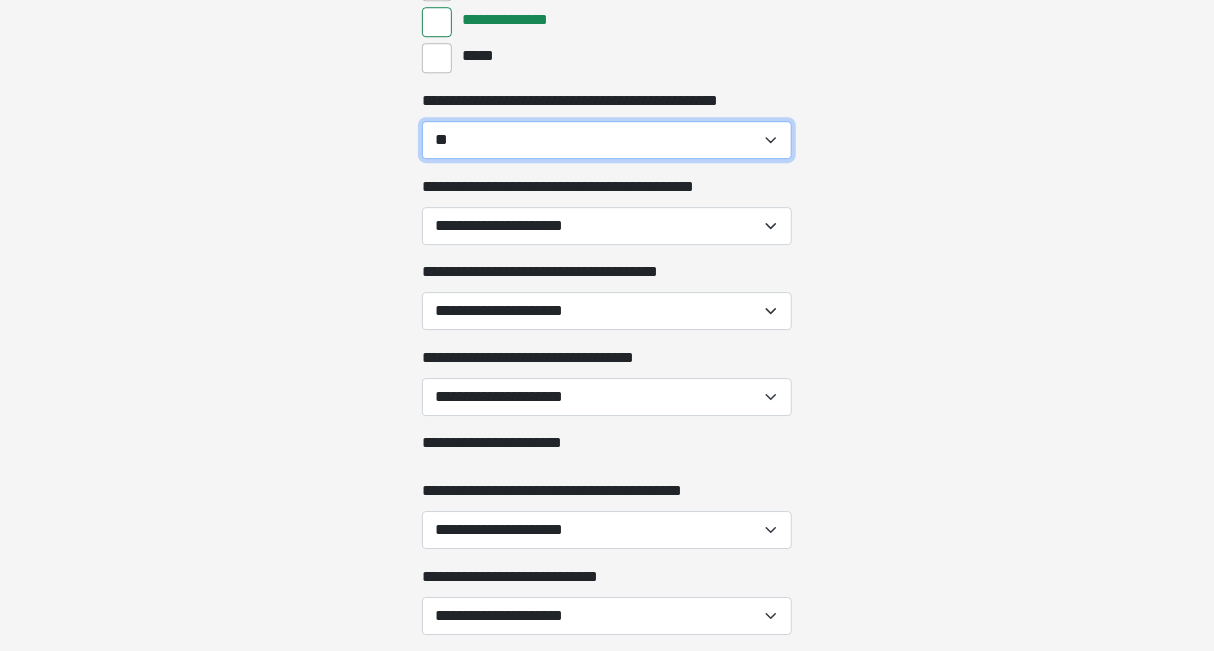 click on "**********" at bounding box center [607, 140] 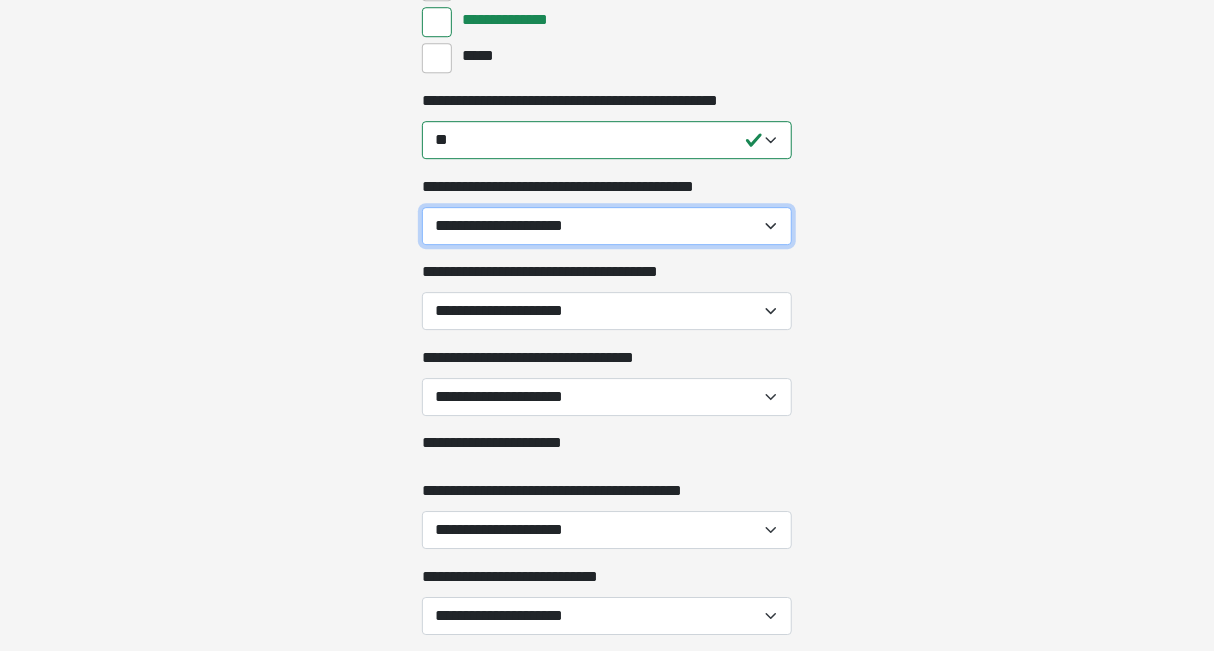 click on "**********" at bounding box center (607, 226) 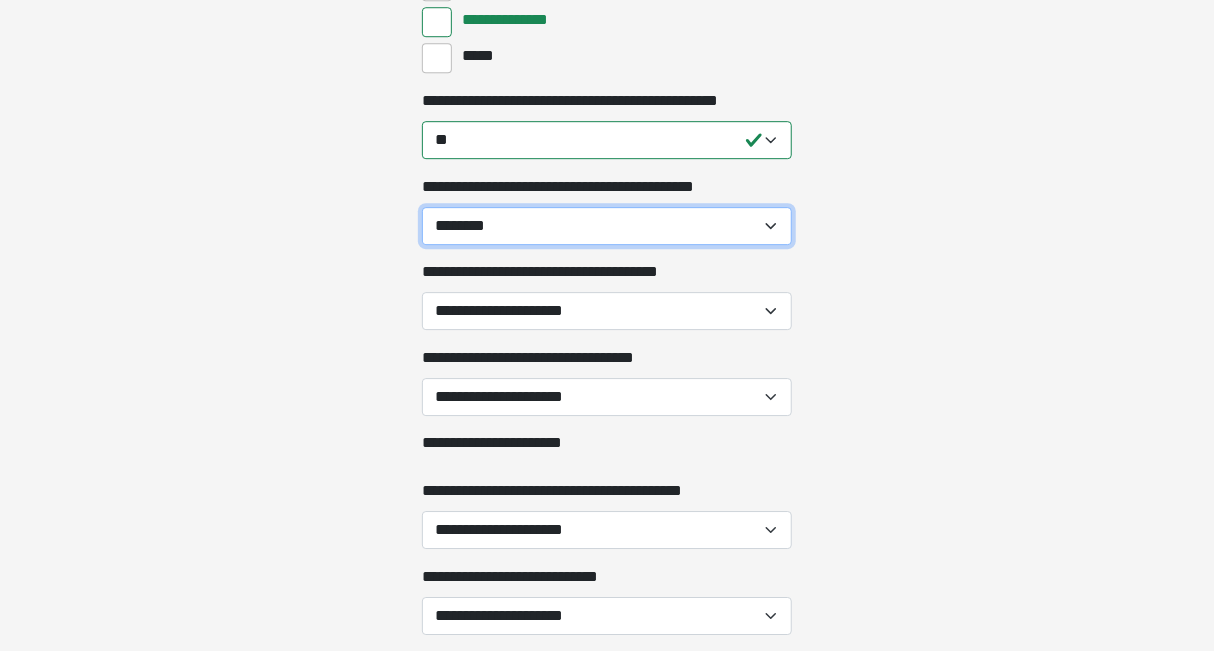 click on "**********" at bounding box center (607, 226) 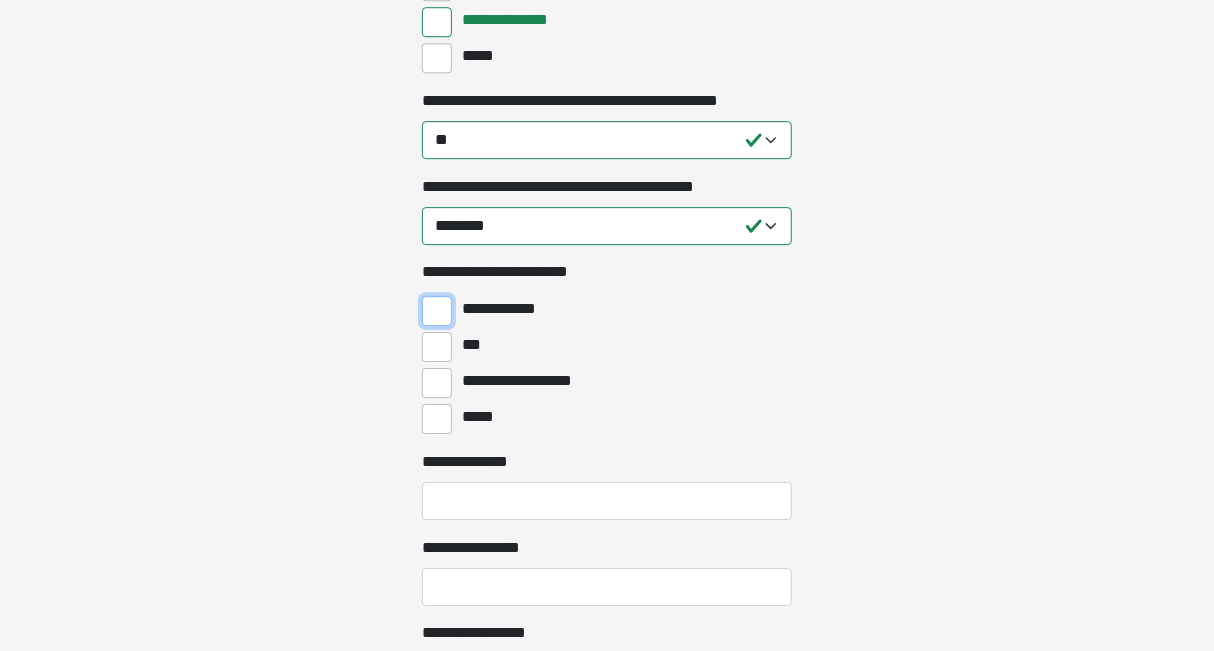click on "**********" at bounding box center (437, 311) 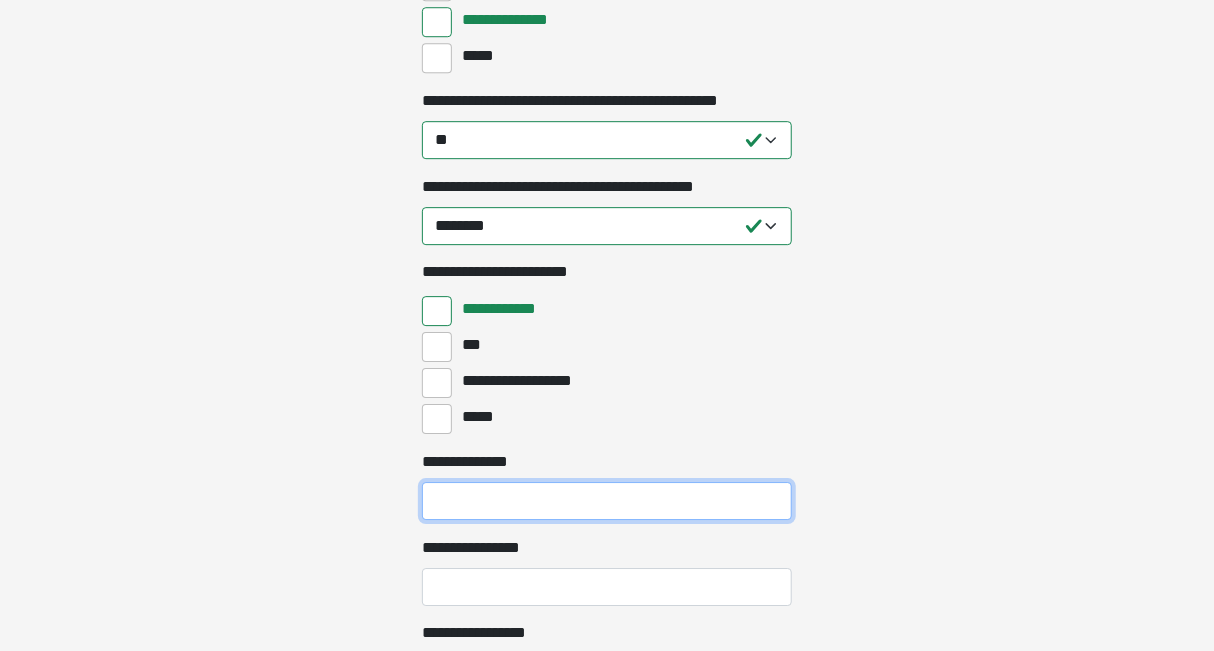 click on "**********" at bounding box center (607, 501) 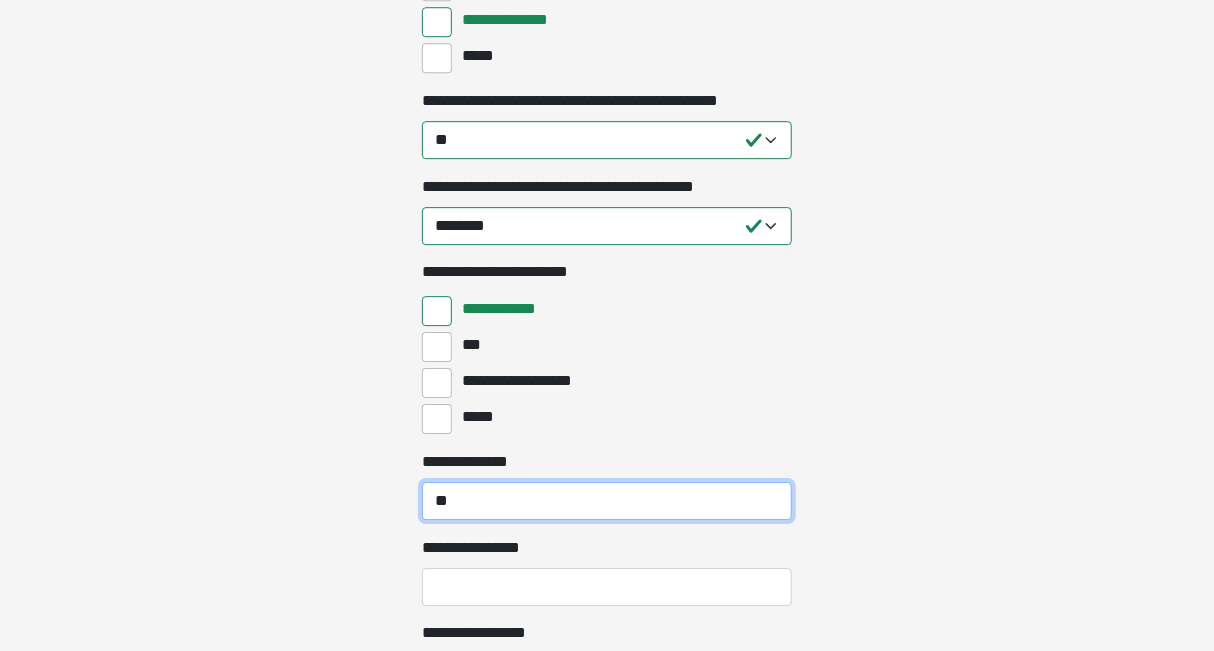 type on "*" 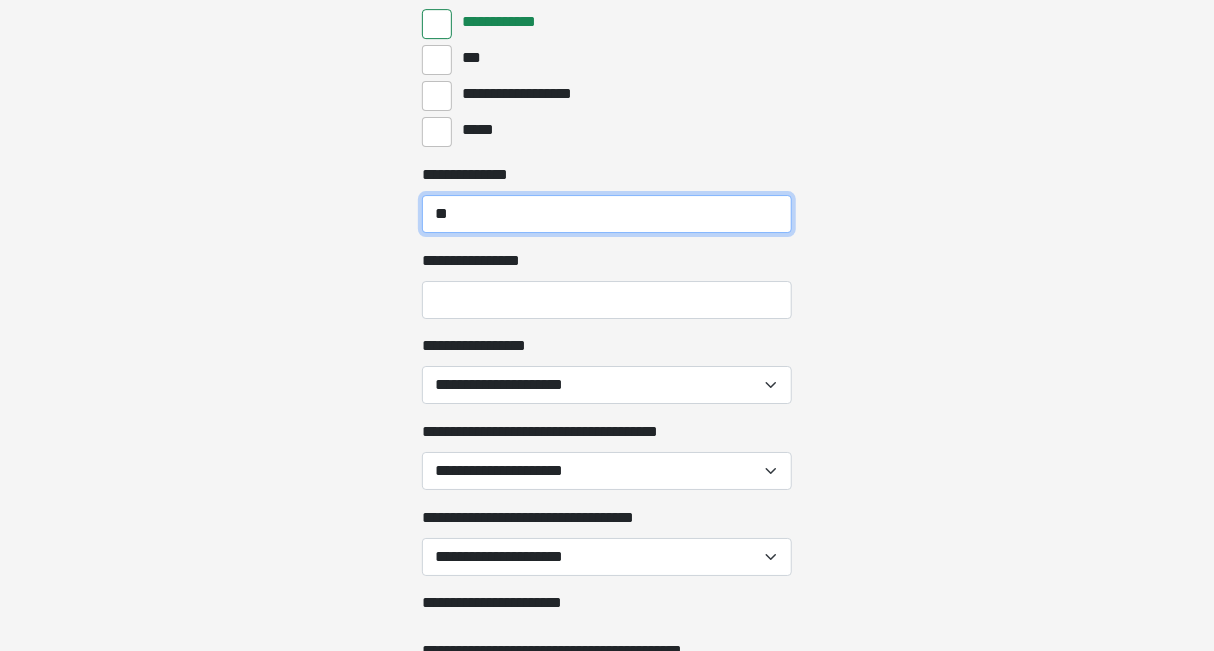 scroll, scrollTop: 2669, scrollLeft: 0, axis: vertical 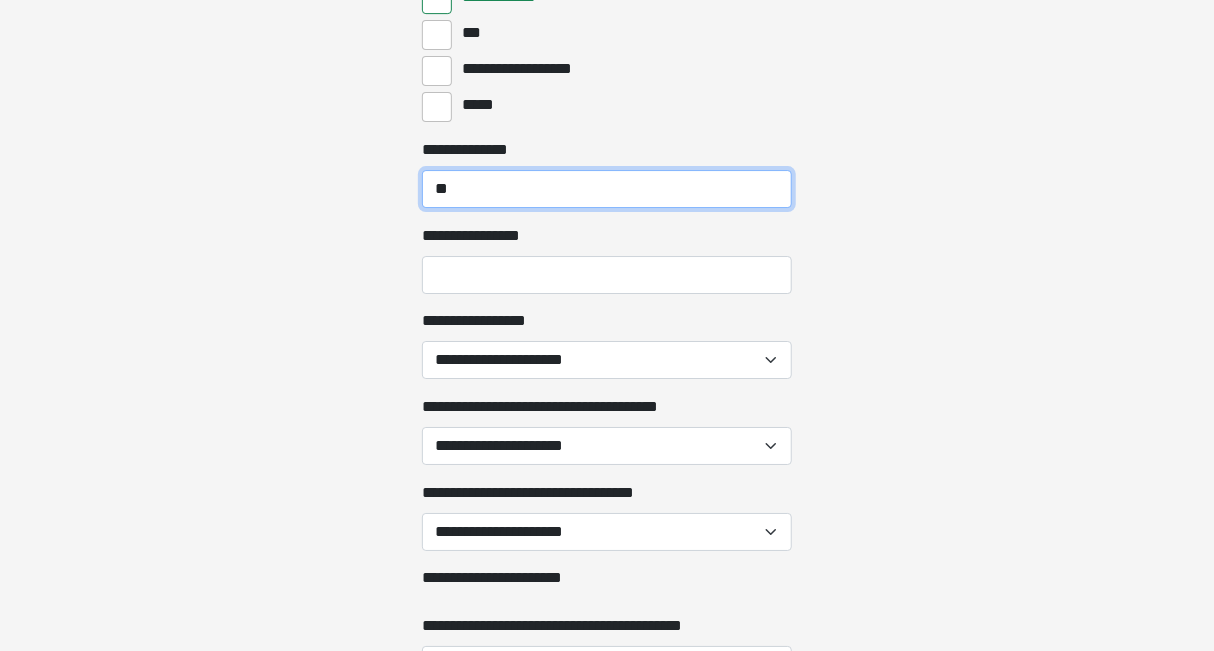 type on "**" 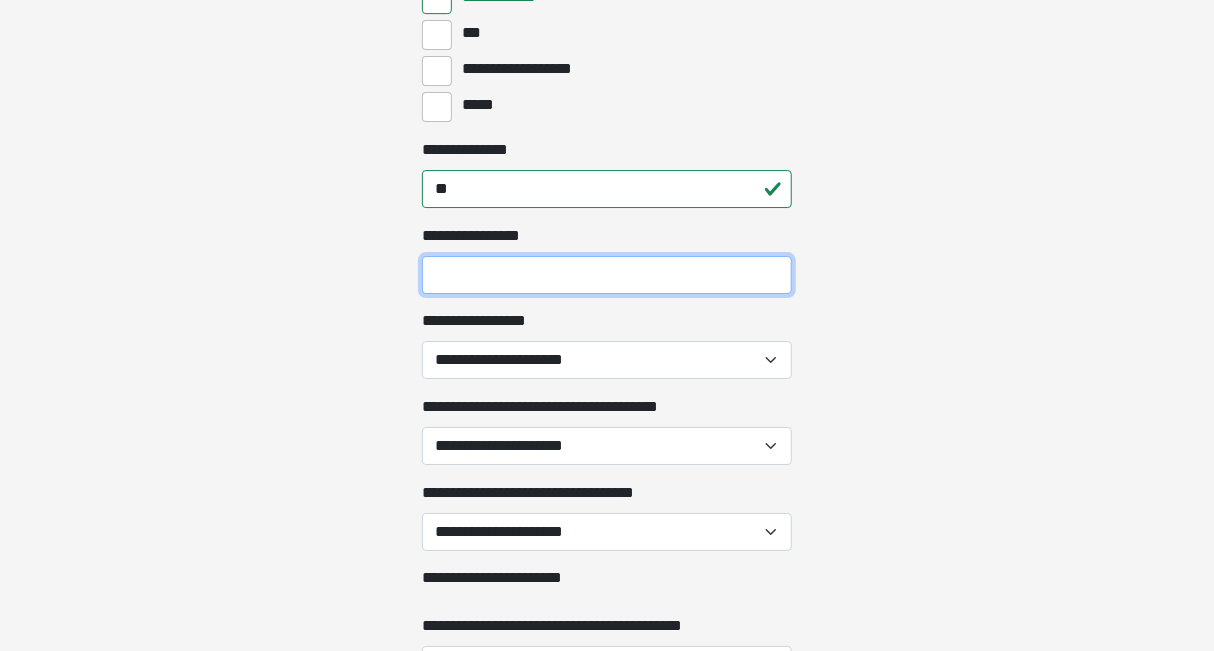 click on "**********" at bounding box center [607, 275] 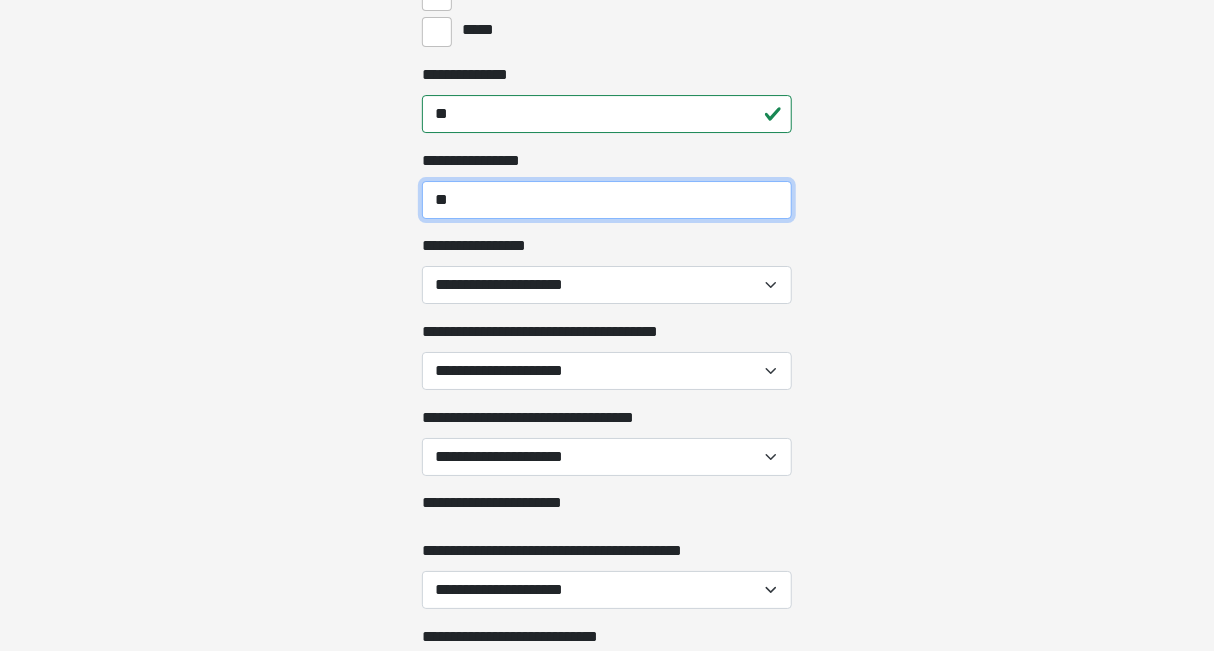 scroll, scrollTop: 2760, scrollLeft: 0, axis: vertical 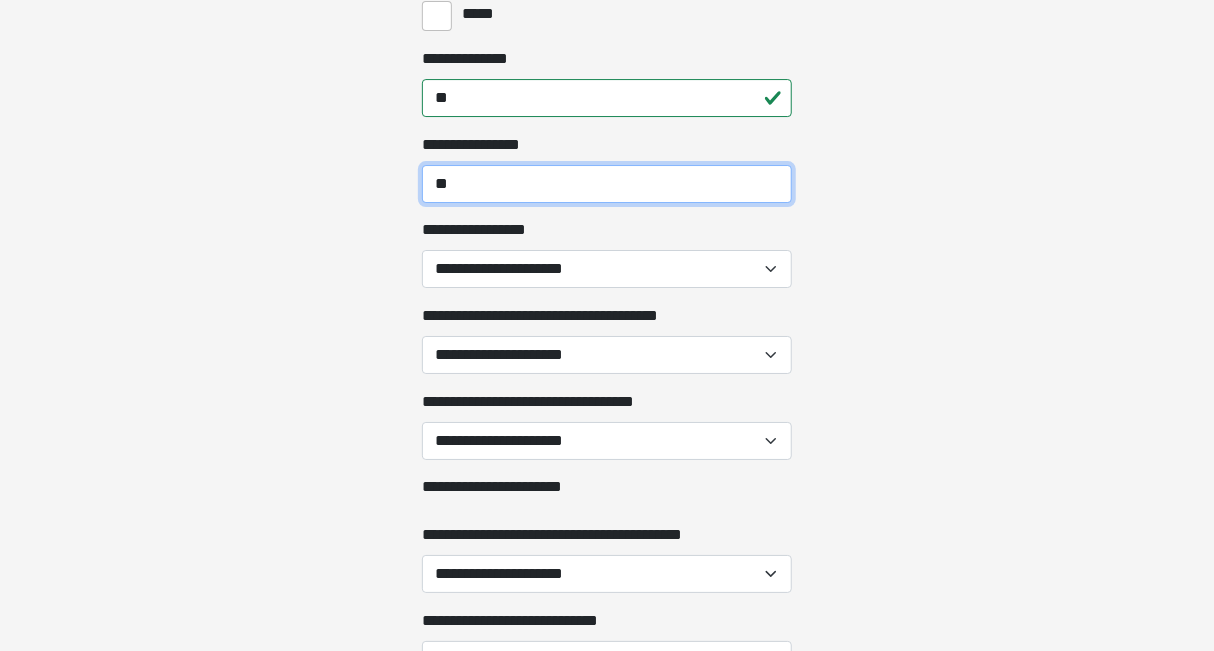 type on "**" 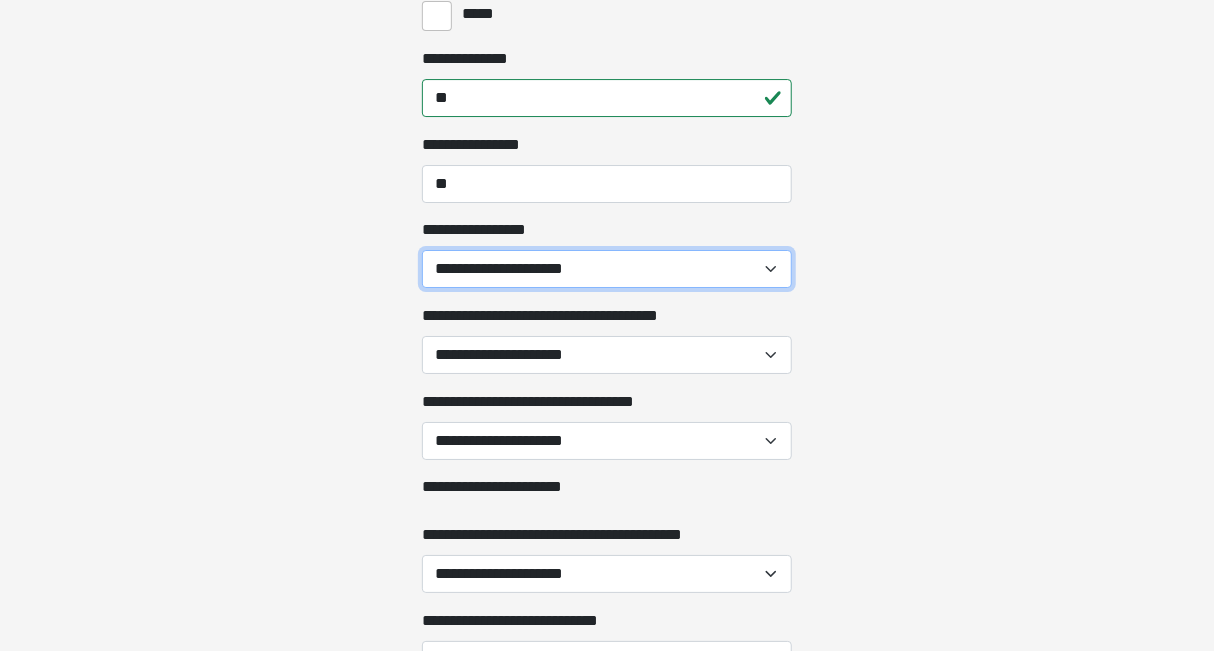 click on "**********" at bounding box center (607, 269) 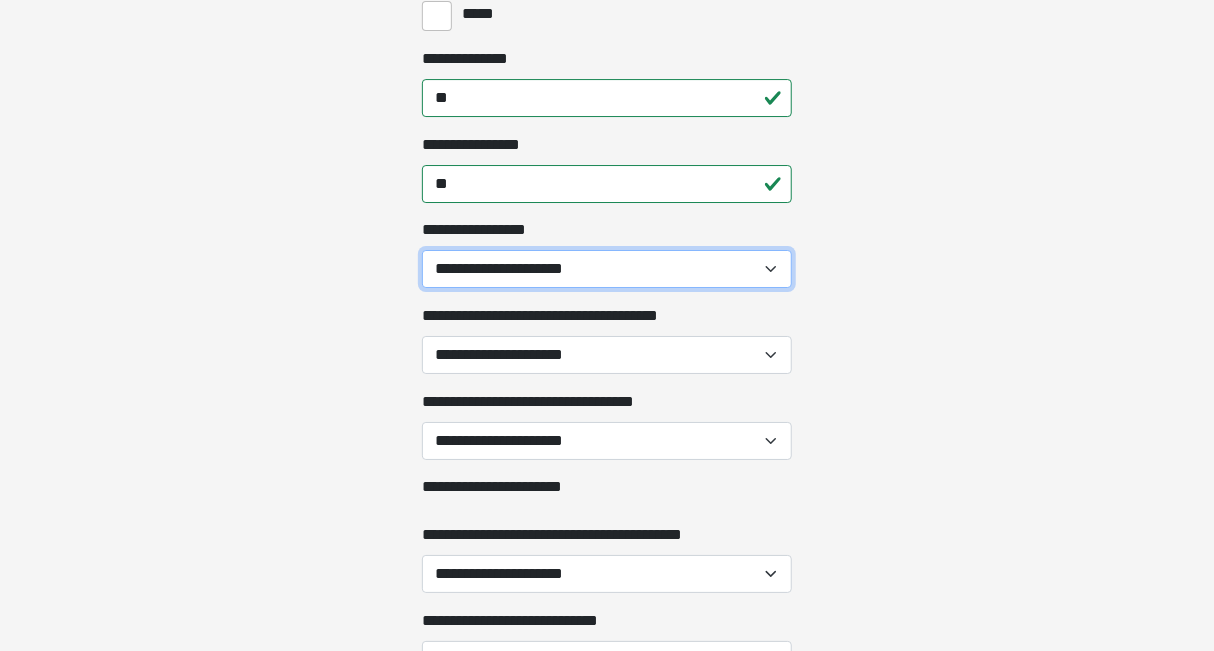 select on "**" 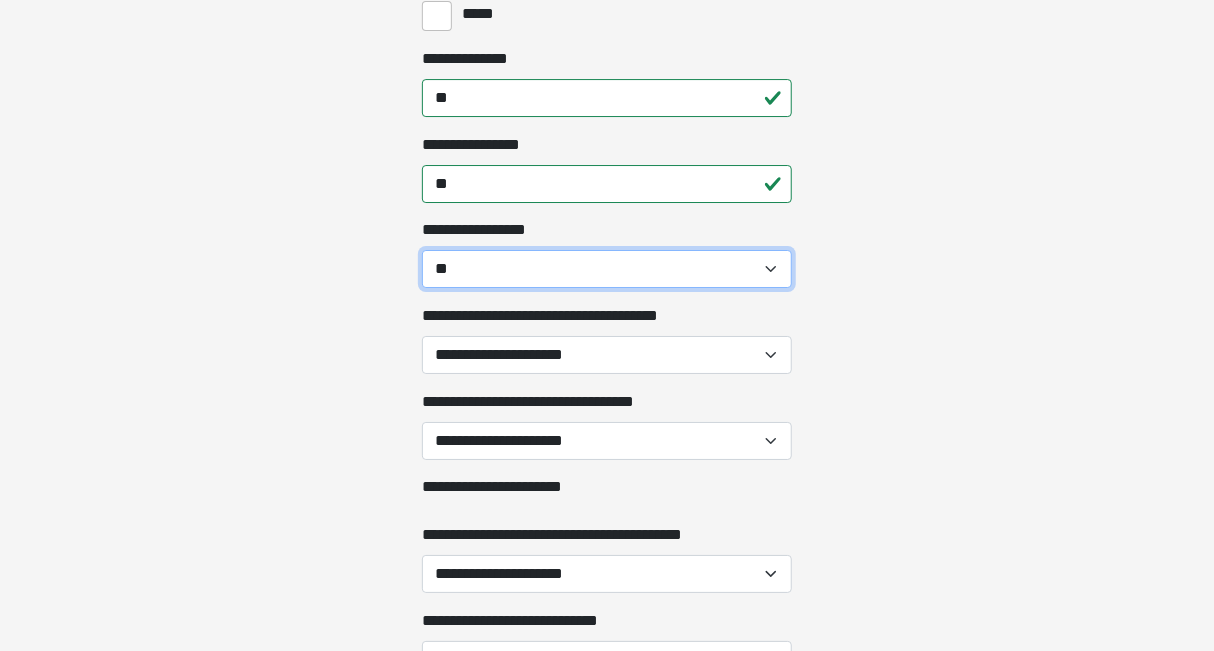 click on "**********" at bounding box center [607, 269] 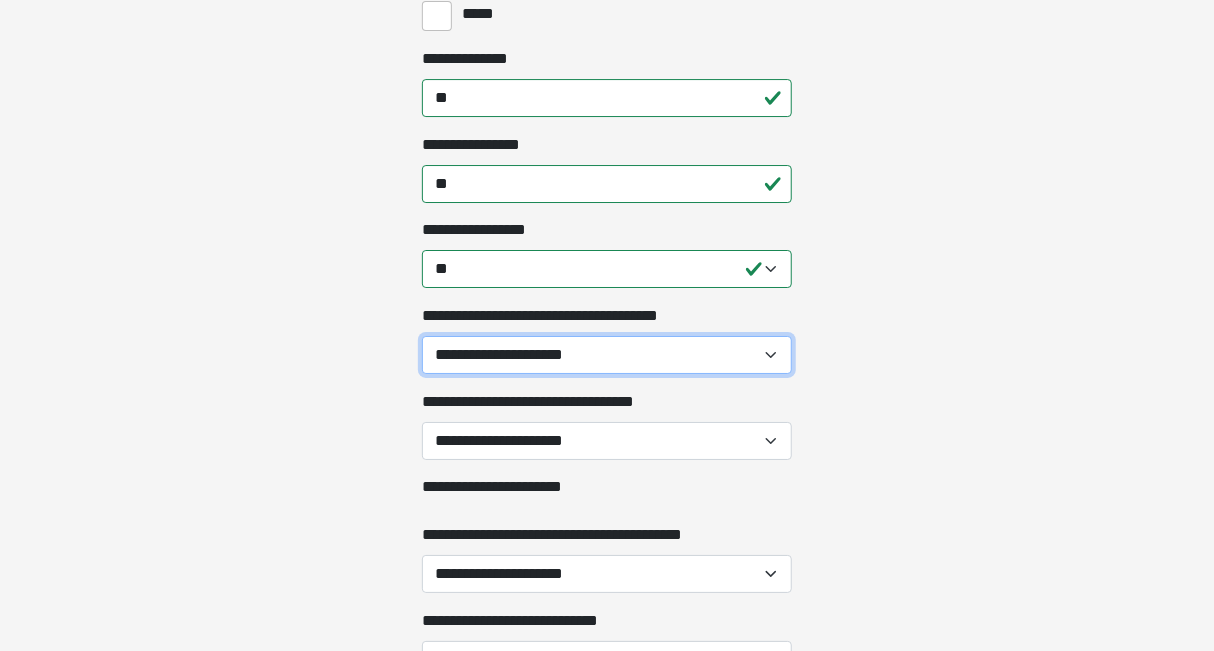 click on "**********" at bounding box center (607, 355) 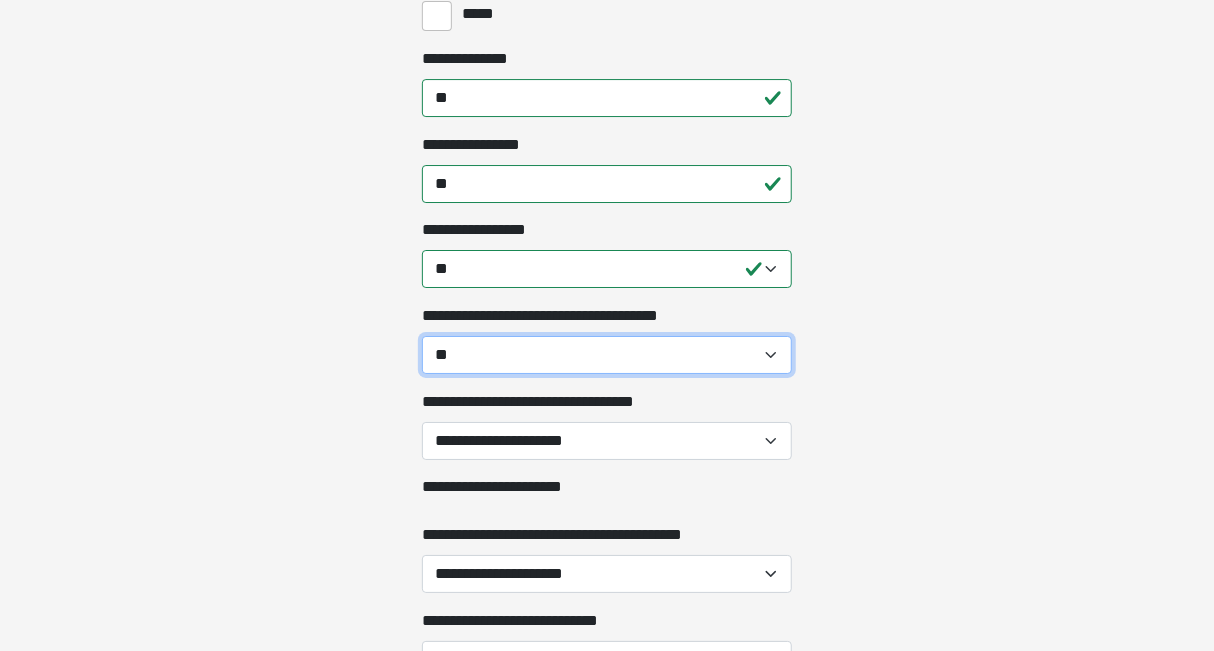 click on "**********" at bounding box center (607, 355) 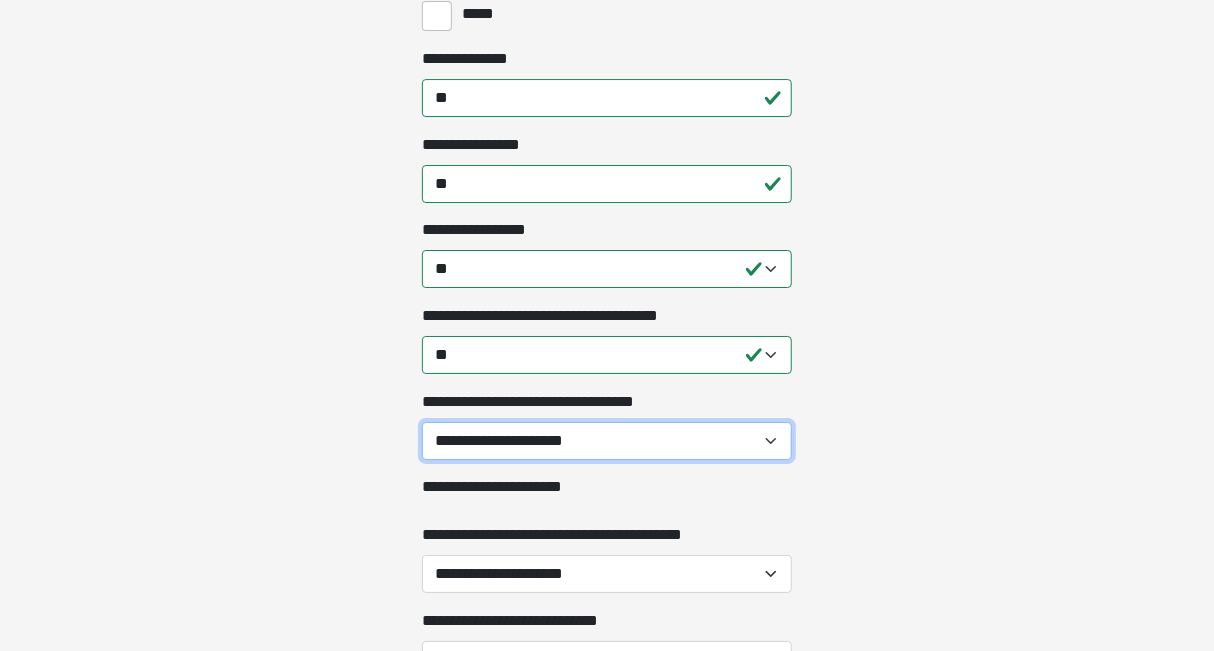 click on "**********" at bounding box center [607, 441] 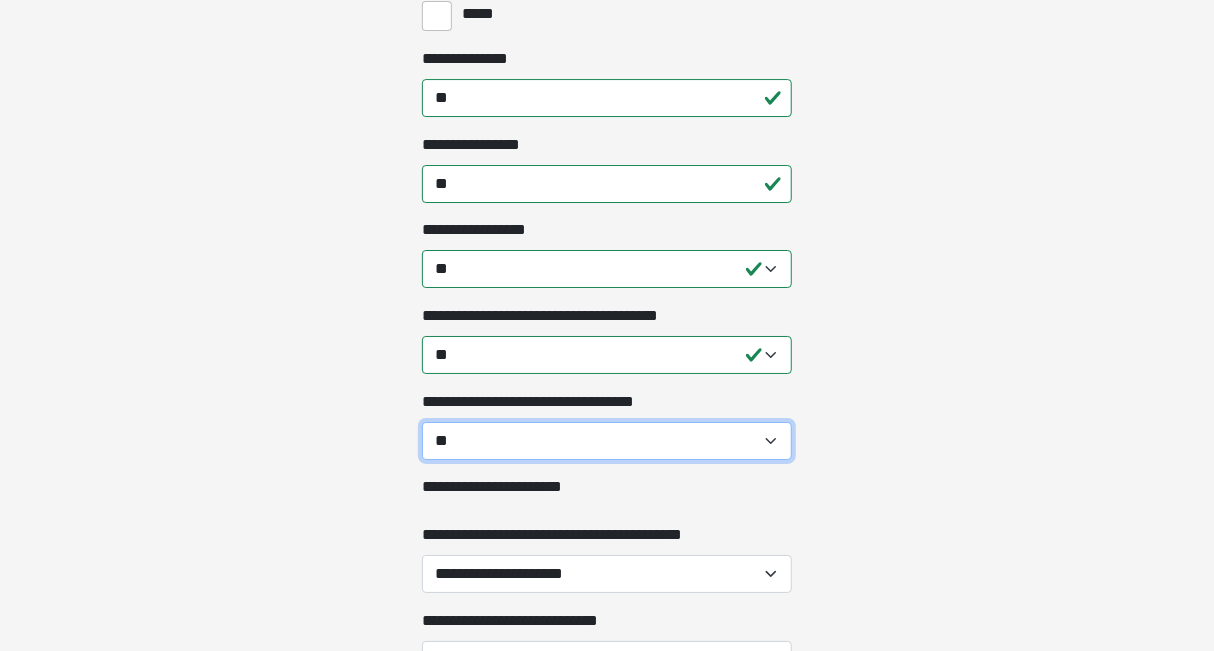 click on "**********" at bounding box center (607, 441) 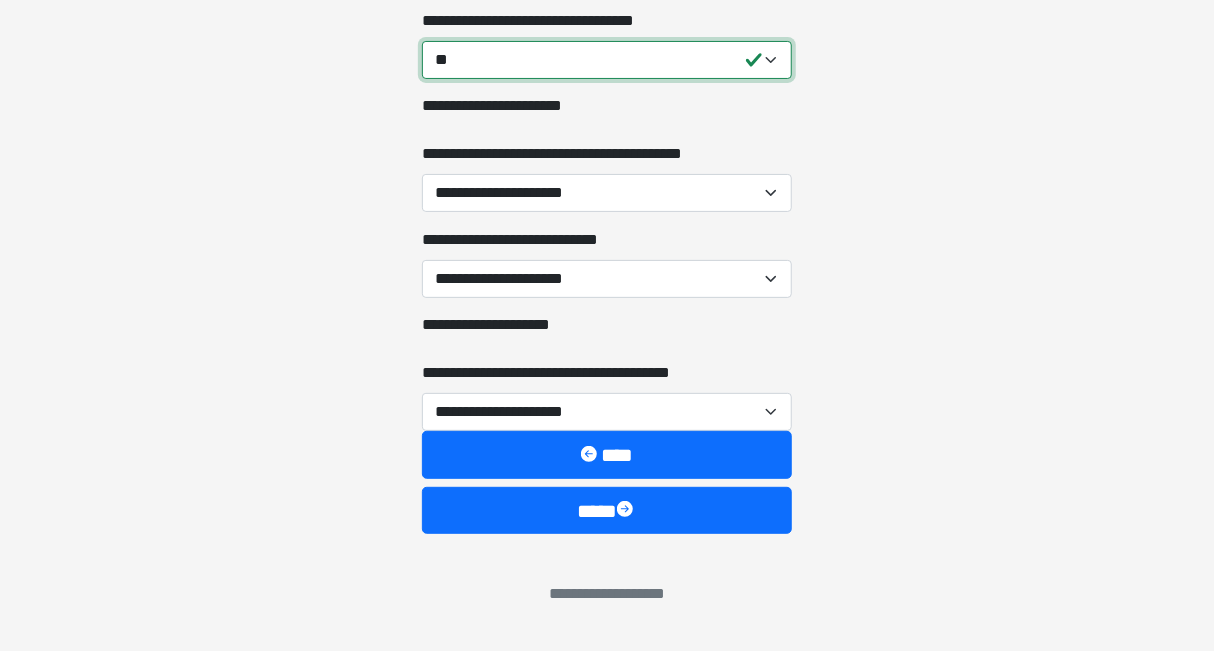 scroll, scrollTop: 3143, scrollLeft: 0, axis: vertical 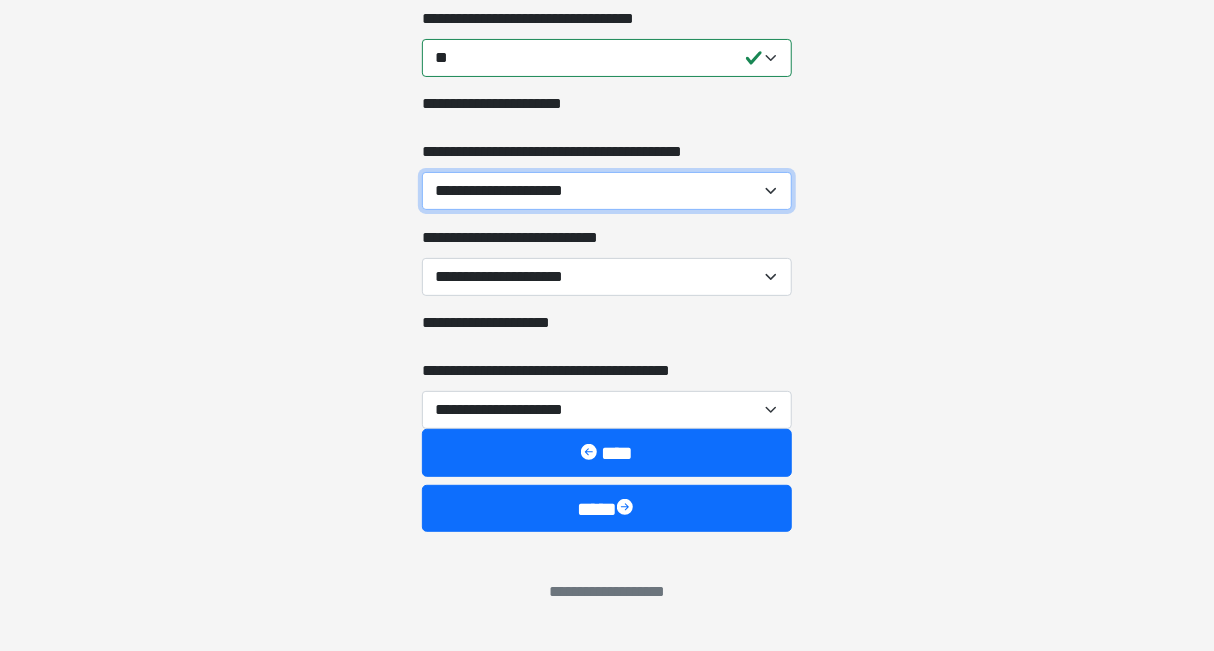 click on "**********" at bounding box center (607, 191) 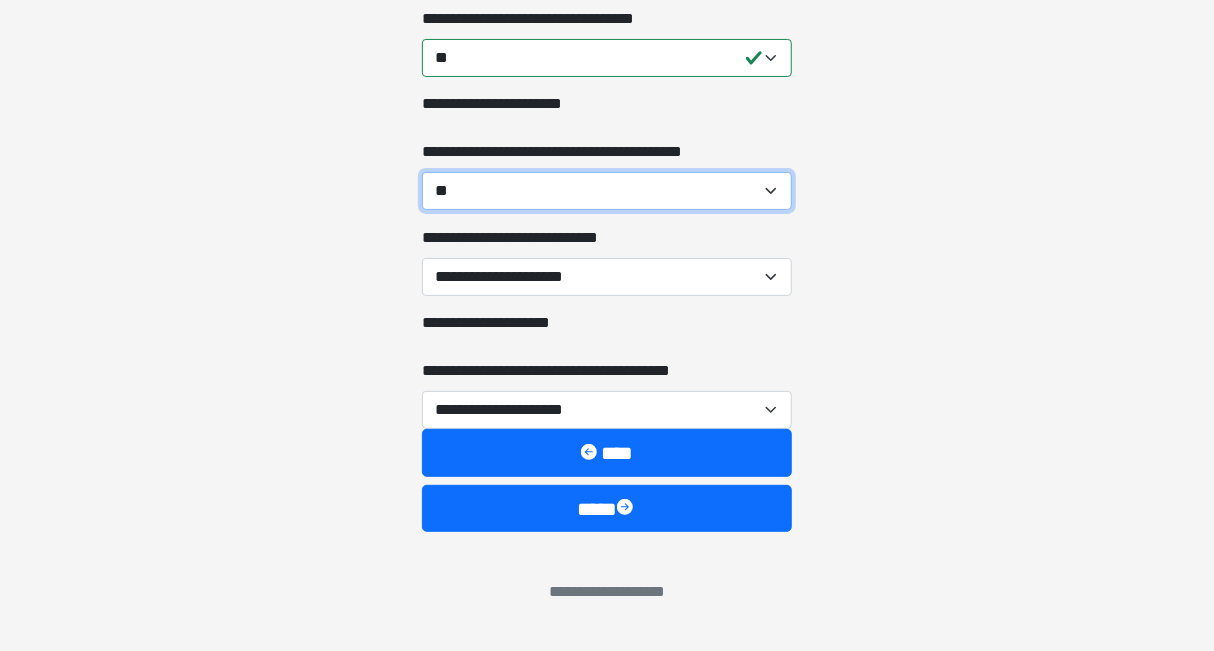click on "**********" at bounding box center (607, 191) 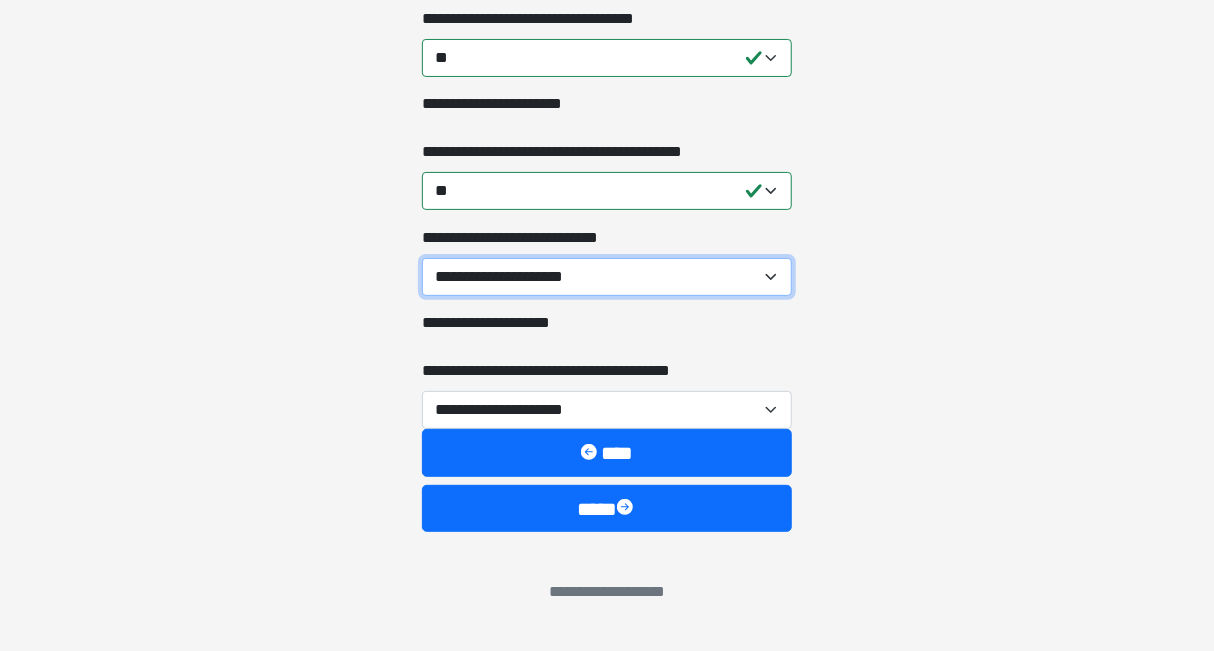 click on "**********" at bounding box center [607, 277] 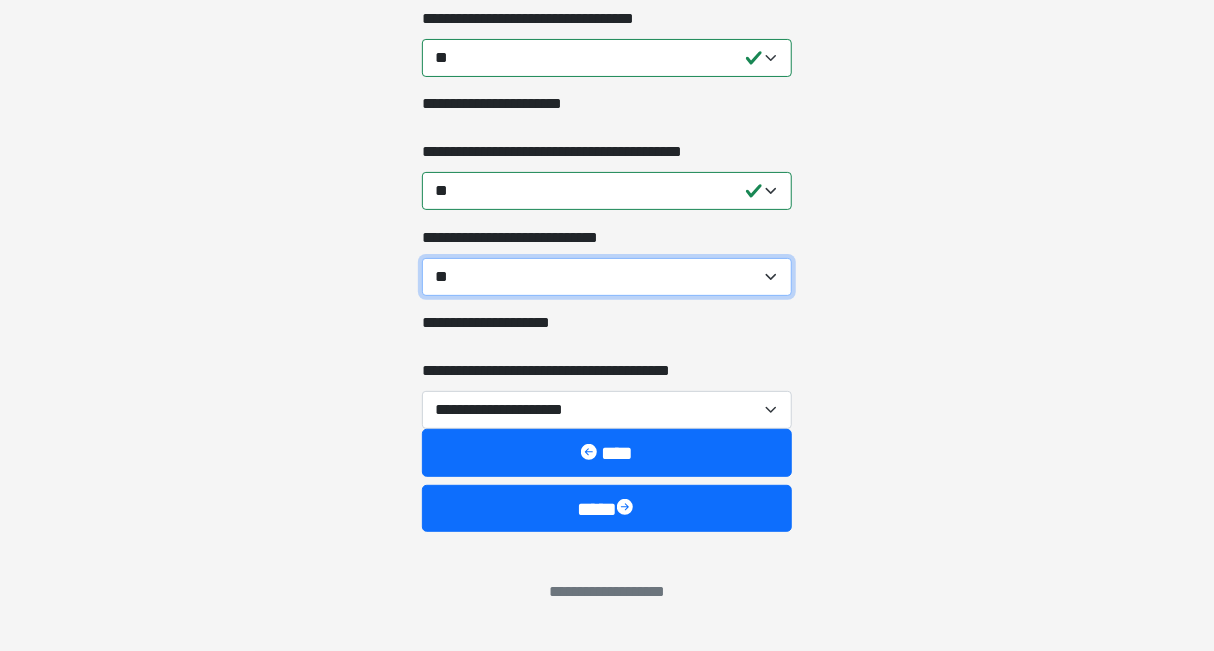 click on "**********" at bounding box center (607, 277) 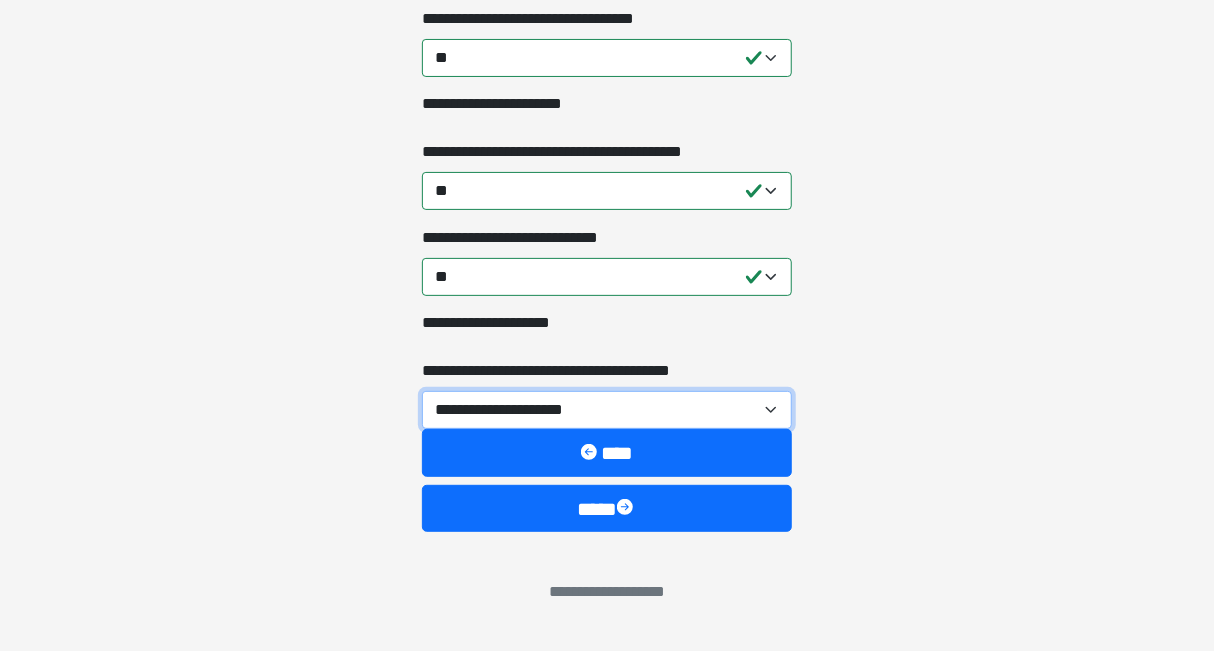 click on "**********" at bounding box center (607, 410) 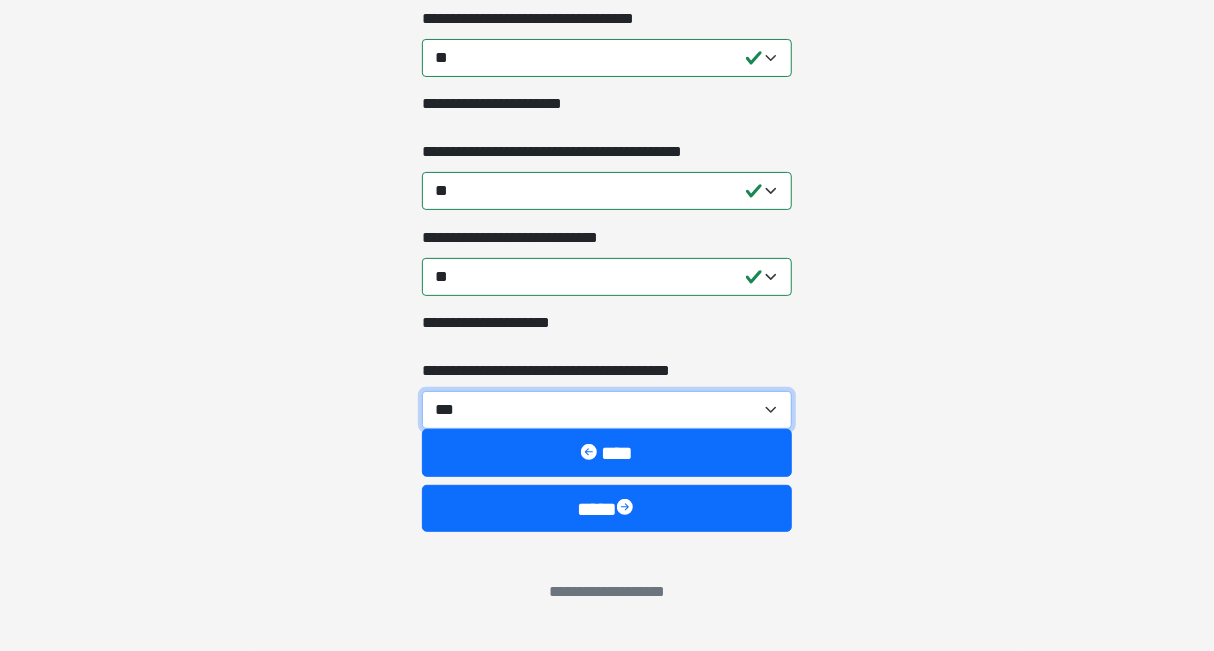 click on "**********" at bounding box center (607, 410) 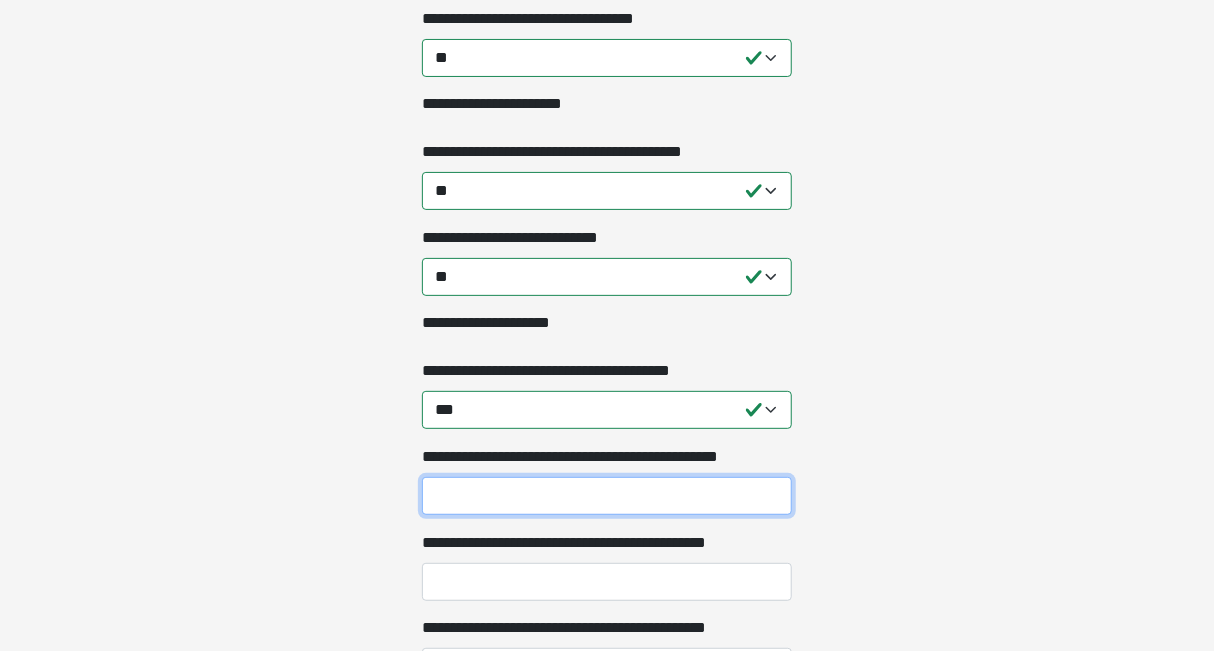 click on "**********" at bounding box center (607, 496) 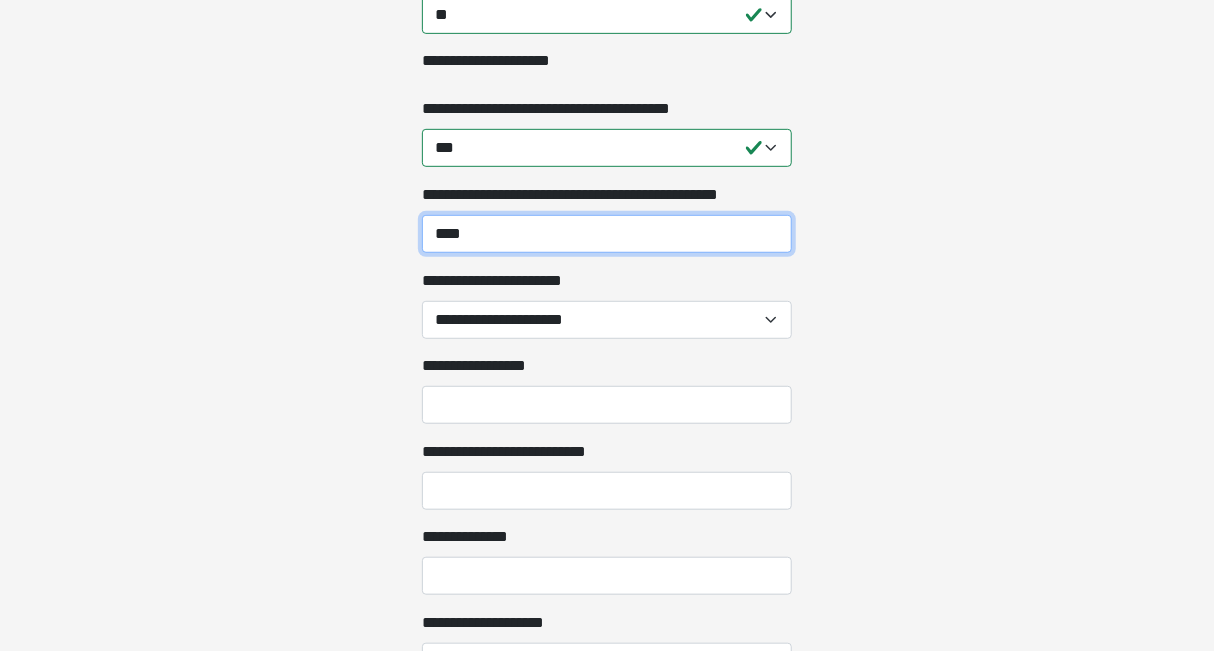 scroll, scrollTop: 3411, scrollLeft: 0, axis: vertical 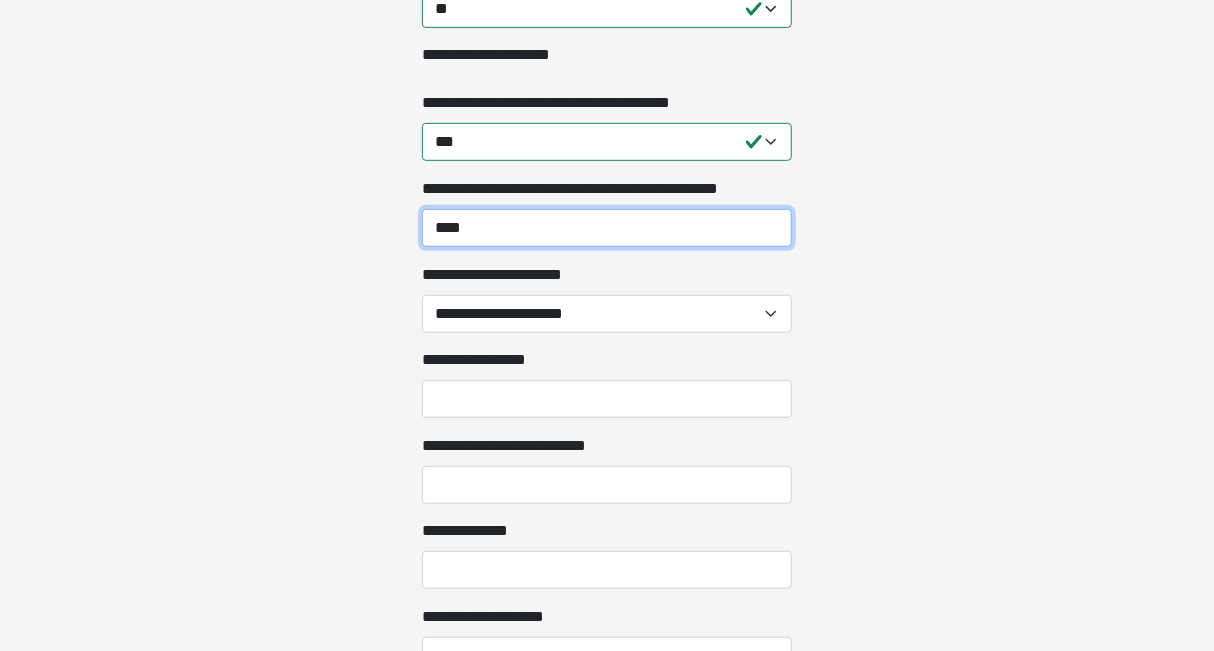 type on "****" 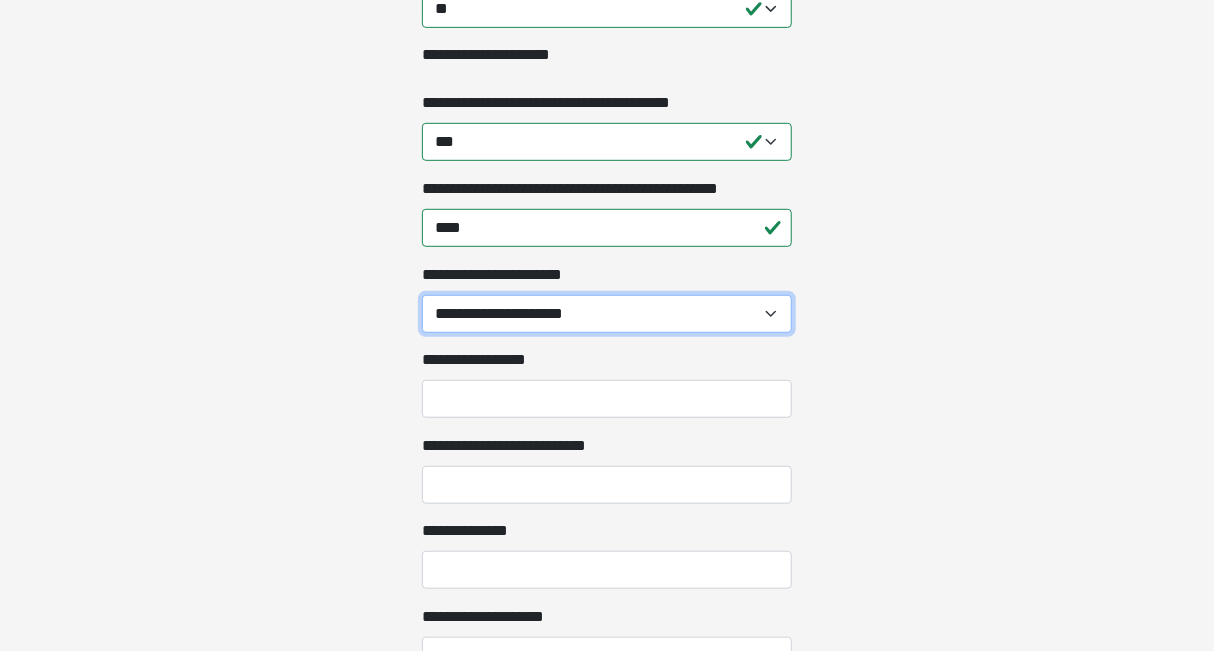click on "**********" at bounding box center (607, 314) 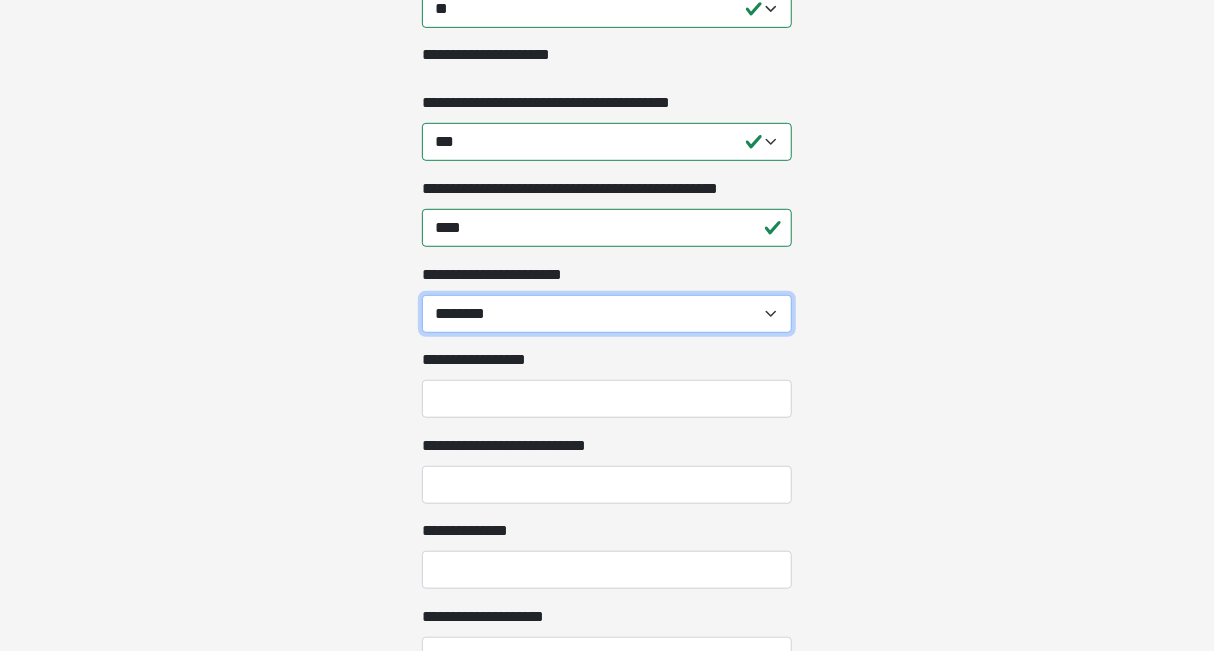 click on "**********" at bounding box center [607, 314] 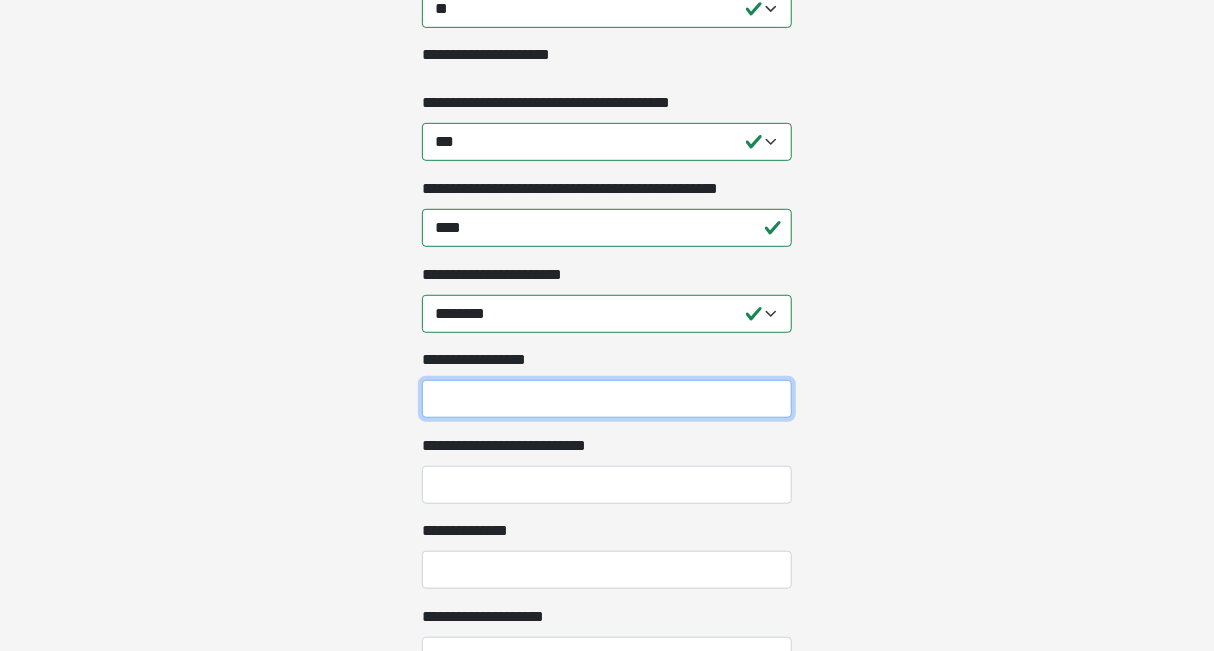 click on "**********" at bounding box center [607, 399] 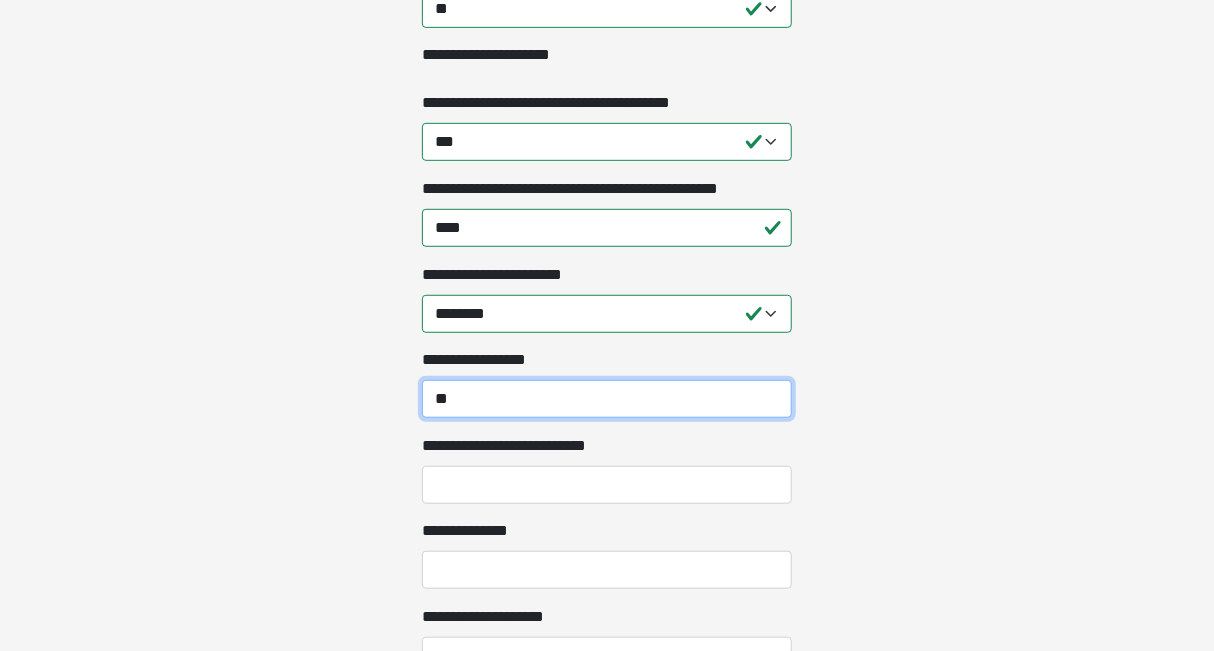 type on "*" 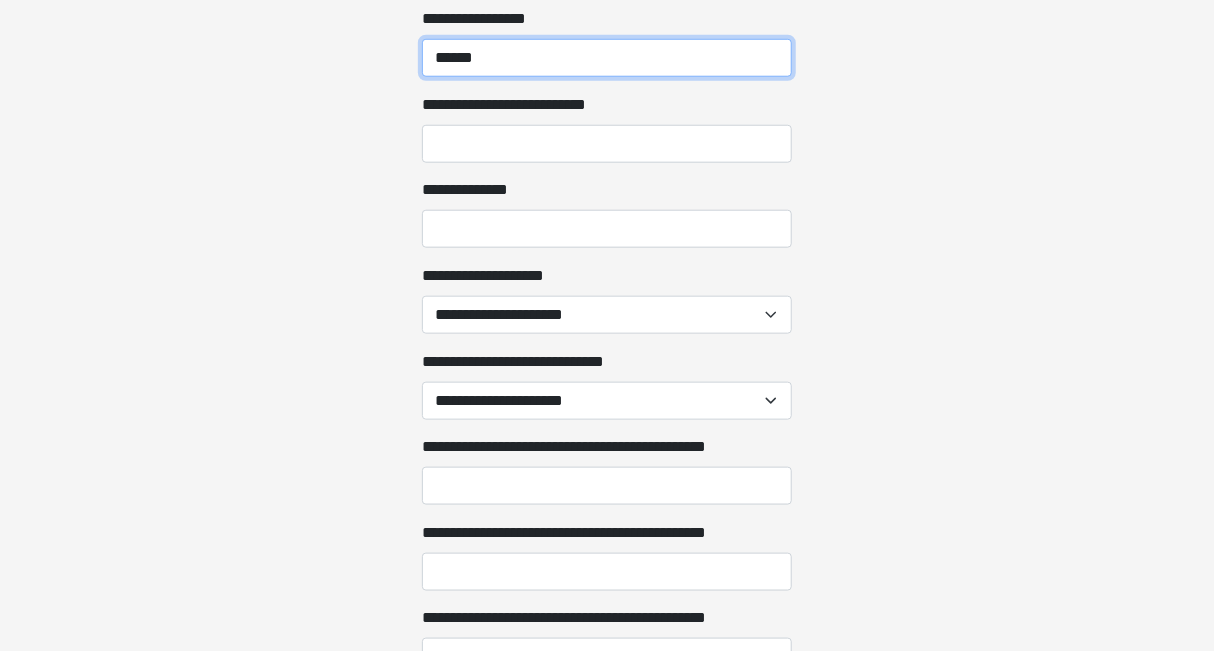 scroll, scrollTop: 3770, scrollLeft: 0, axis: vertical 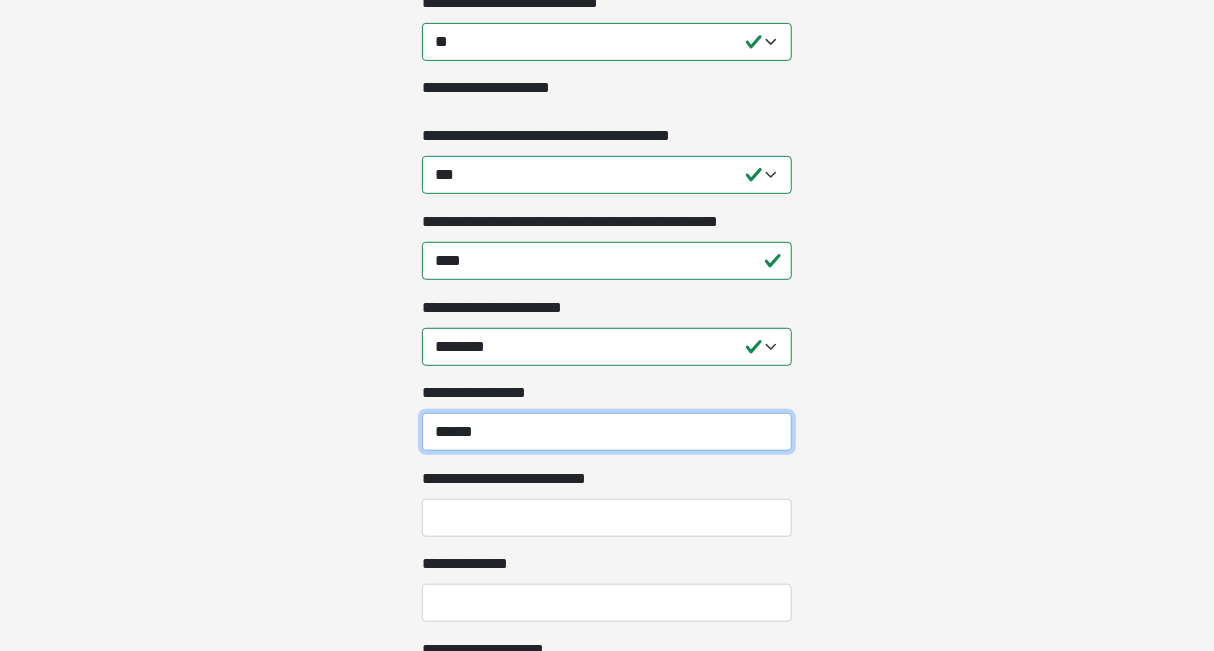 type on "******" 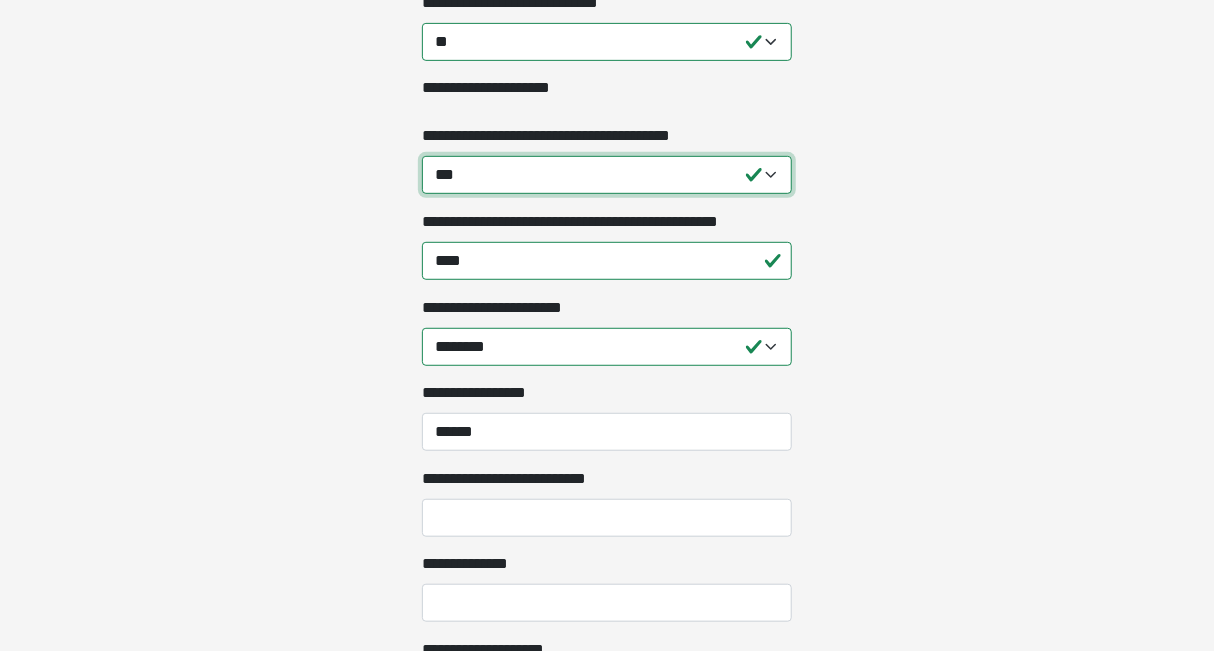 click on "**********" at bounding box center [607, 175] 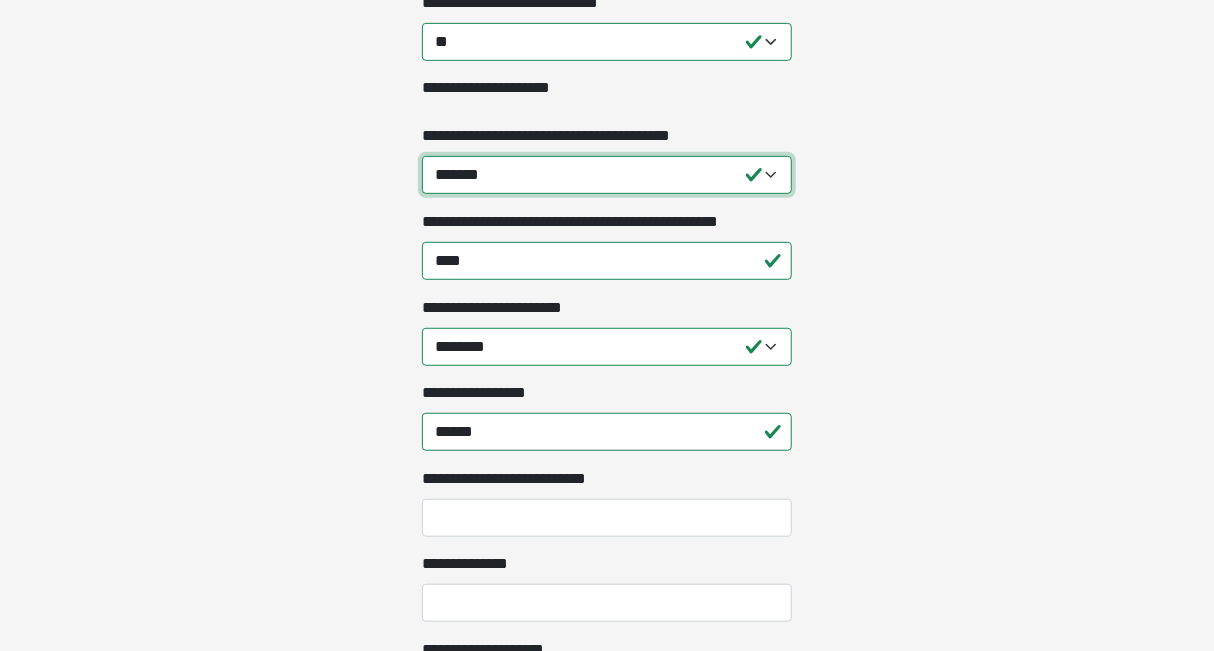click on "**********" at bounding box center [607, 175] 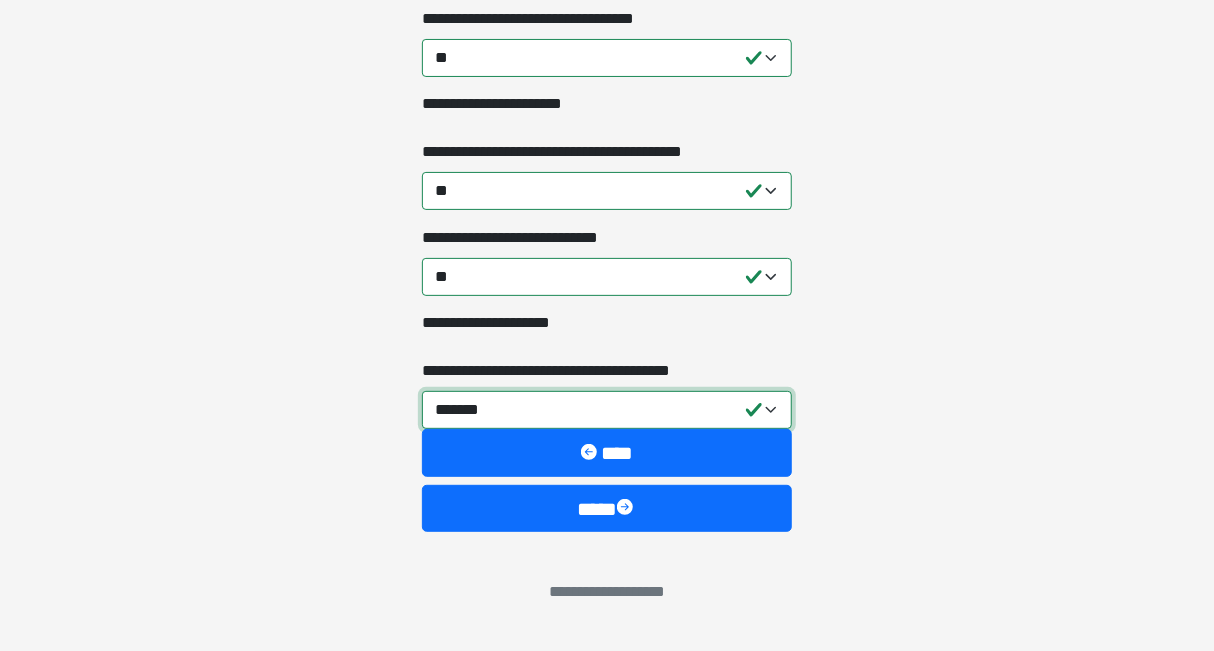 scroll, scrollTop: 3143, scrollLeft: 0, axis: vertical 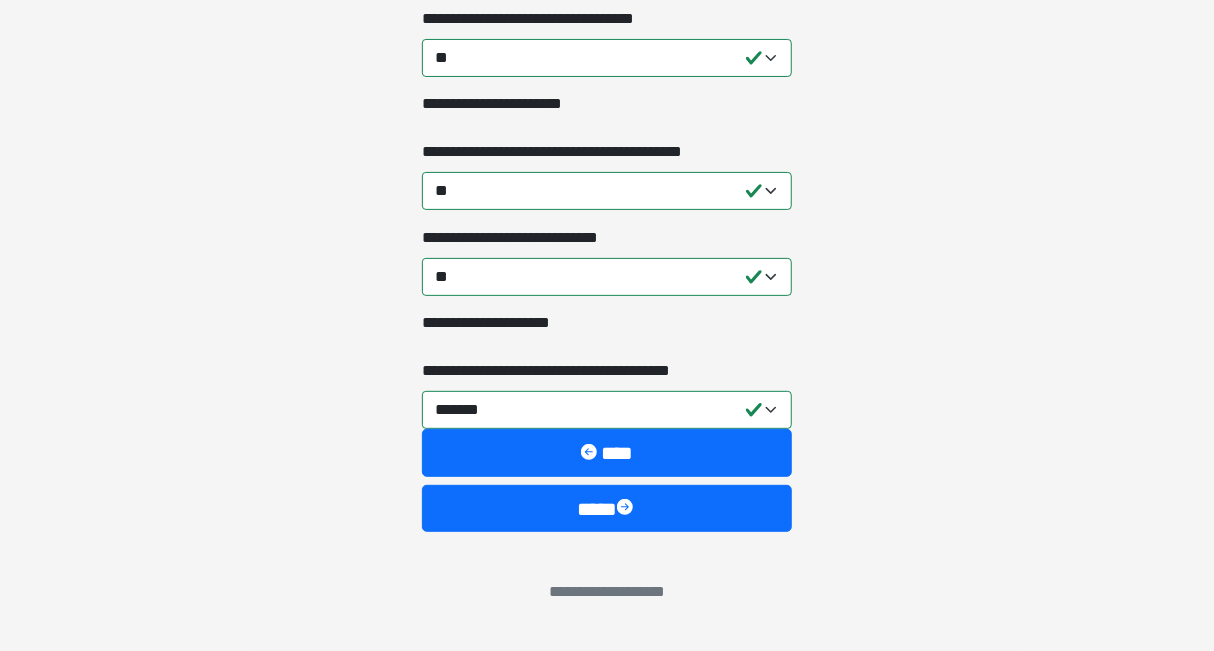 click on "**********" at bounding box center [607, -2818] 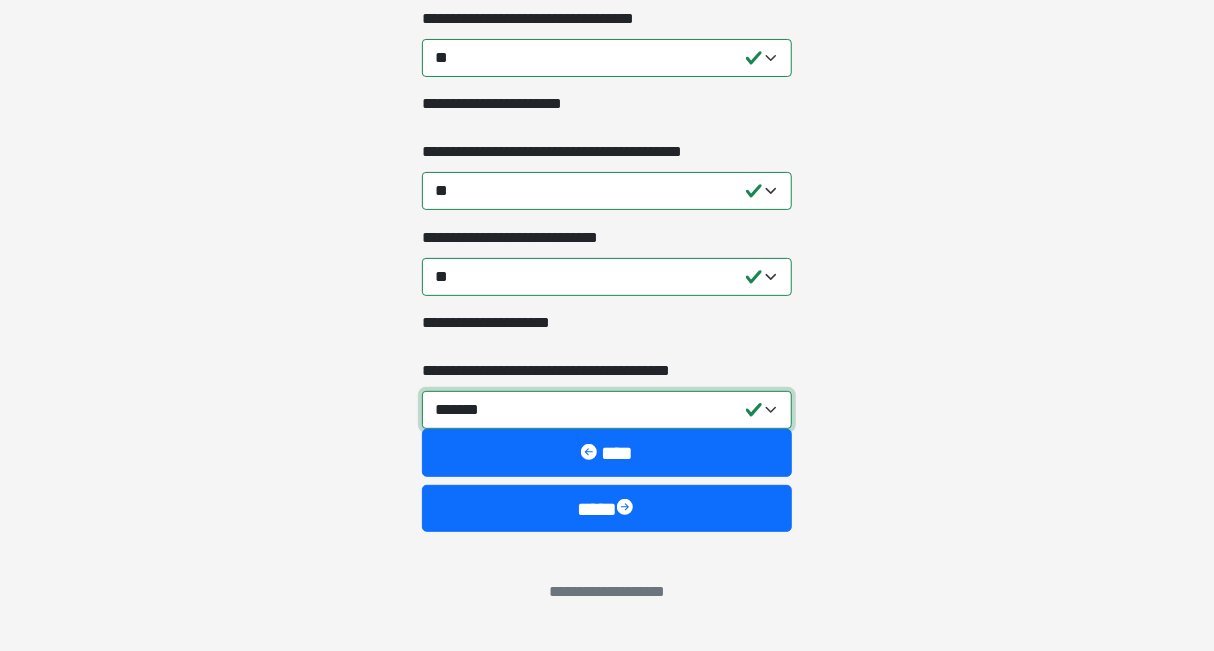 click on "**********" at bounding box center (607, 410) 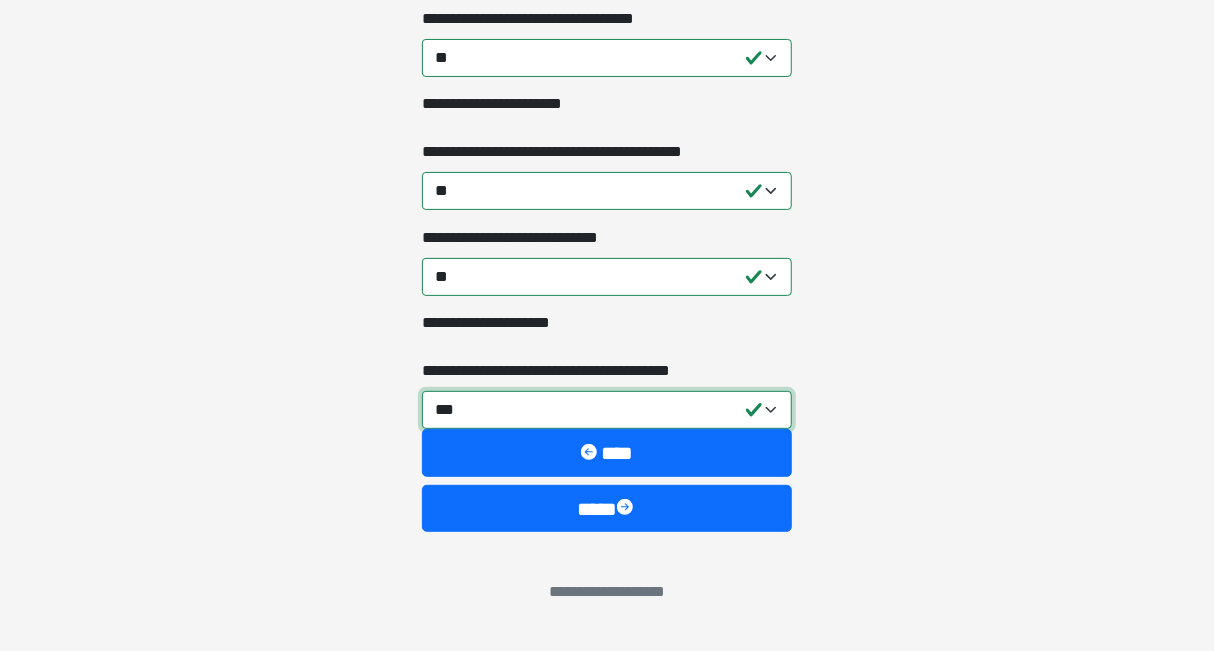 click on "**********" at bounding box center (607, 410) 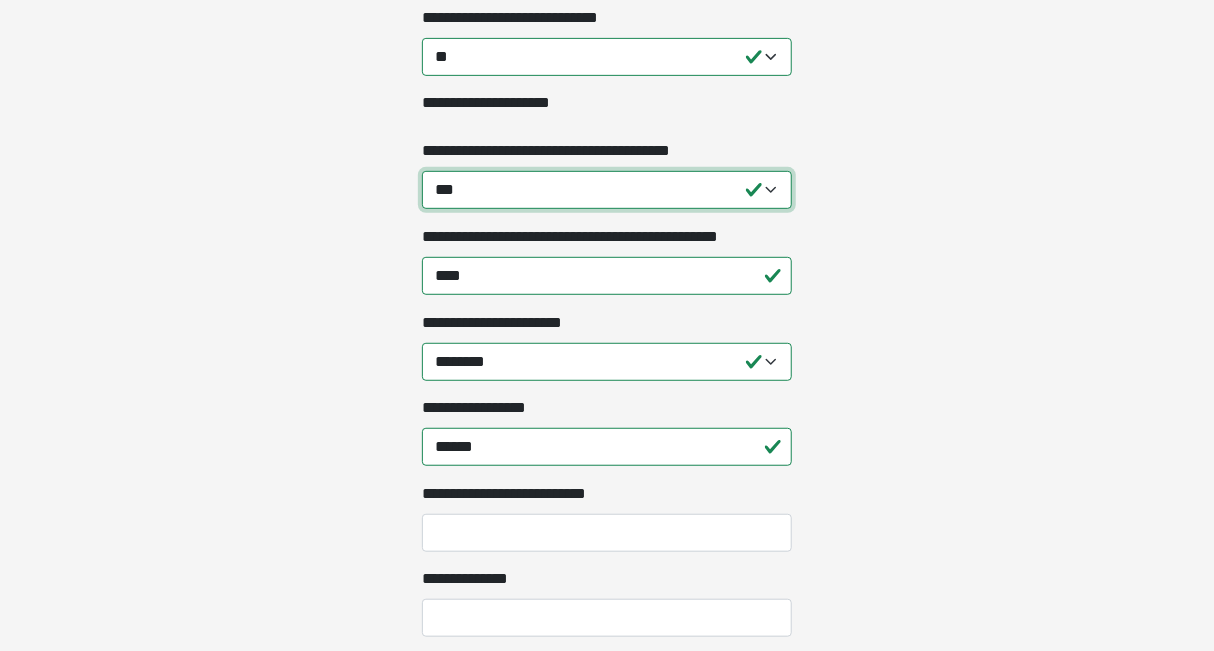 scroll, scrollTop: 3380, scrollLeft: 0, axis: vertical 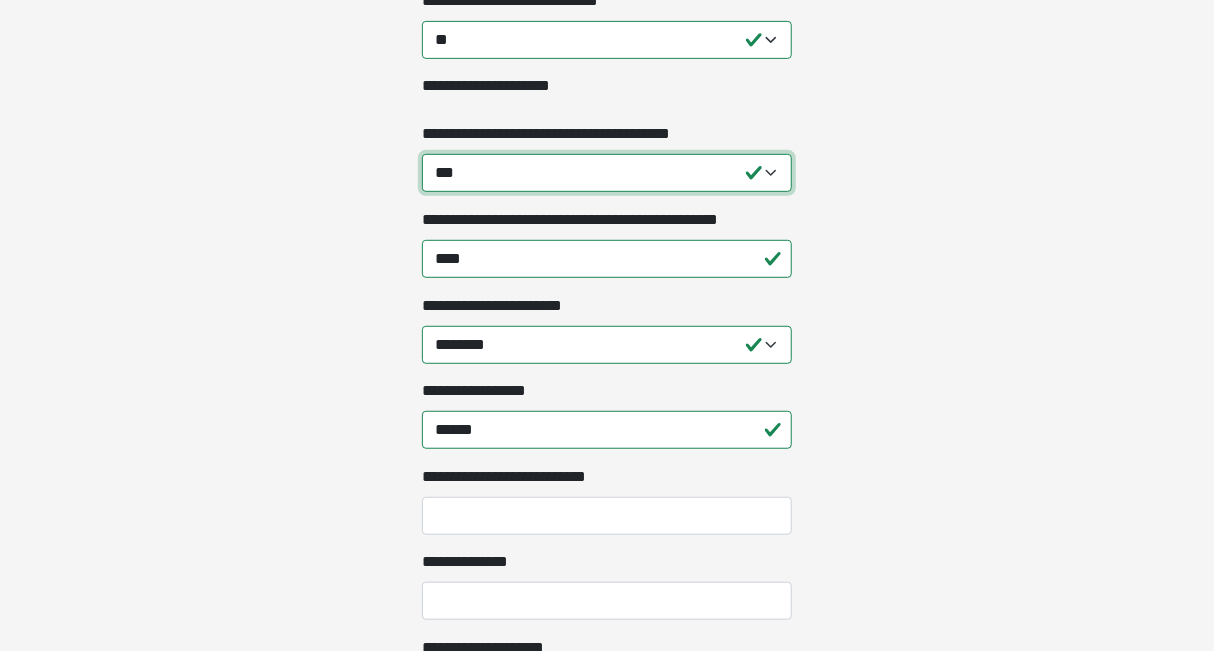 click on "**********" at bounding box center (607, 173) 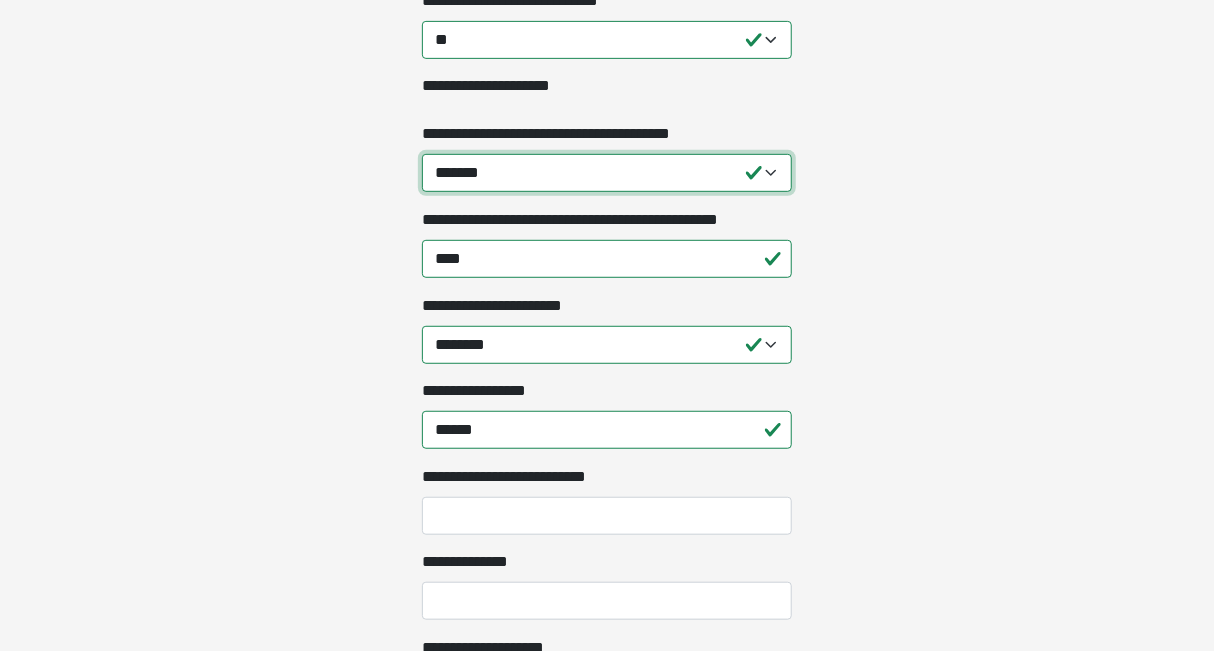 click on "**********" at bounding box center [607, 173] 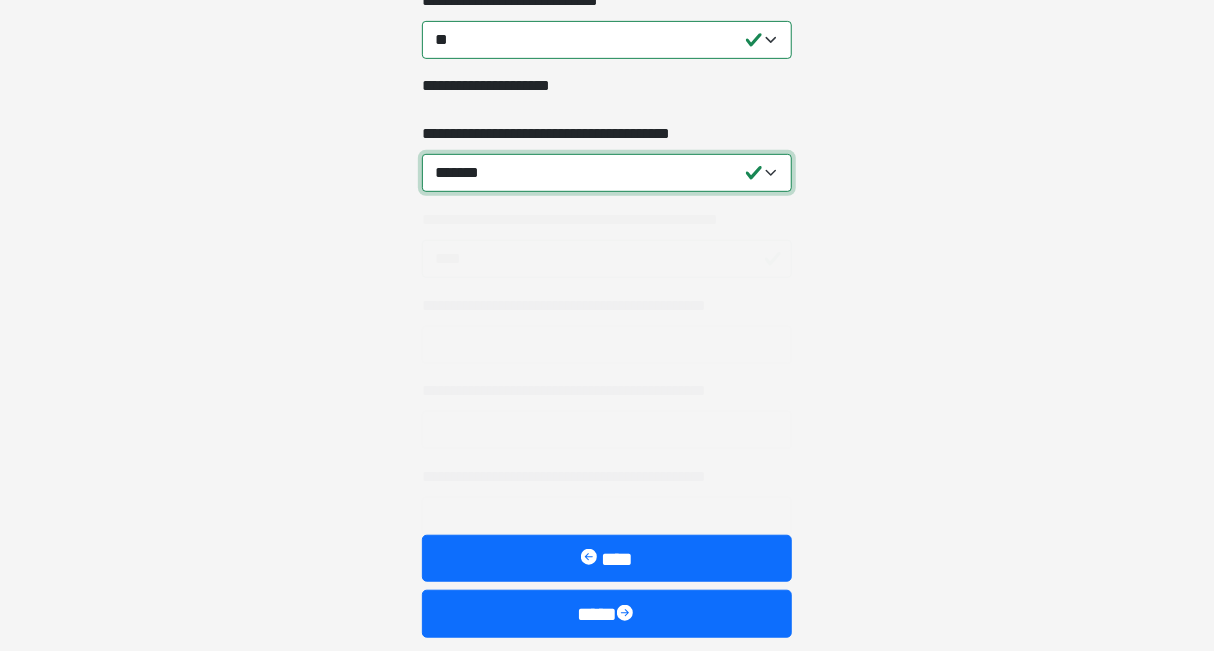 scroll, scrollTop: 3143, scrollLeft: 0, axis: vertical 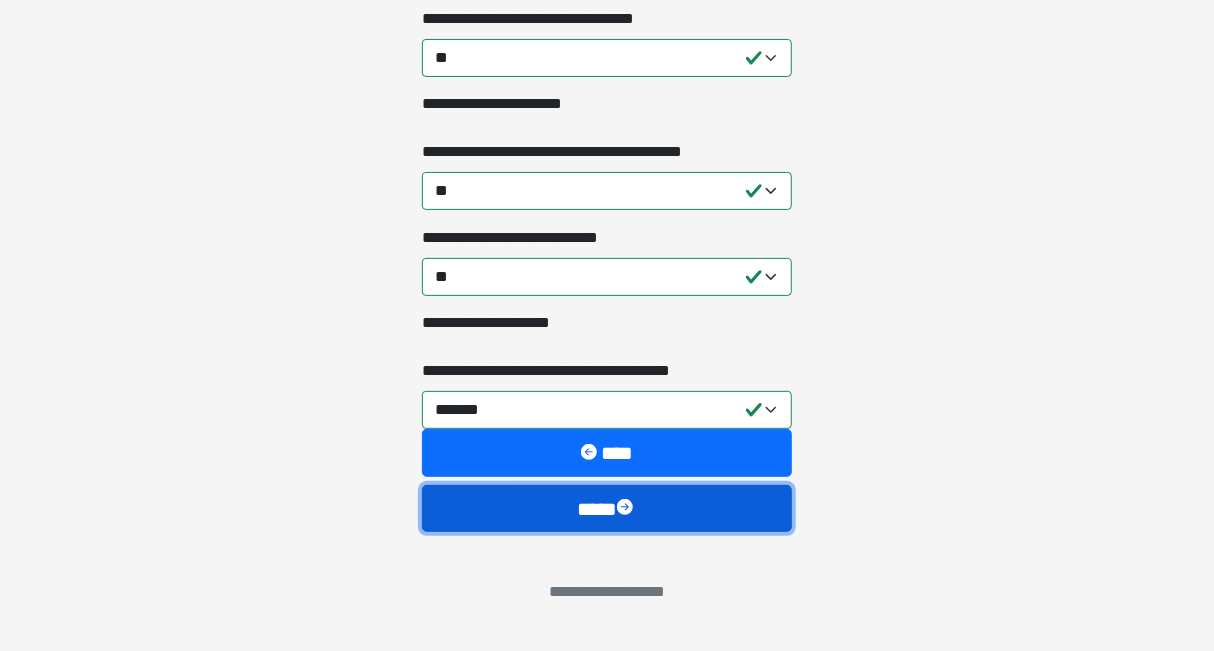 click on "****" at bounding box center (607, 509) 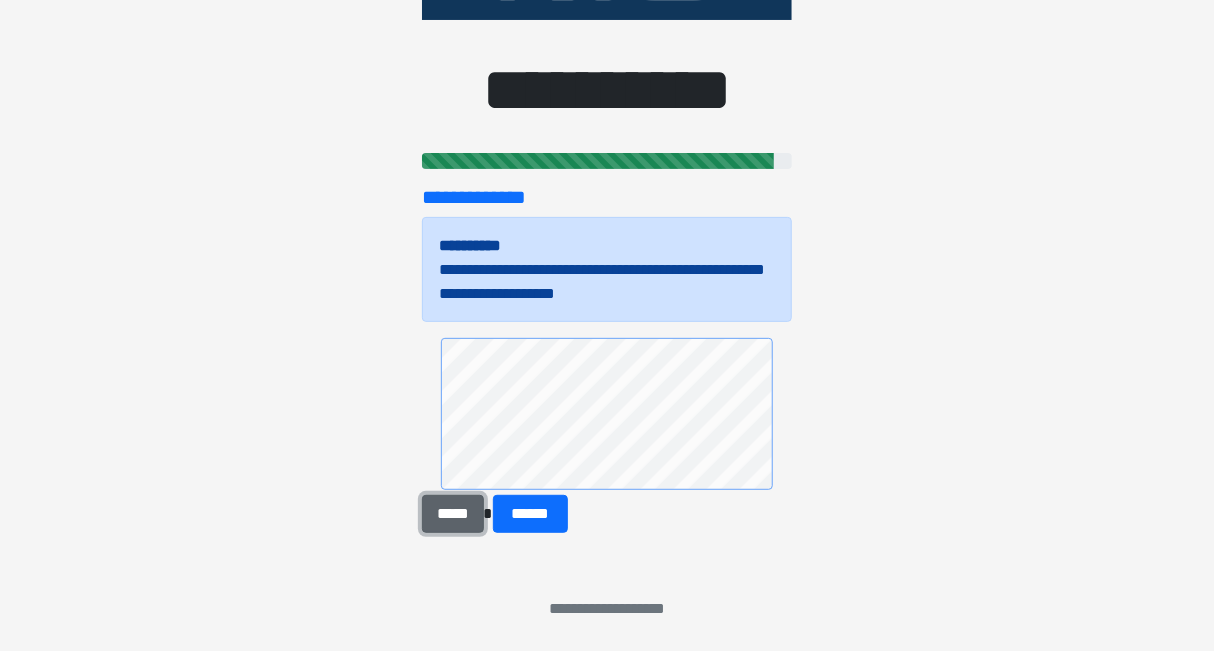 click on "*****" at bounding box center (452, 514) 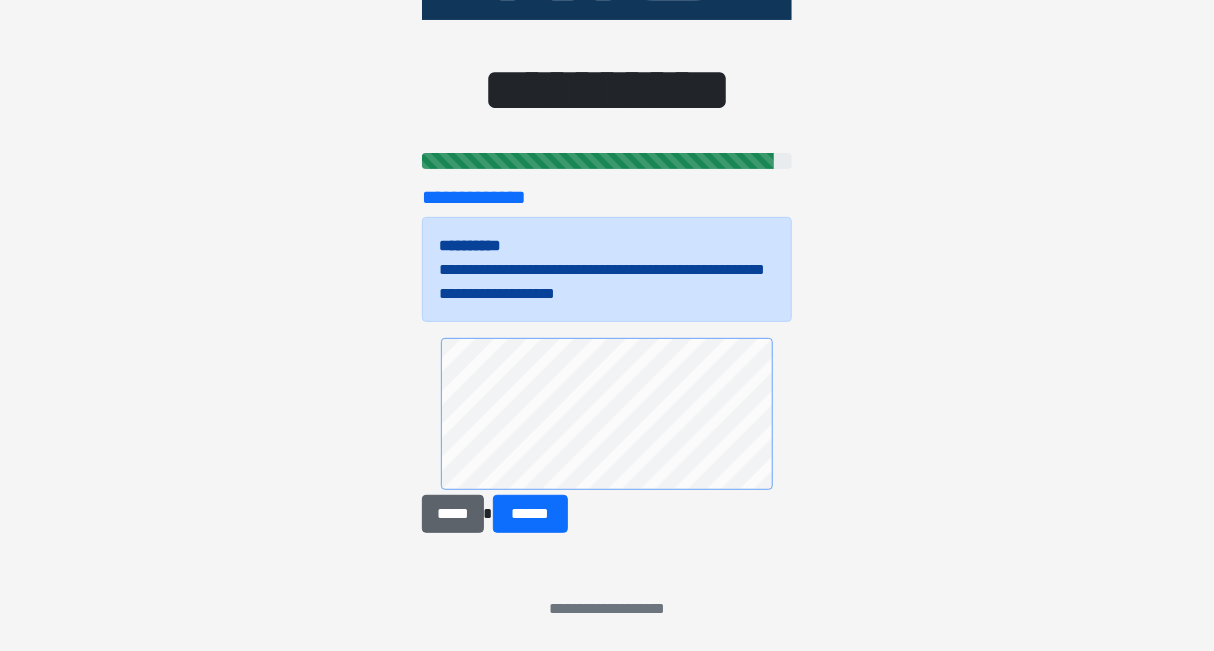 click on "*****" at bounding box center [452, 514] 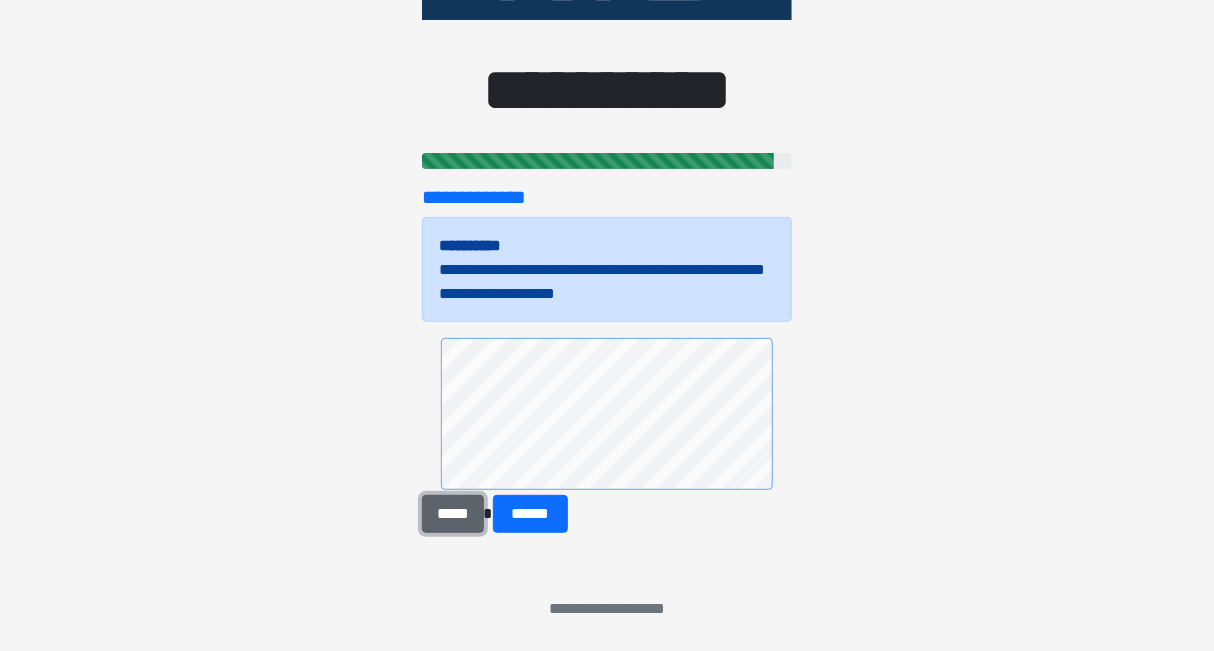 scroll, scrollTop: 107, scrollLeft: 0, axis: vertical 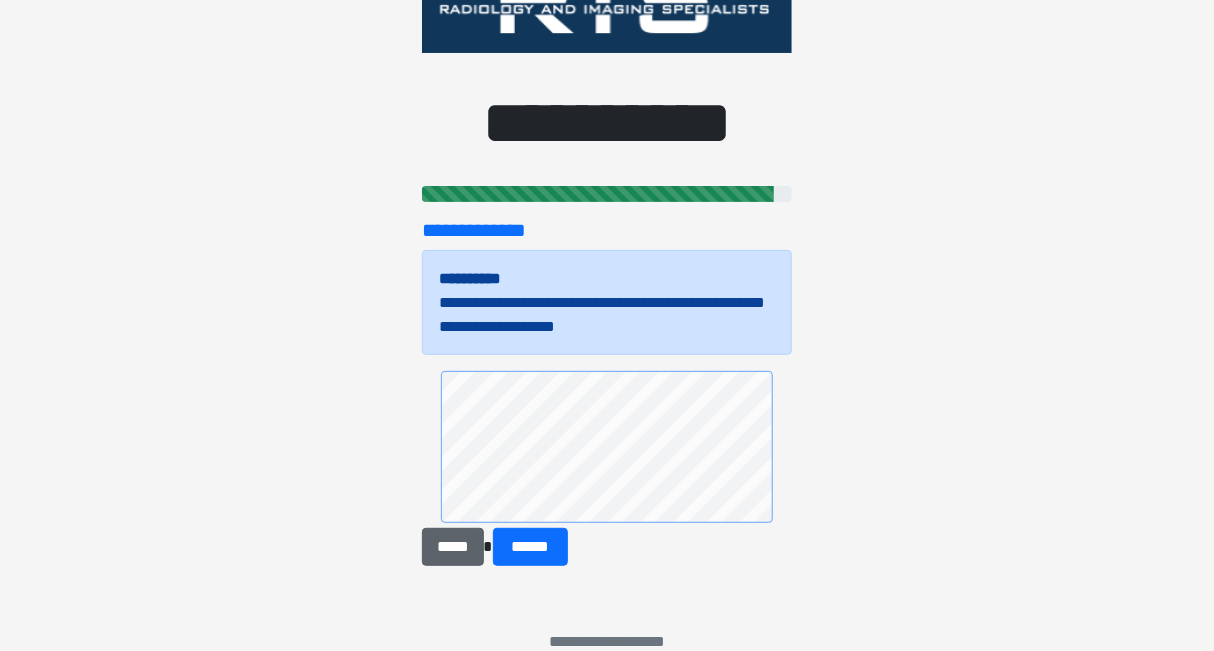 click on "*****" at bounding box center (452, 547) 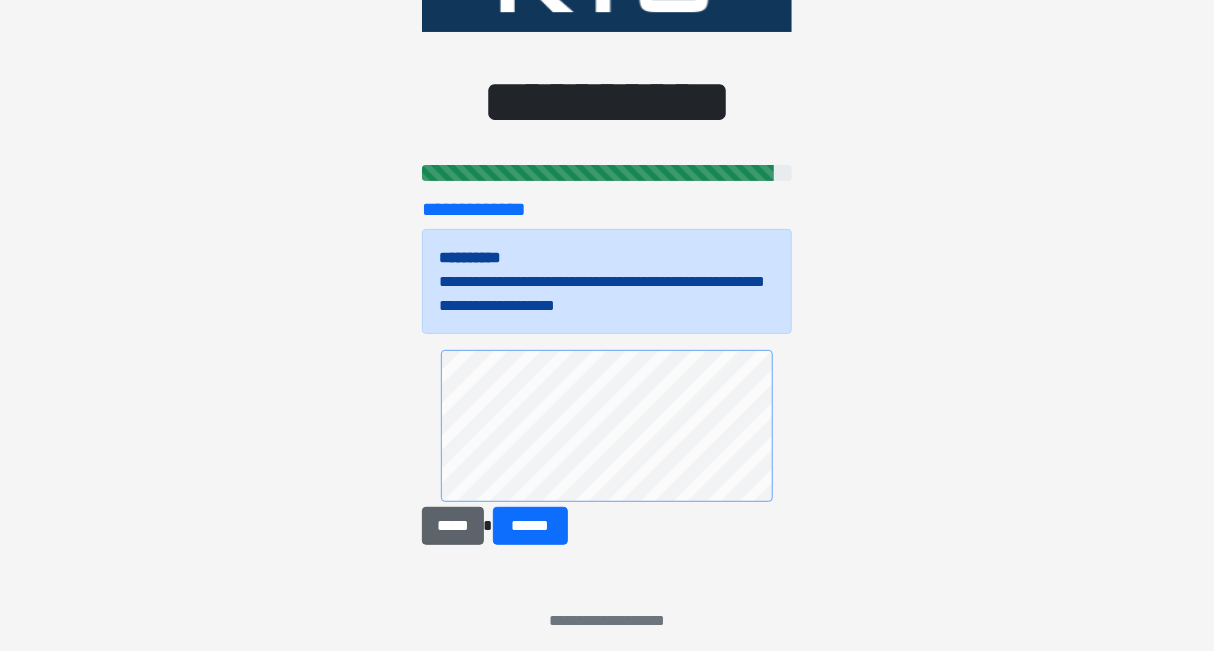 scroll, scrollTop: 140, scrollLeft: 0, axis: vertical 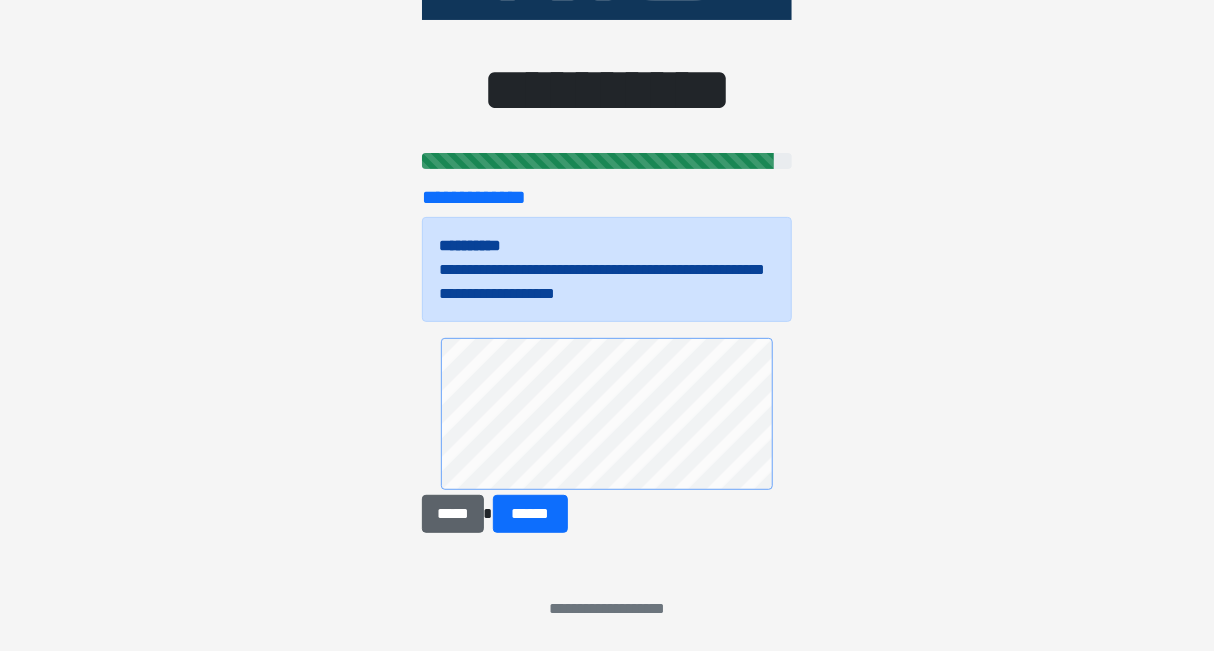 click on "*****" at bounding box center (452, 514) 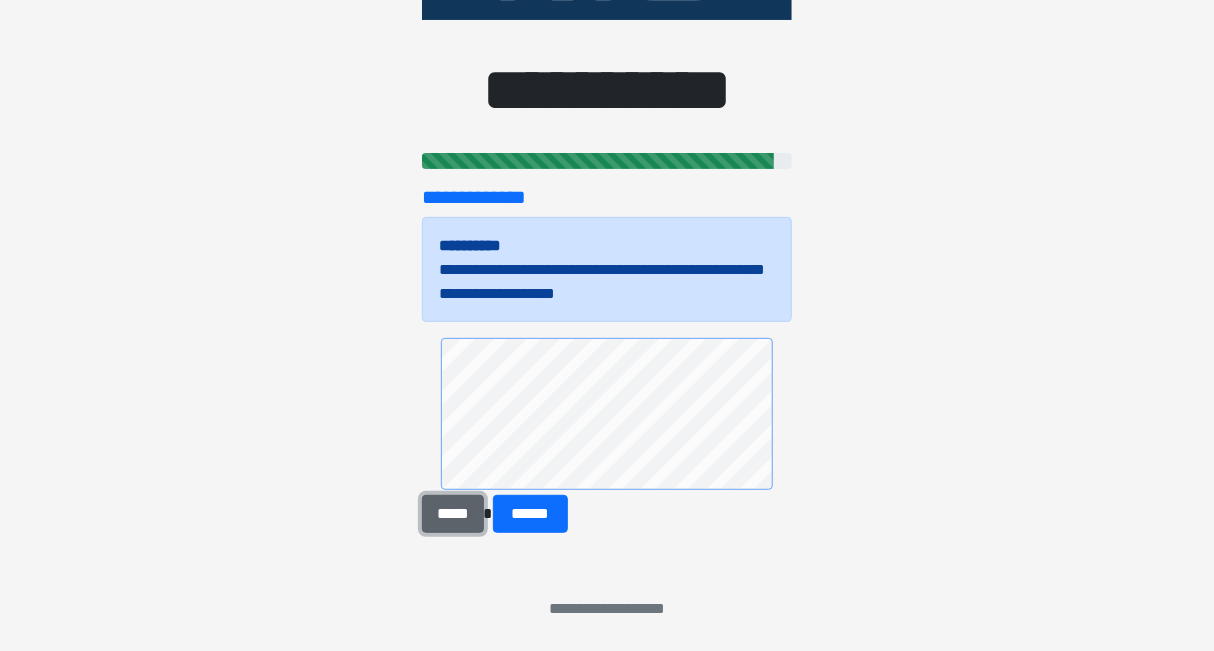 click on "*****" at bounding box center (452, 514) 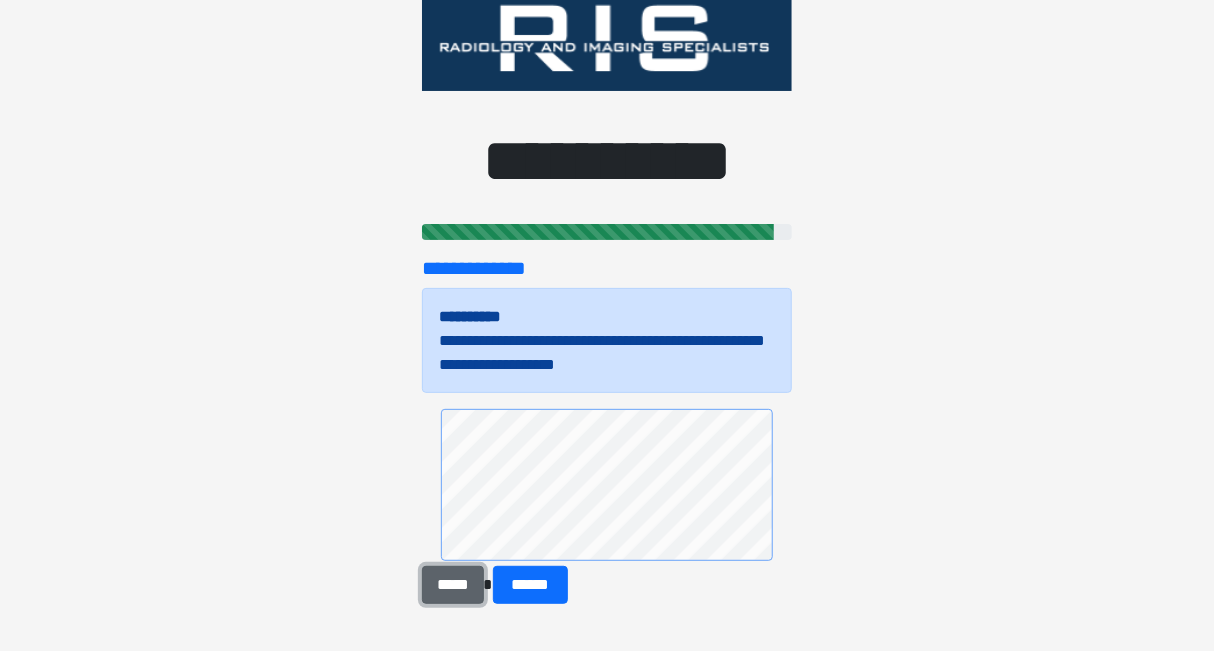 scroll, scrollTop: 80, scrollLeft: 0, axis: vertical 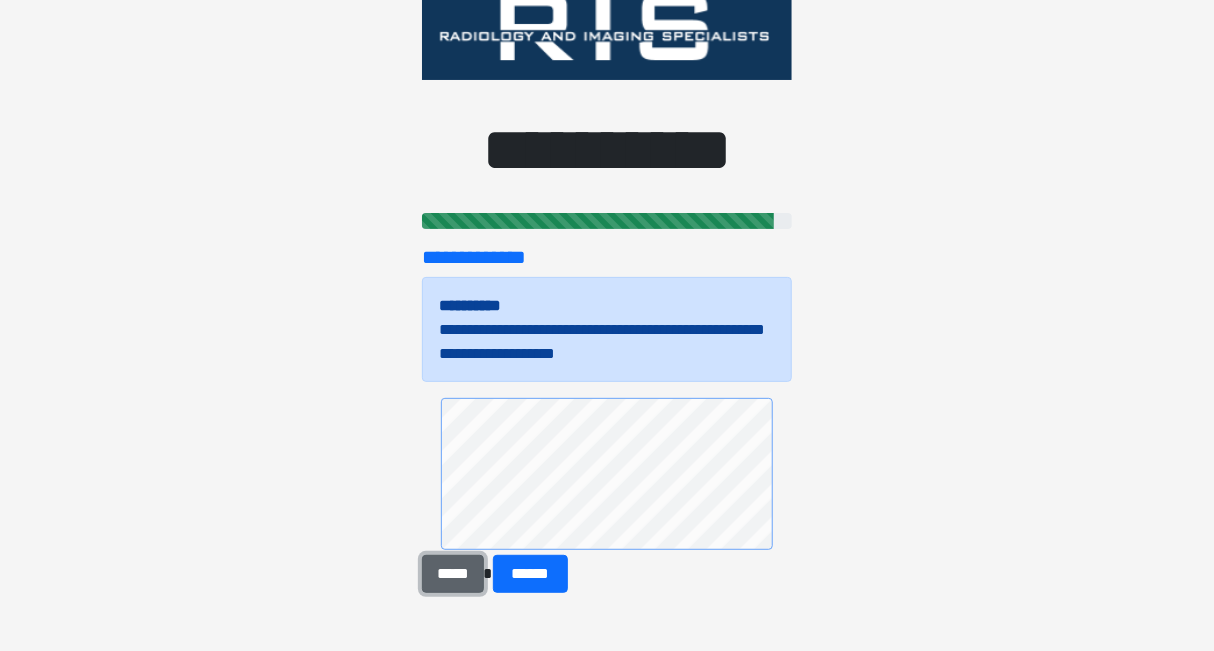 click on "*****" at bounding box center [452, 574] 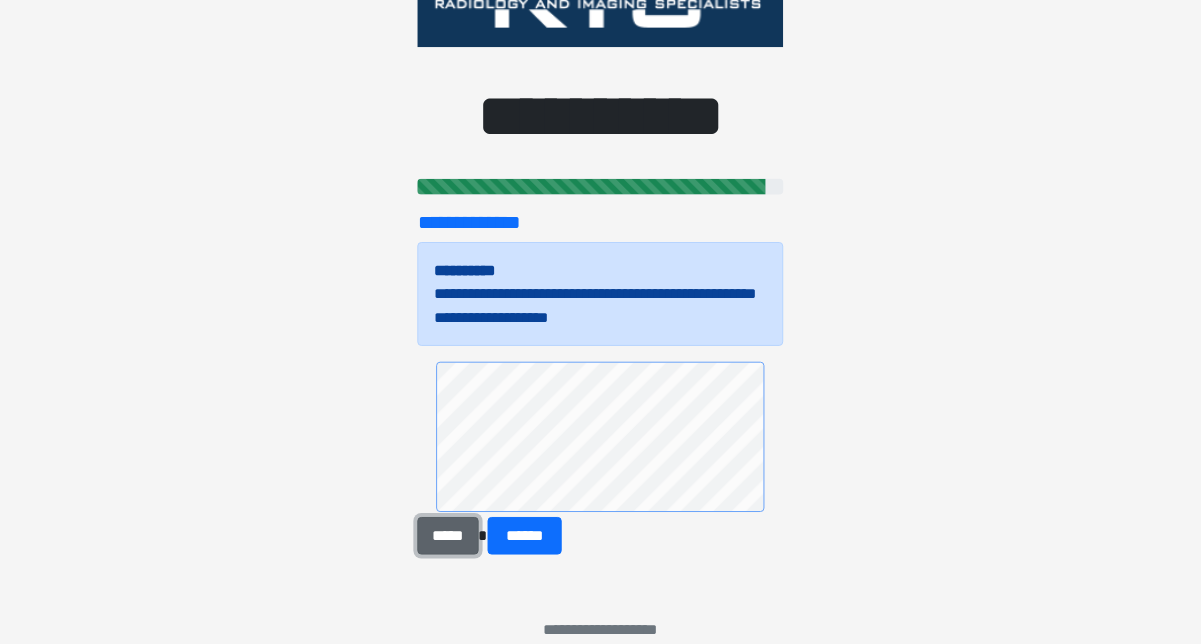 scroll, scrollTop: 140, scrollLeft: 0, axis: vertical 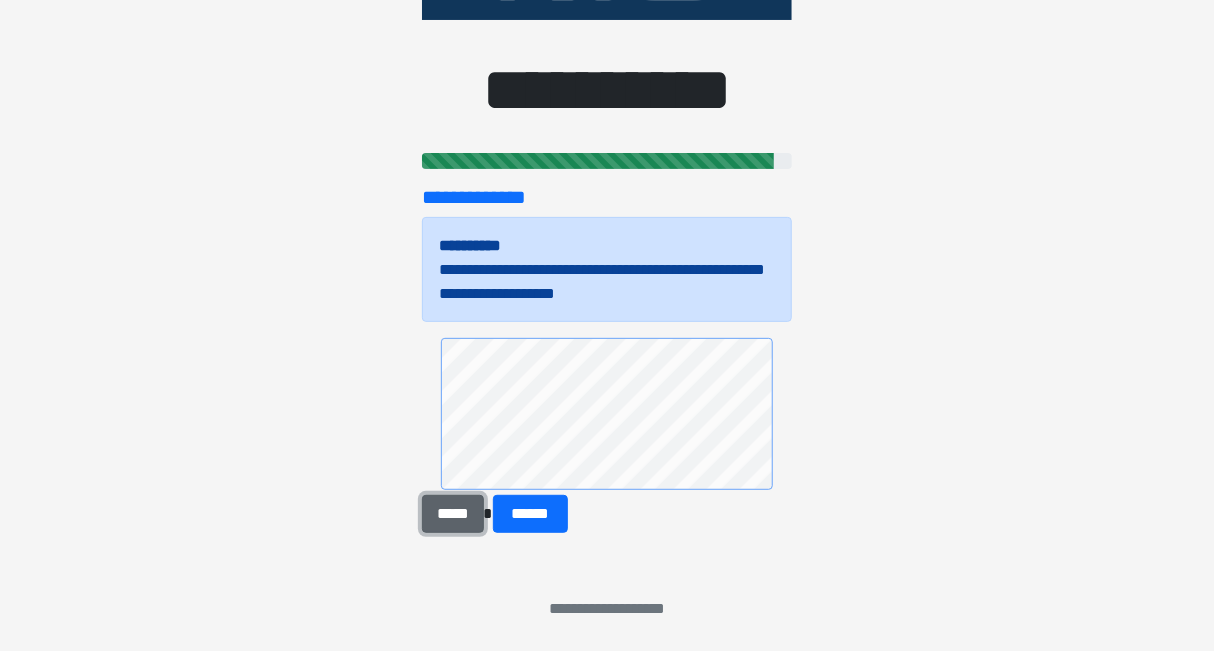 click on "*****" at bounding box center [452, 514] 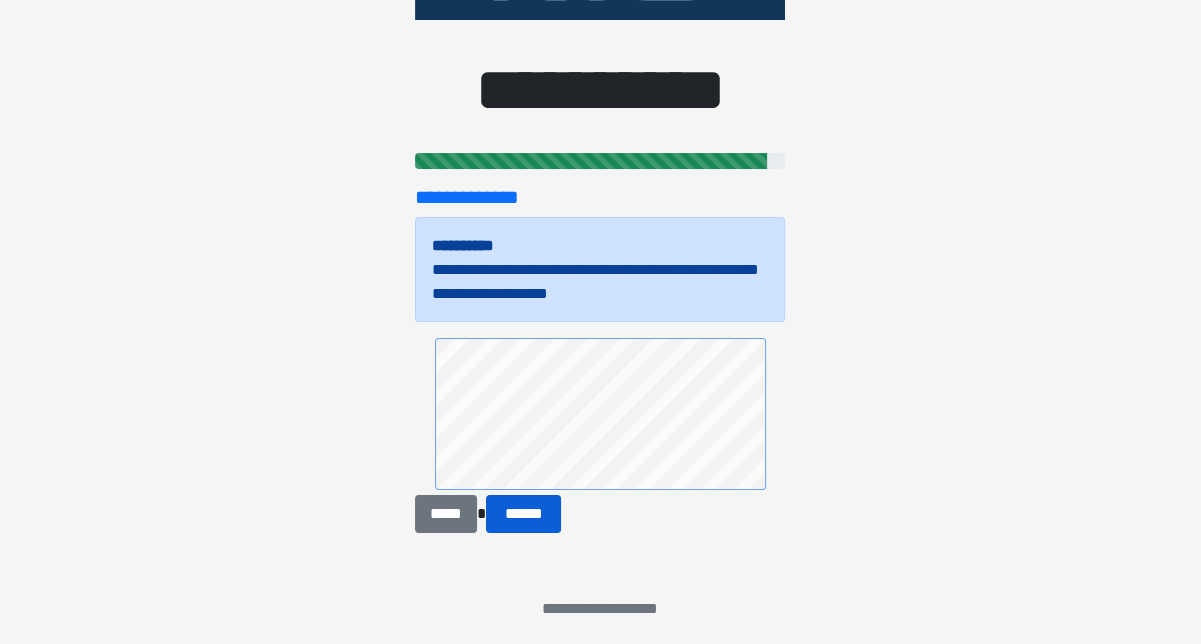 click on "******" at bounding box center (524, 514) 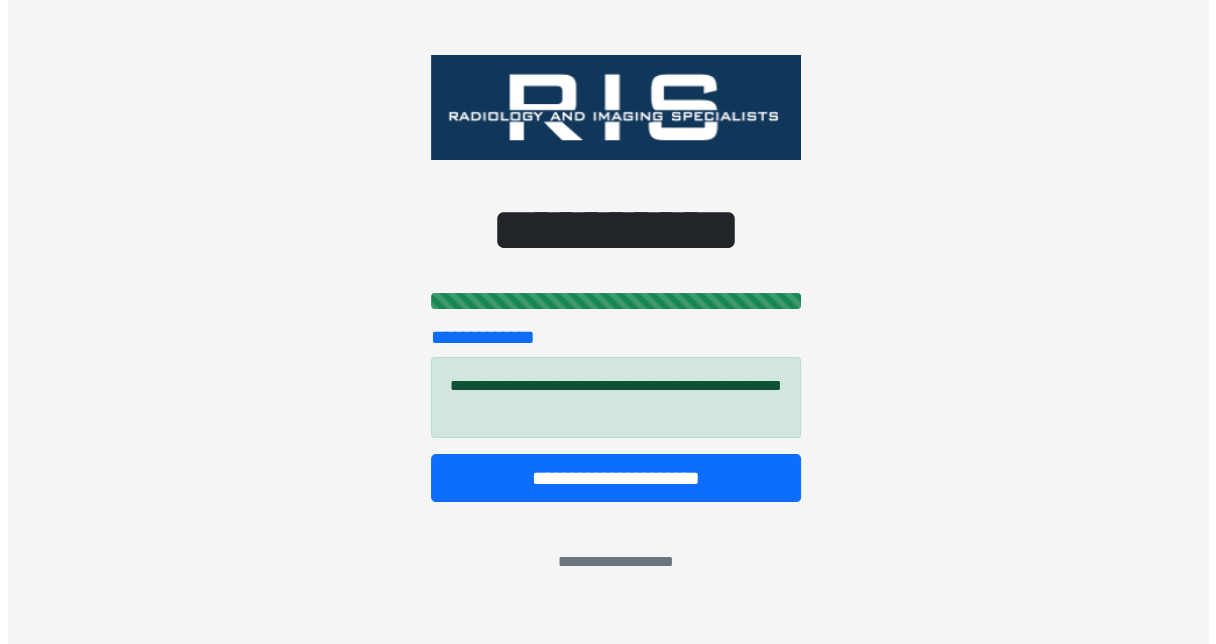 scroll, scrollTop: 0, scrollLeft: 0, axis: both 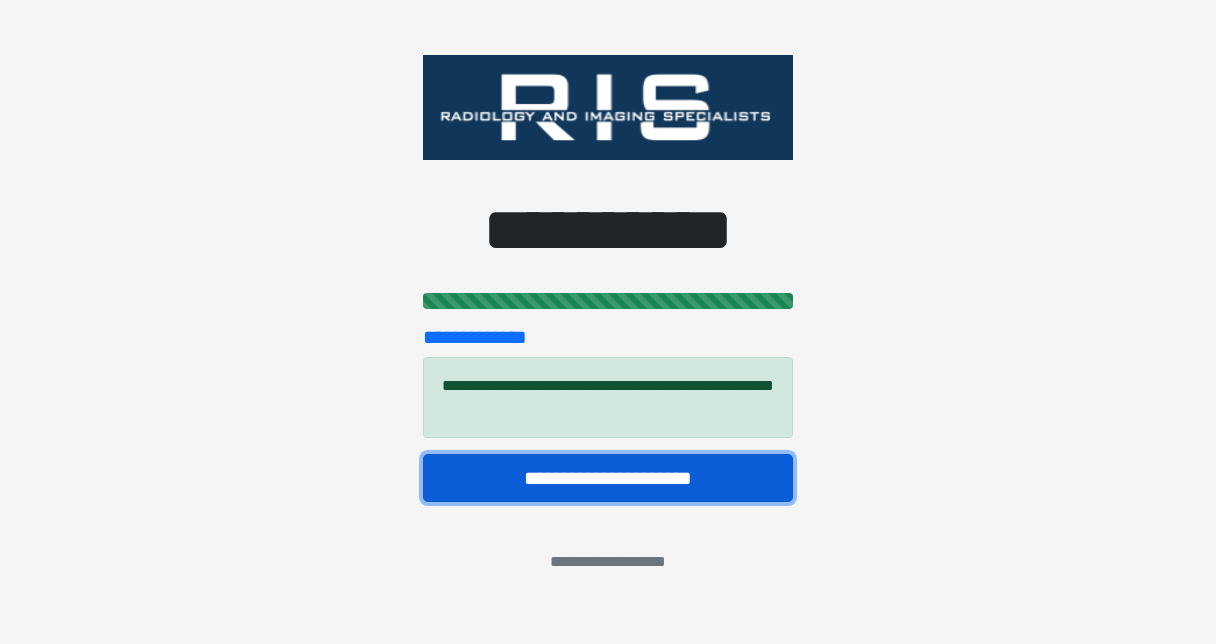 click on "**********" at bounding box center (608, 478) 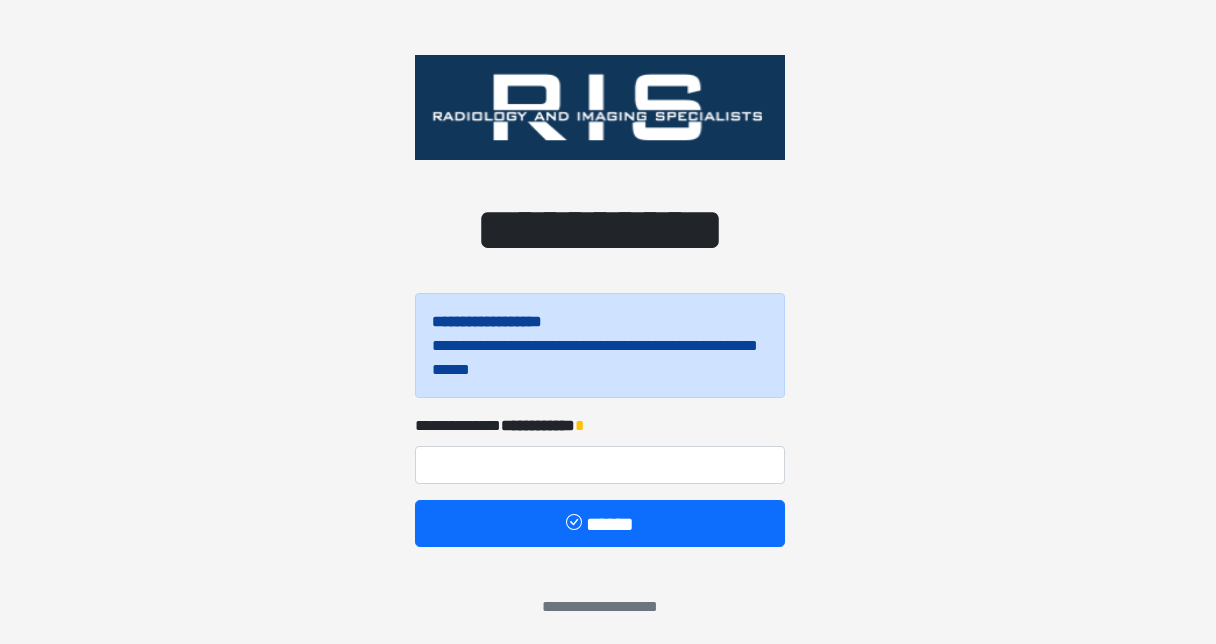 scroll, scrollTop: 0, scrollLeft: 0, axis: both 